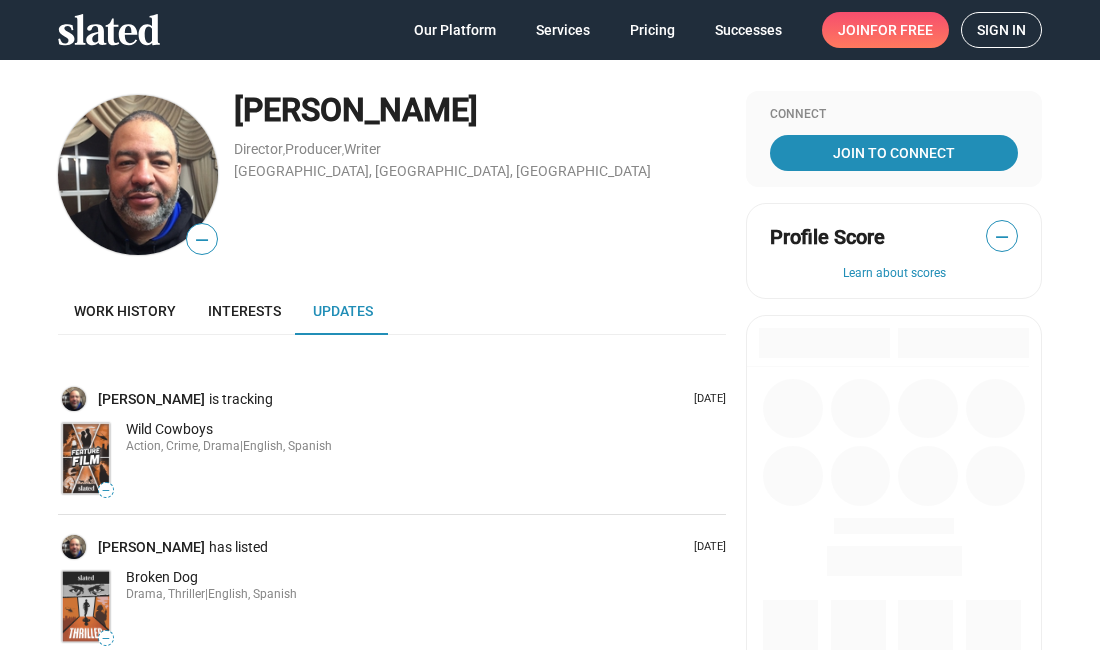 scroll, scrollTop: 0, scrollLeft: 0, axis: both 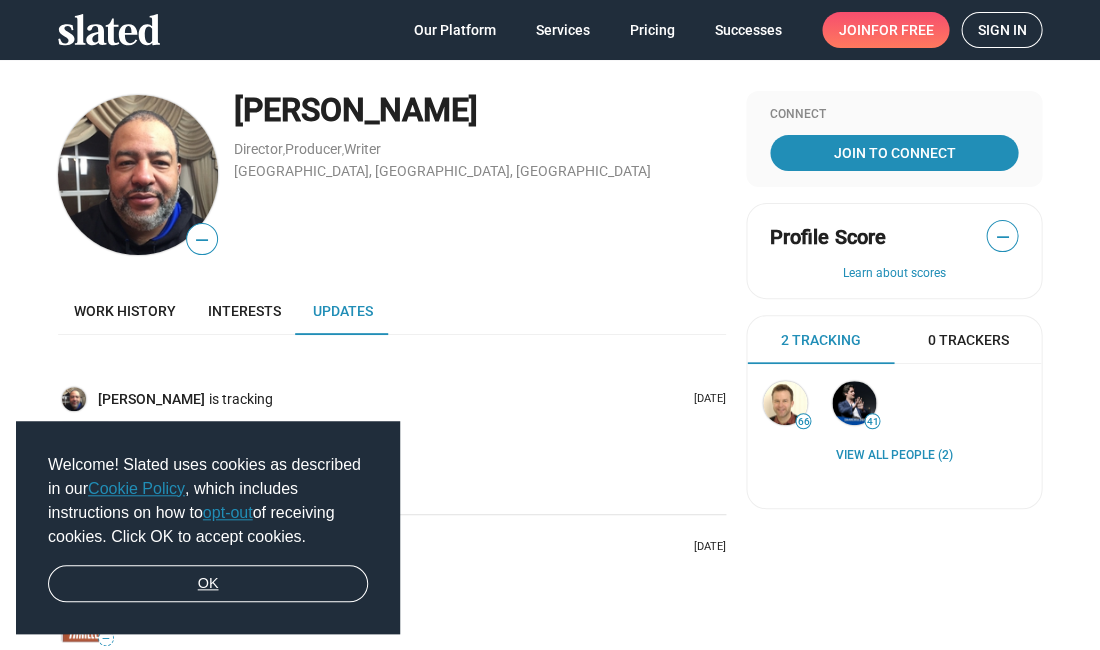 click on "OK" at bounding box center (208, 584) 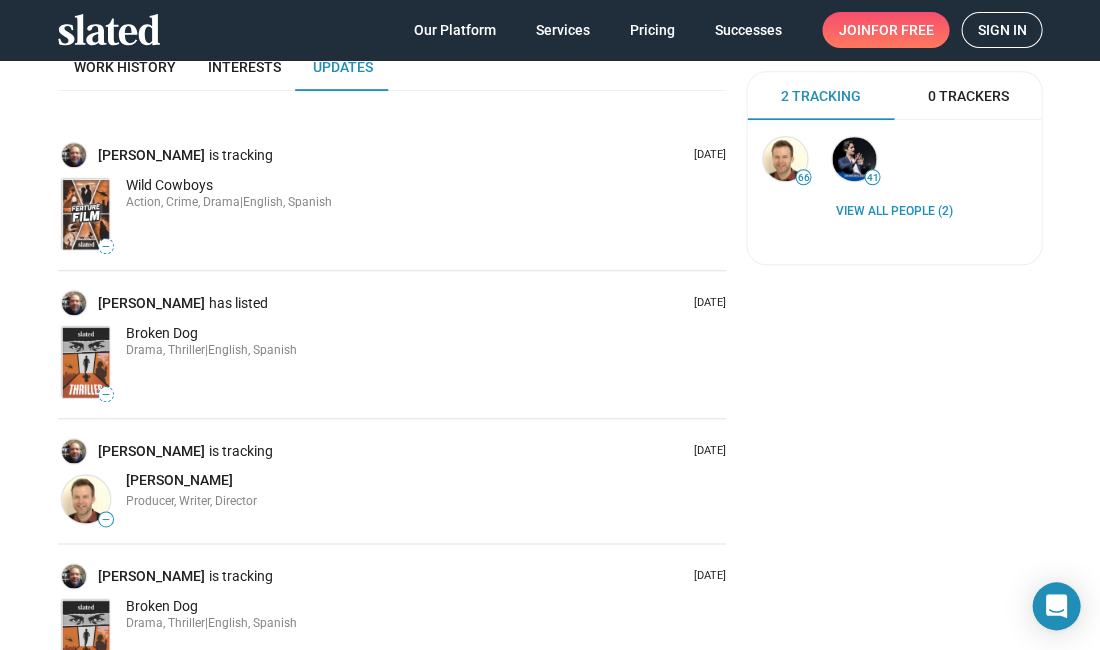 scroll, scrollTop: 112, scrollLeft: 0, axis: vertical 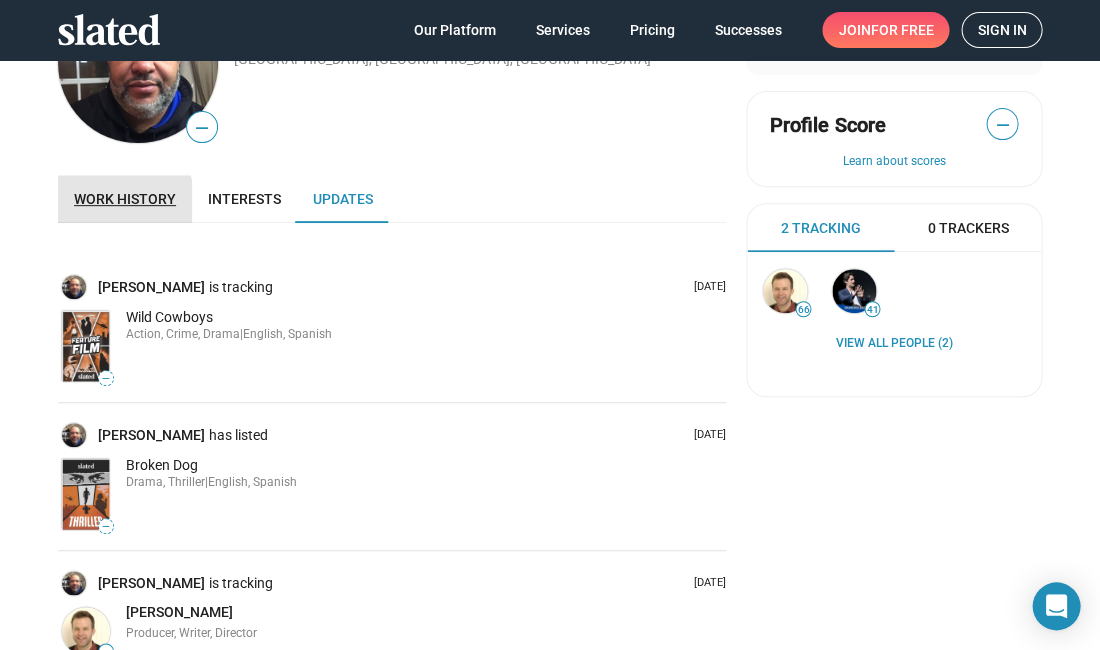 click on "Work history" at bounding box center [125, 199] 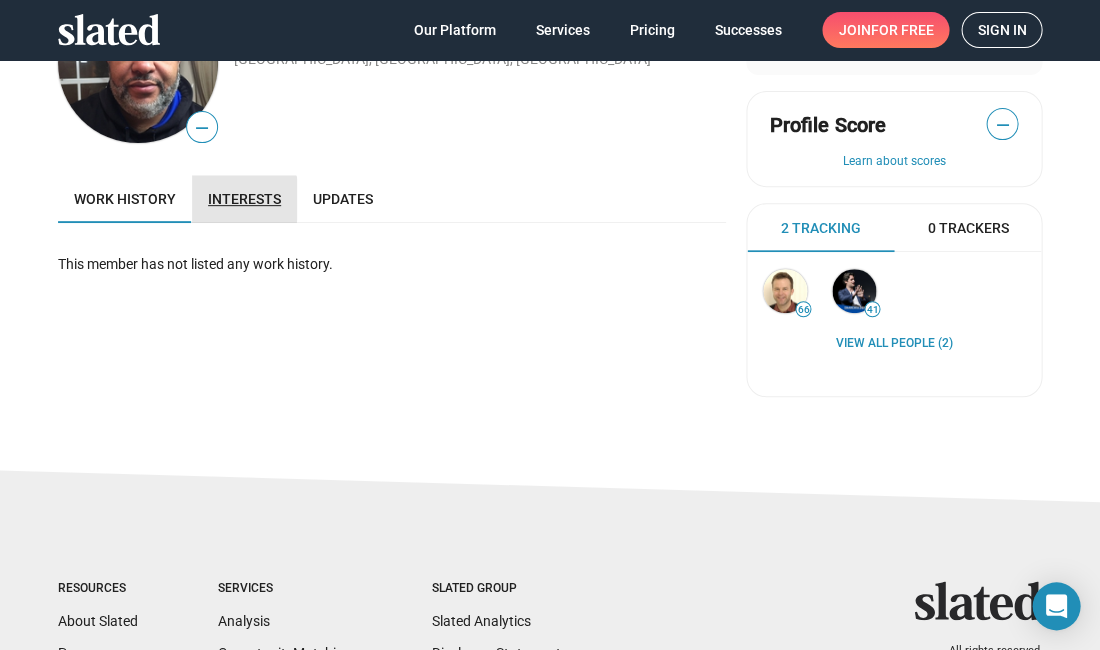 click on "Interests" at bounding box center [244, 199] 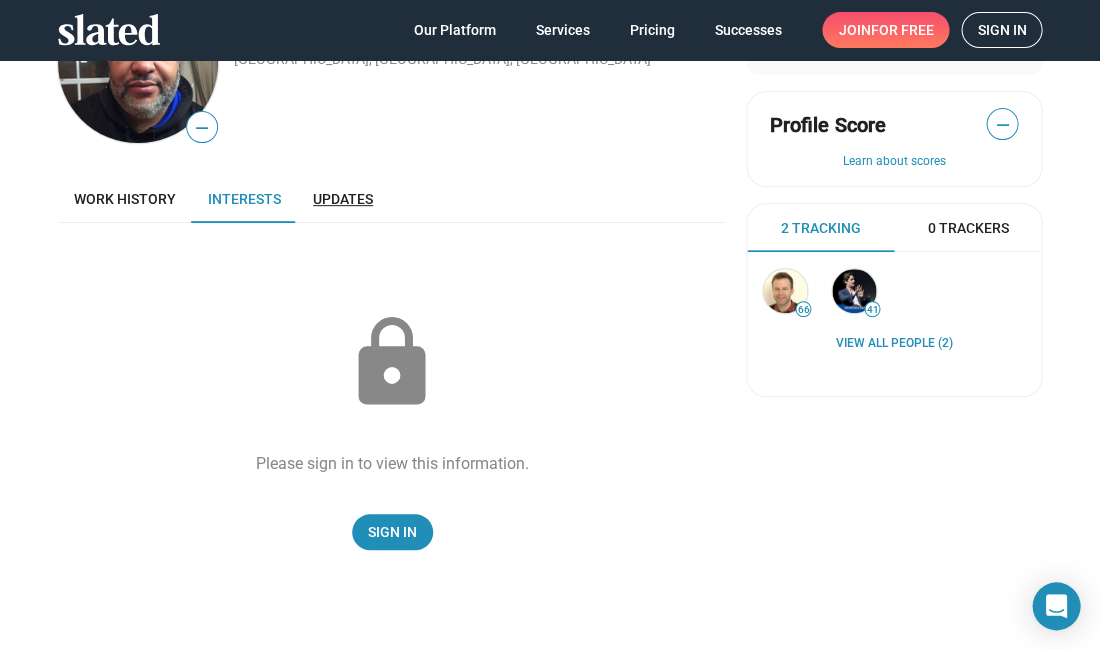 click on "Updates" at bounding box center (343, 199) 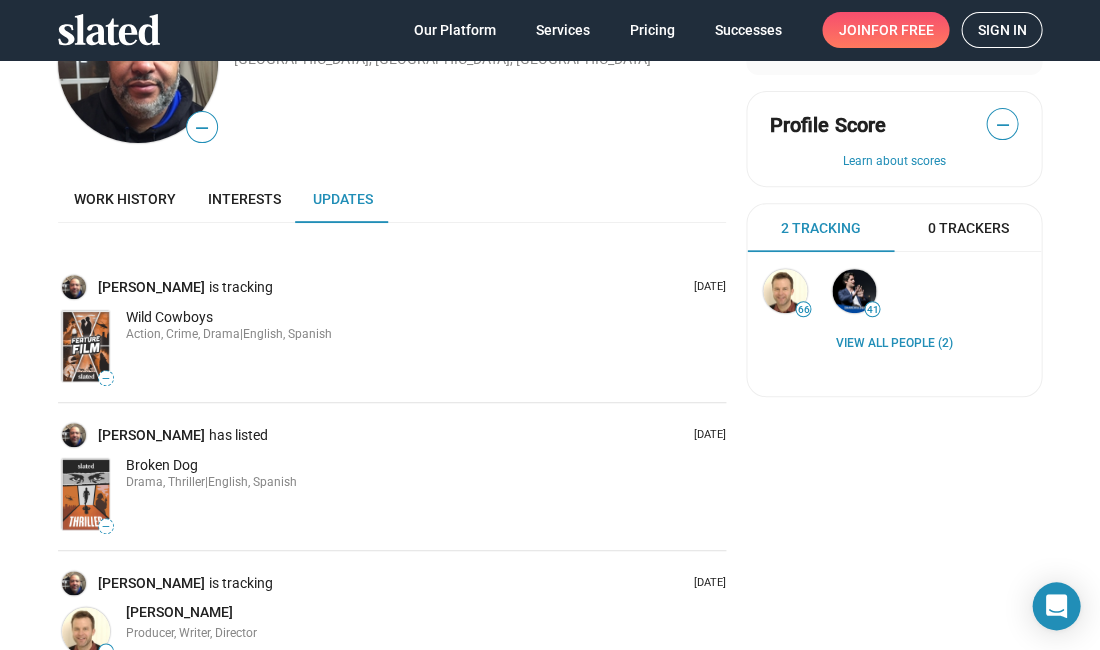 click on "Sign in" at bounding box center [1001, 30] 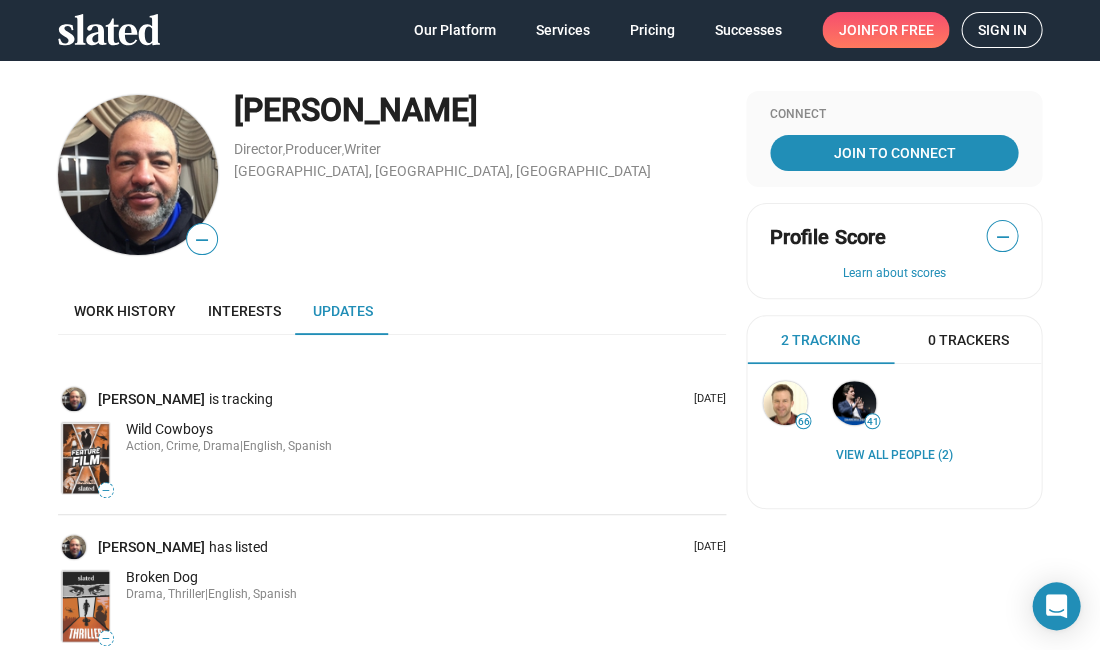 click on "Join  for free" at bounding box center [885, 30] 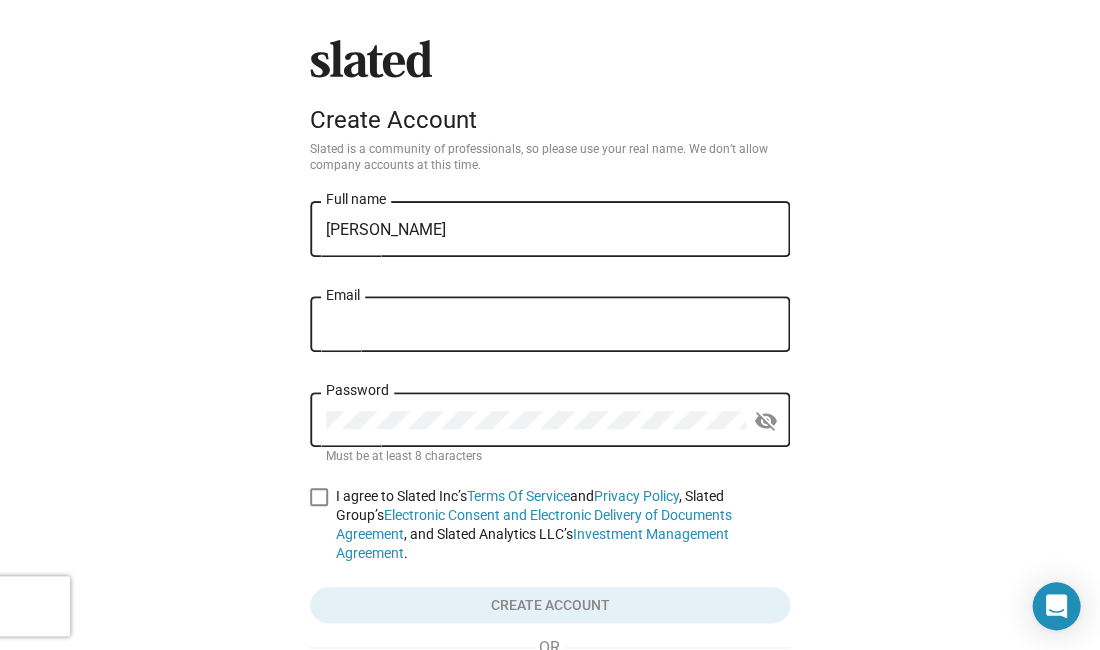 type on "[PERSON_NAME]" 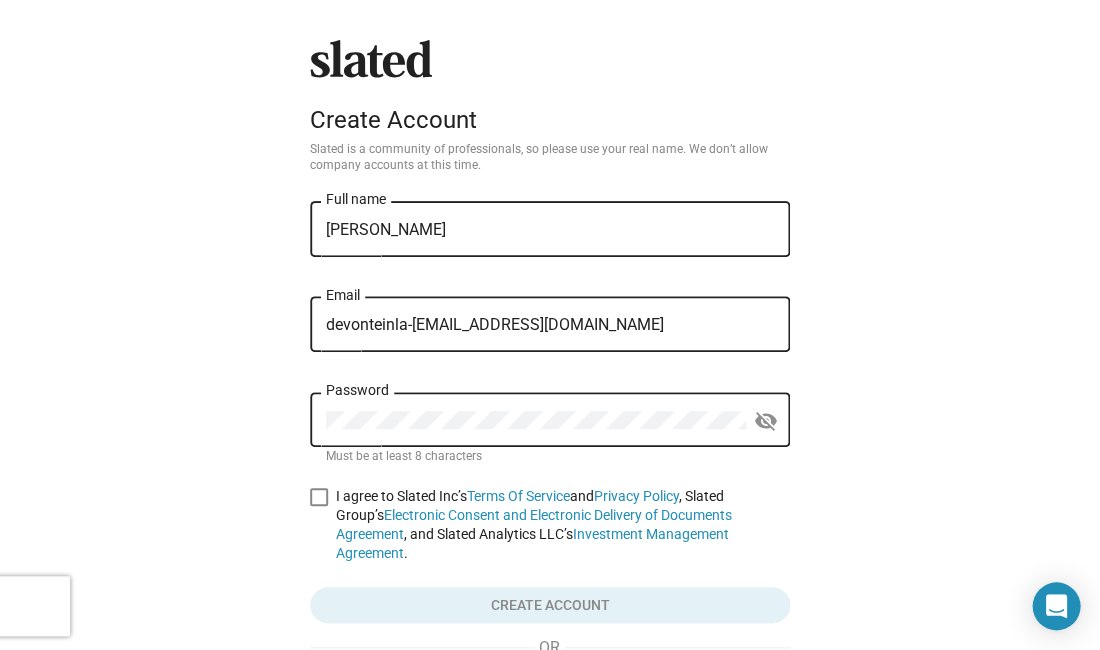 type on "devonteinla-86@yahoo.com" 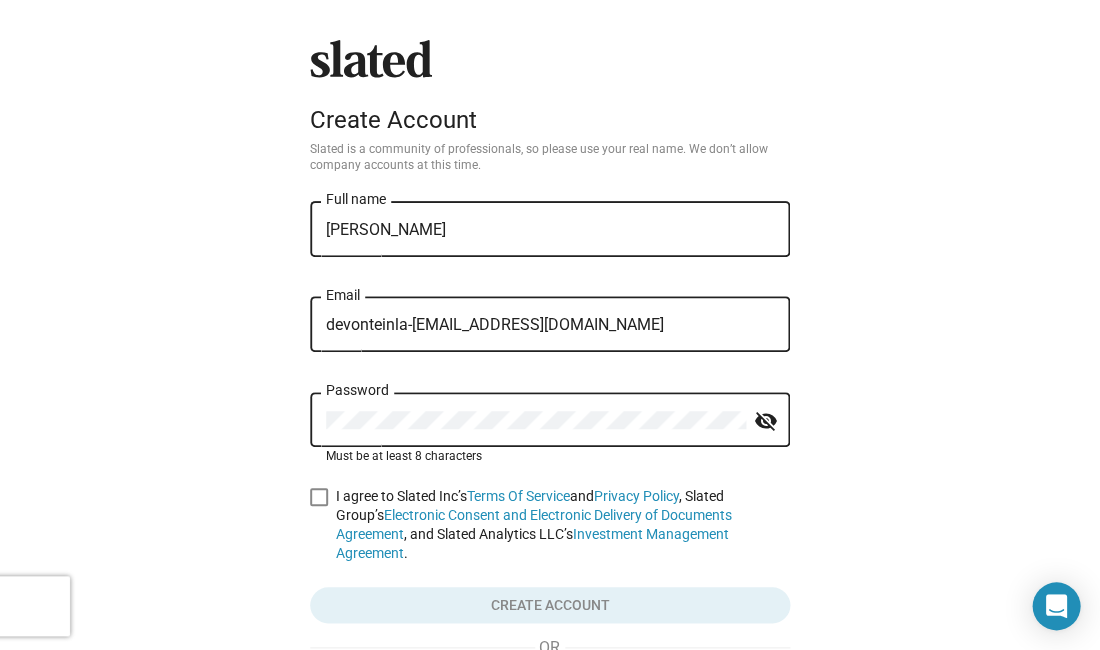 click at bounding box center [319, 497] 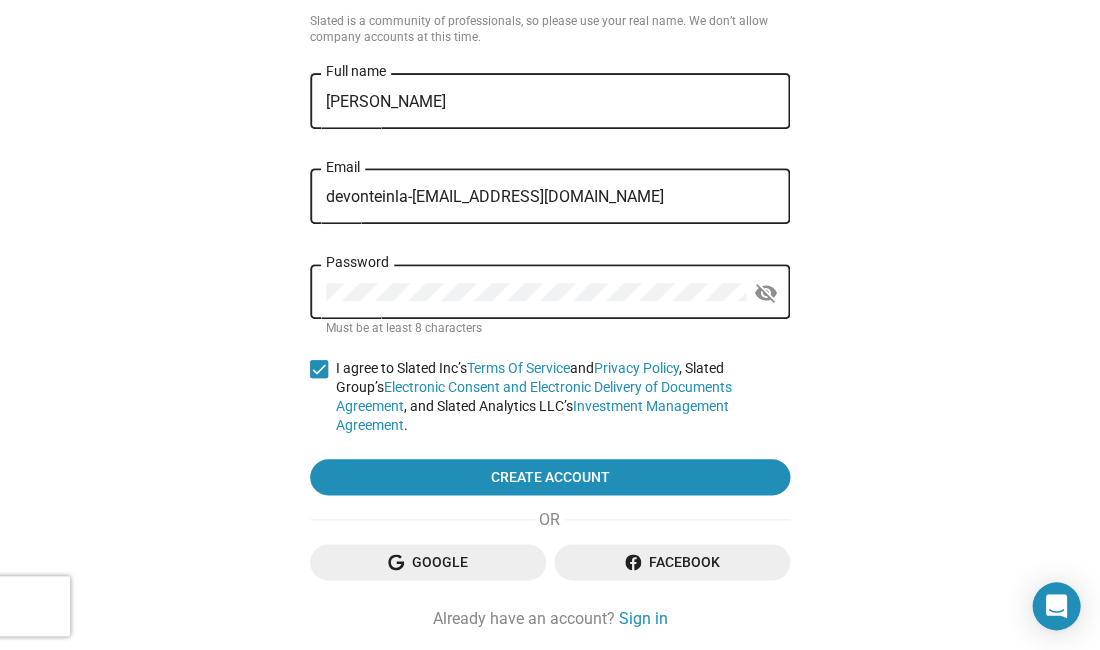 scroll, scrollTop: 129, scrollLeft: 0, axis: vertical 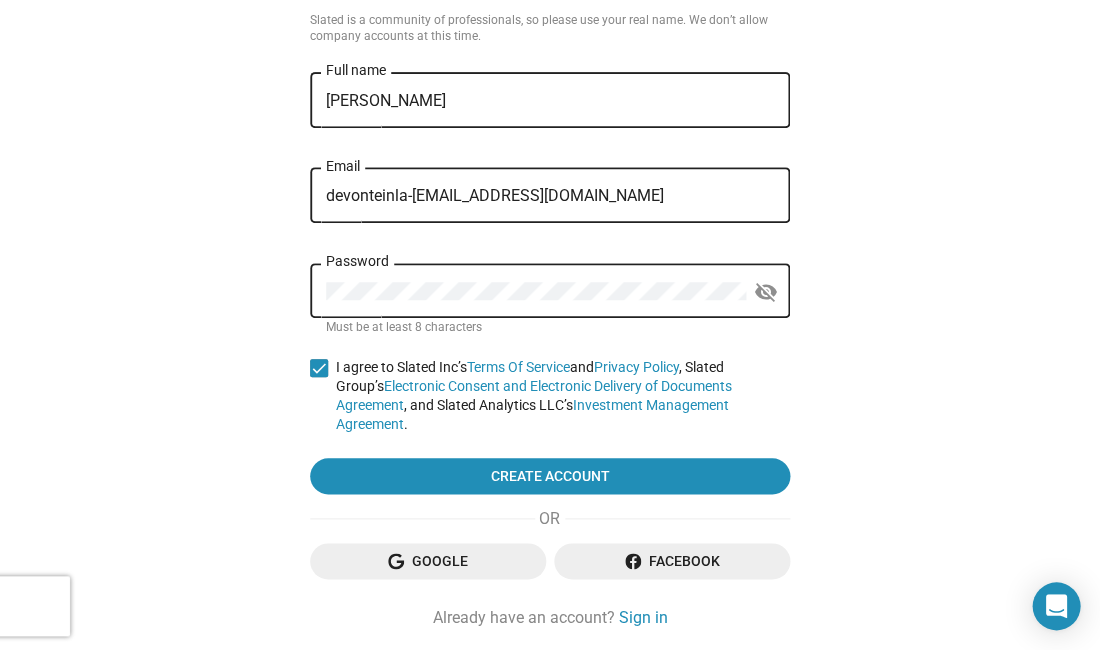 click on "visibility_off" 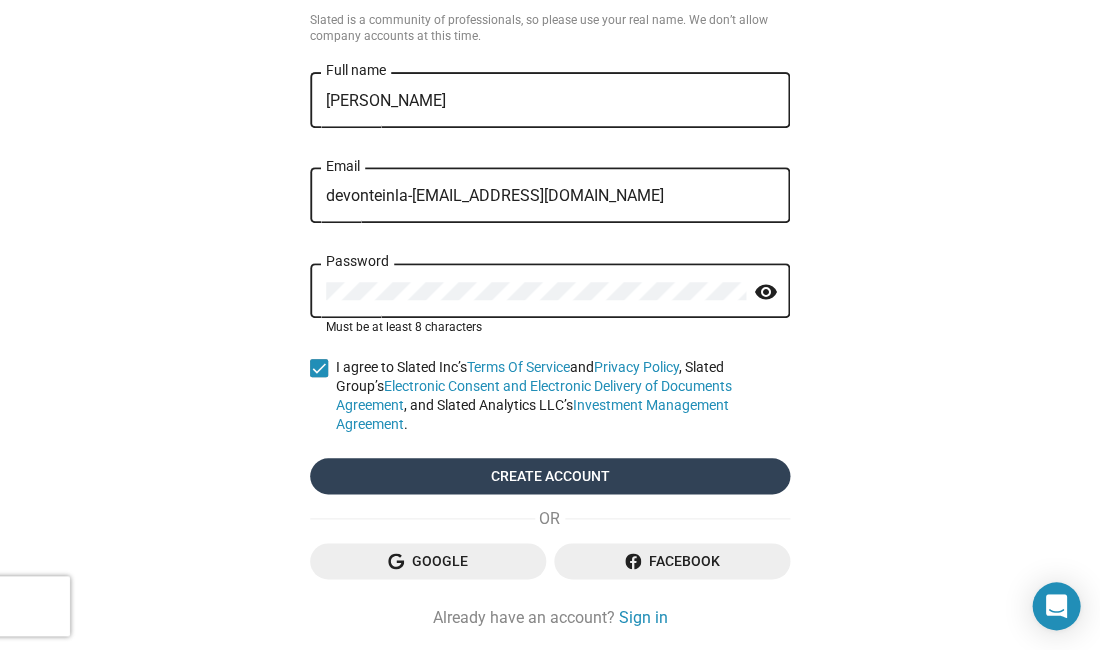 click on "Create account" 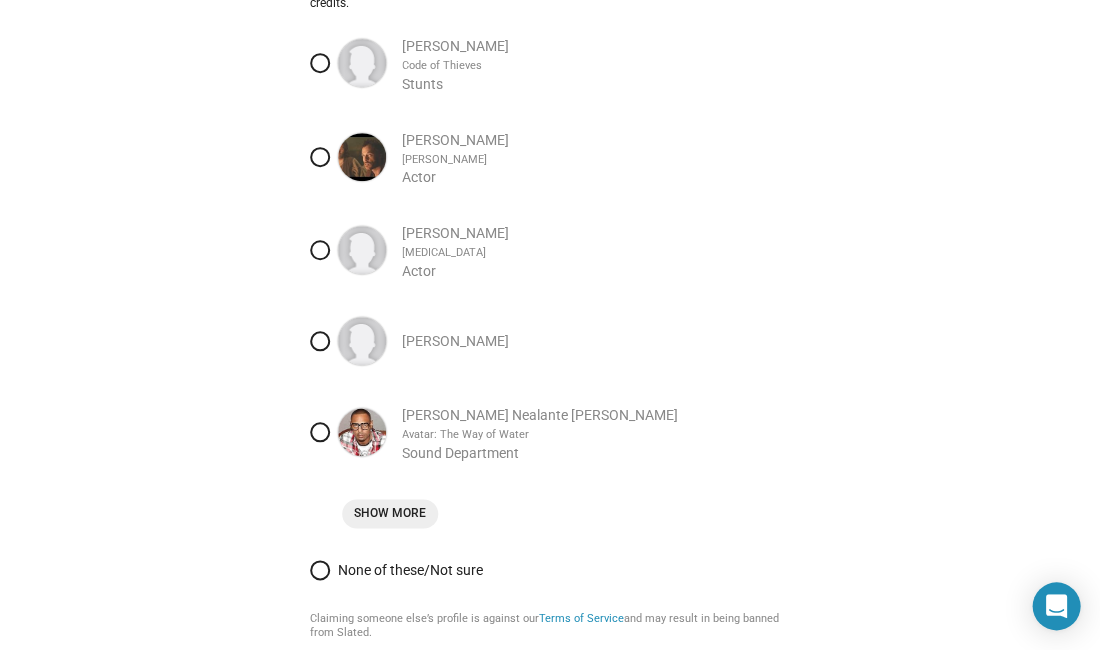 scroll, scrollTop: 177, scrollLeft: 0, axis: vertical 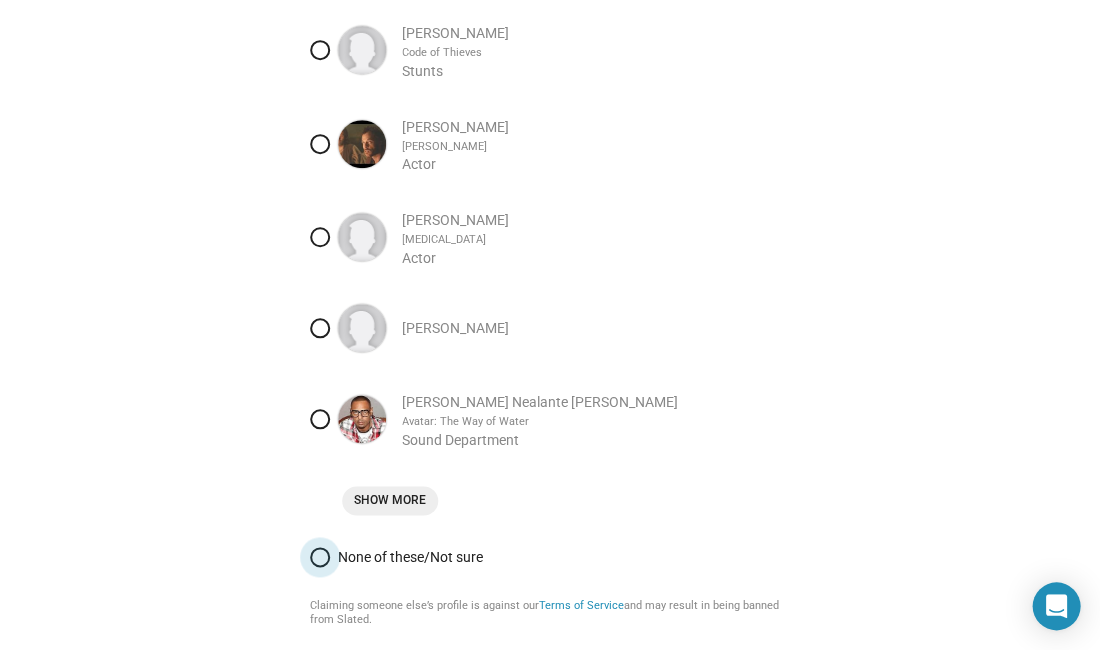 click at bounding box center (320, 557) 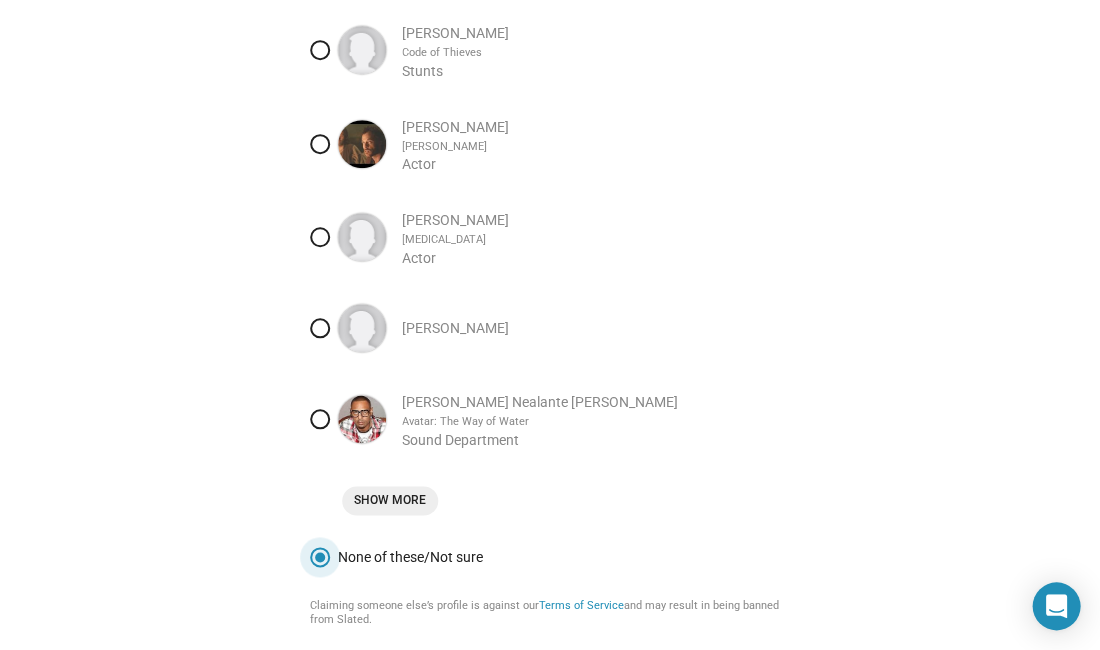 scroll, scrollTop: 0, scrollLeft: 0, axis: both 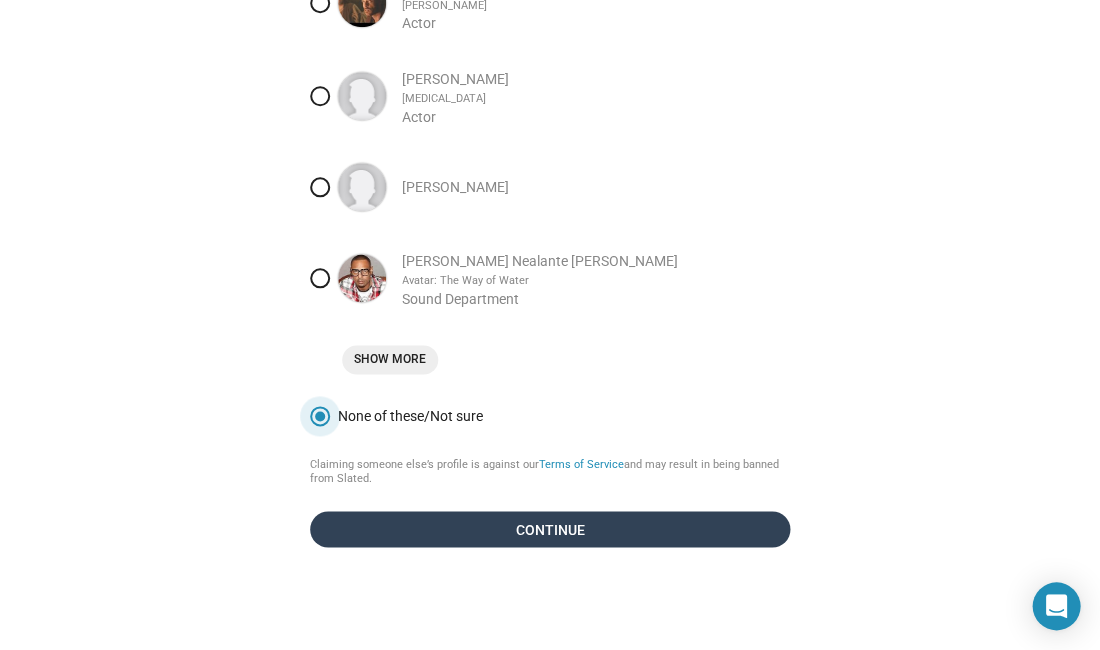 click on "Continue" 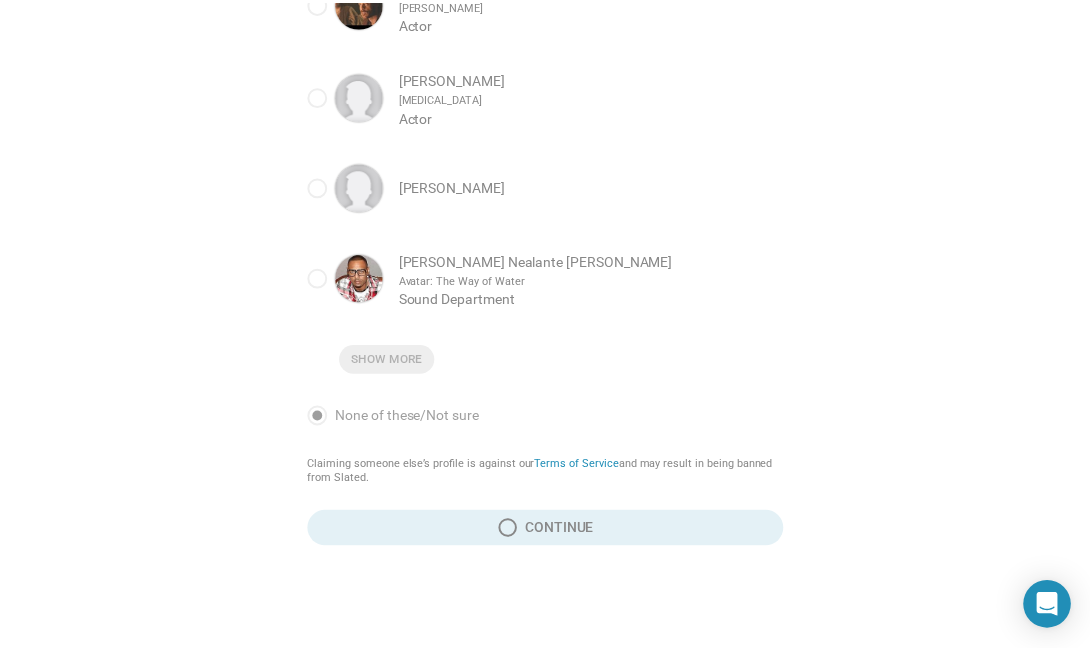 scroll, scrollTop: 69, scrollLeft: 0, axis: vertical 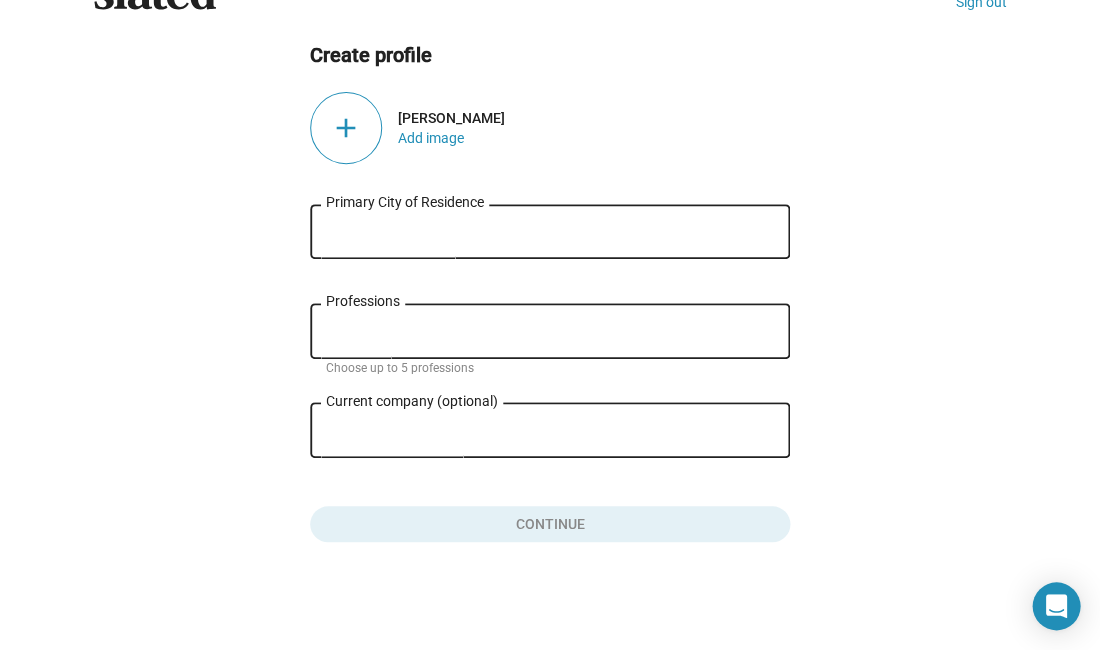 click on "Primary City of Residence" at bounding box center (550, 232) 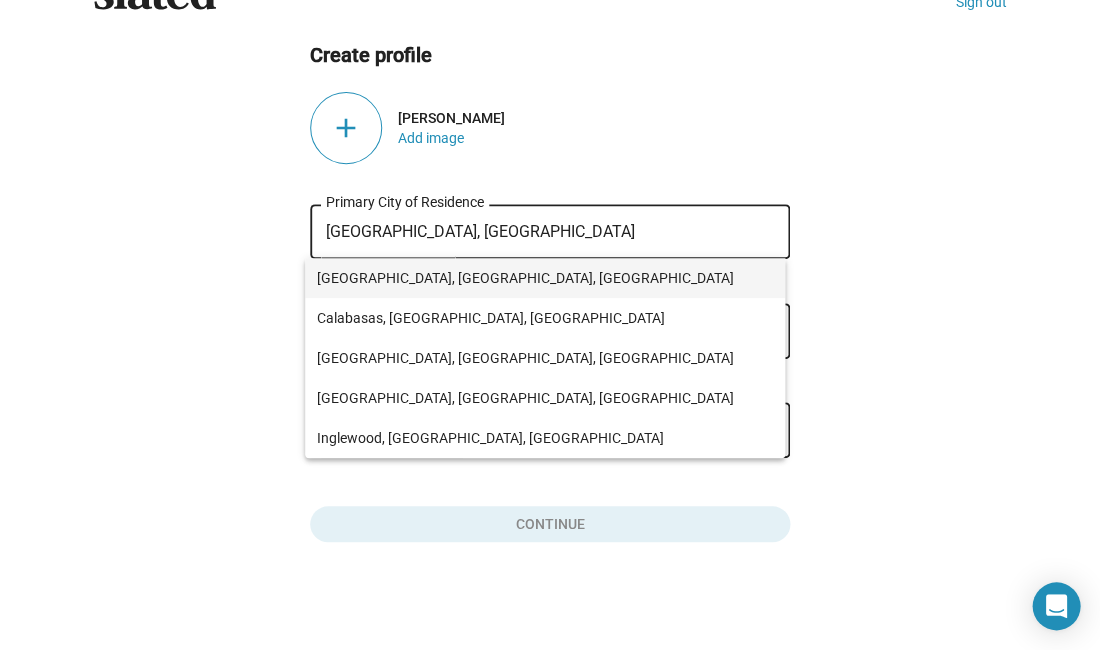 click on "Los Angeles, CA, USA" at bounding box center [545, 278] 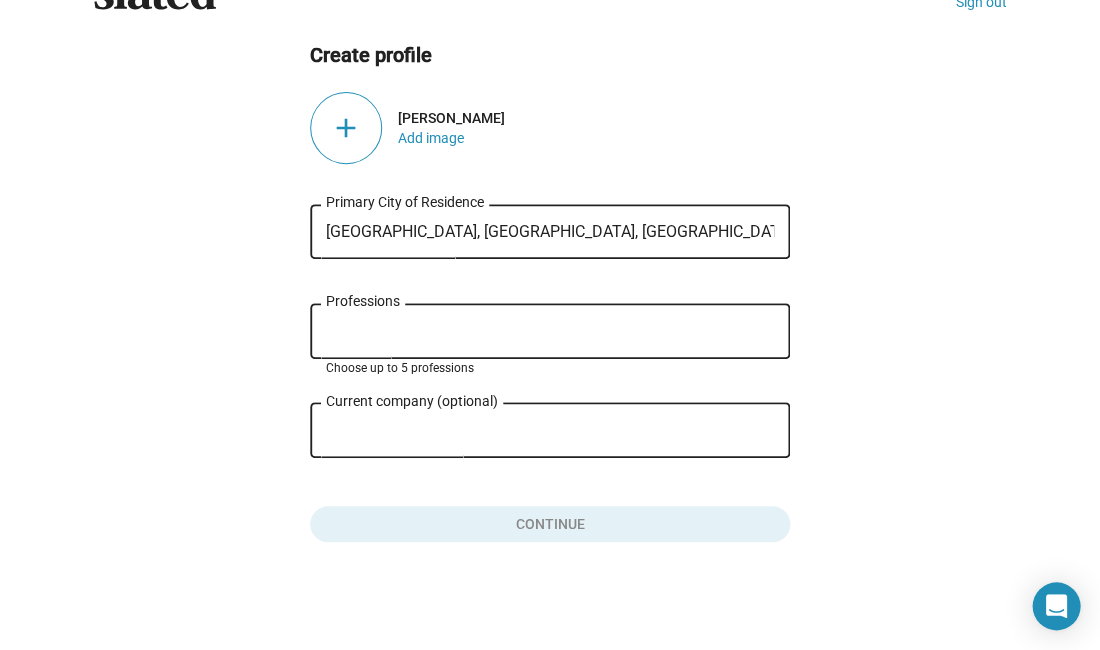 click on "Professions" at bounding box center (554, 332) 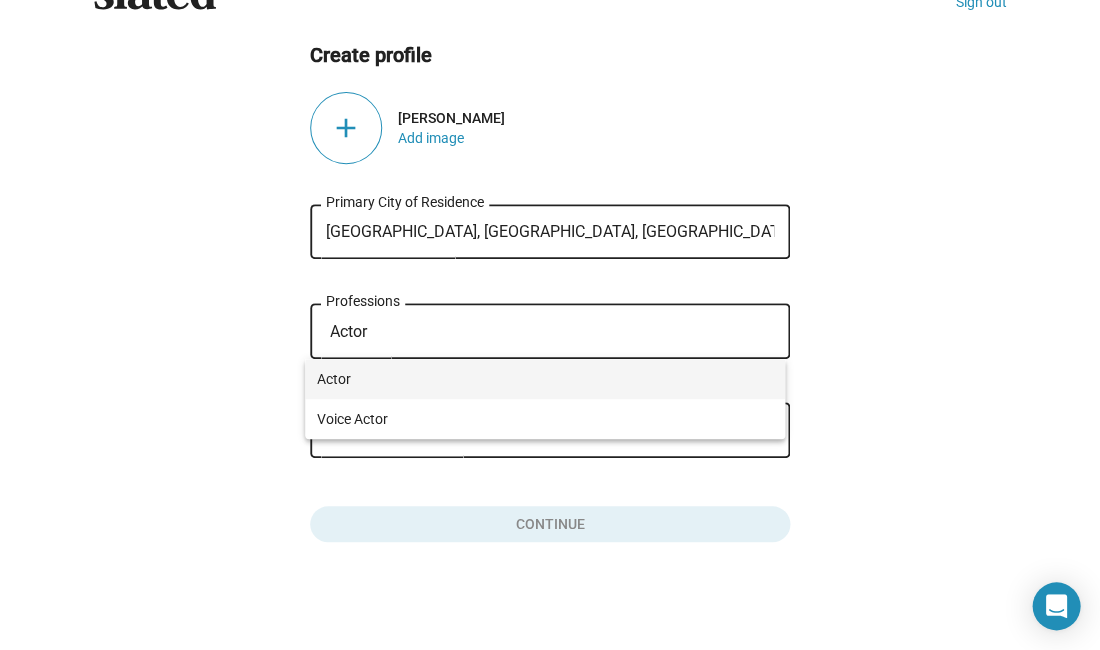 type on "Actor" 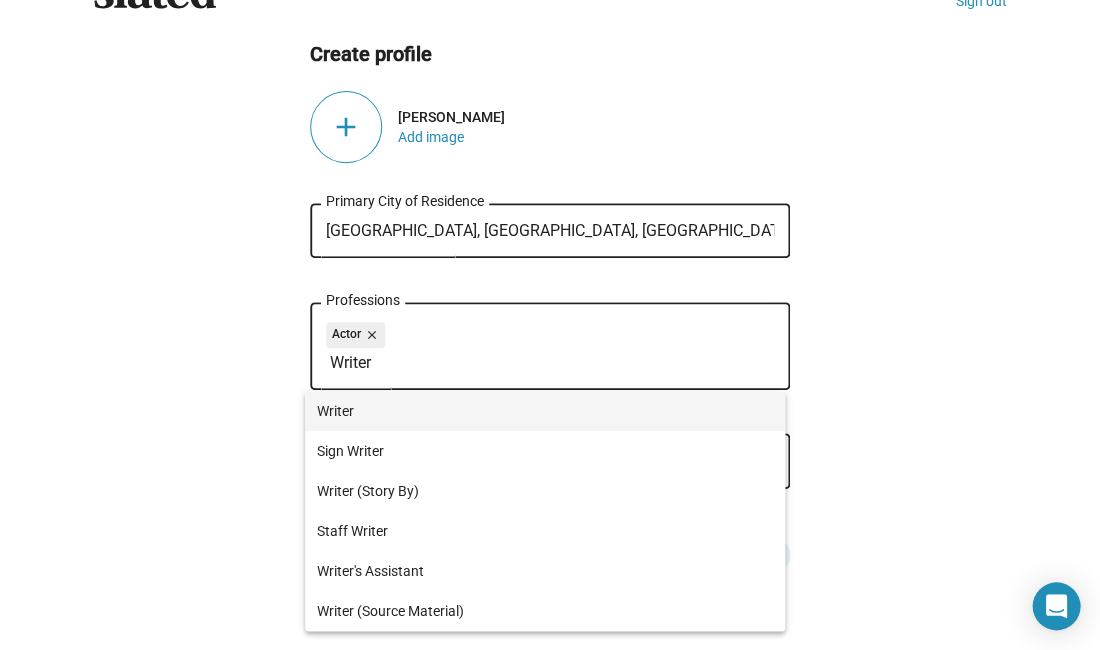 type on "Writer" 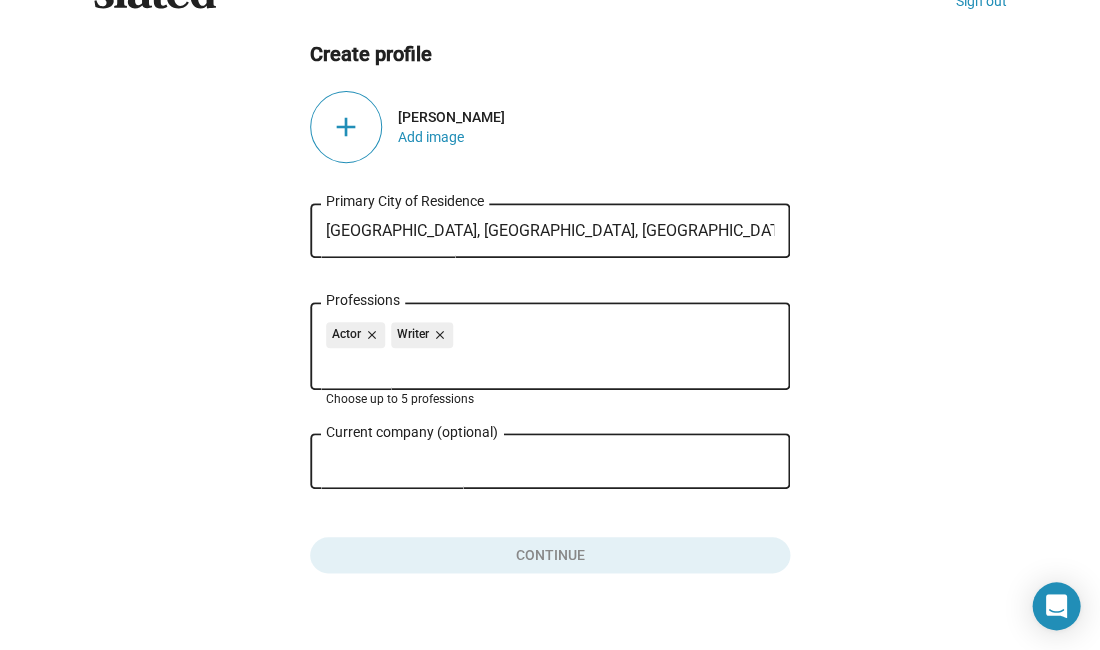 click on "add" 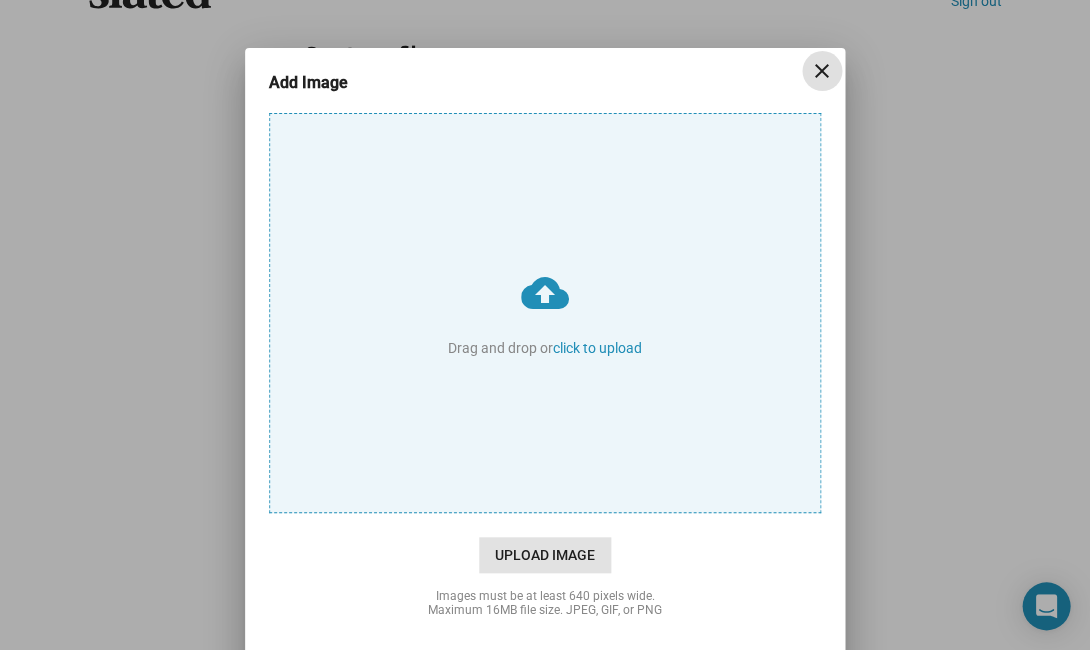 click on "Upload Image" 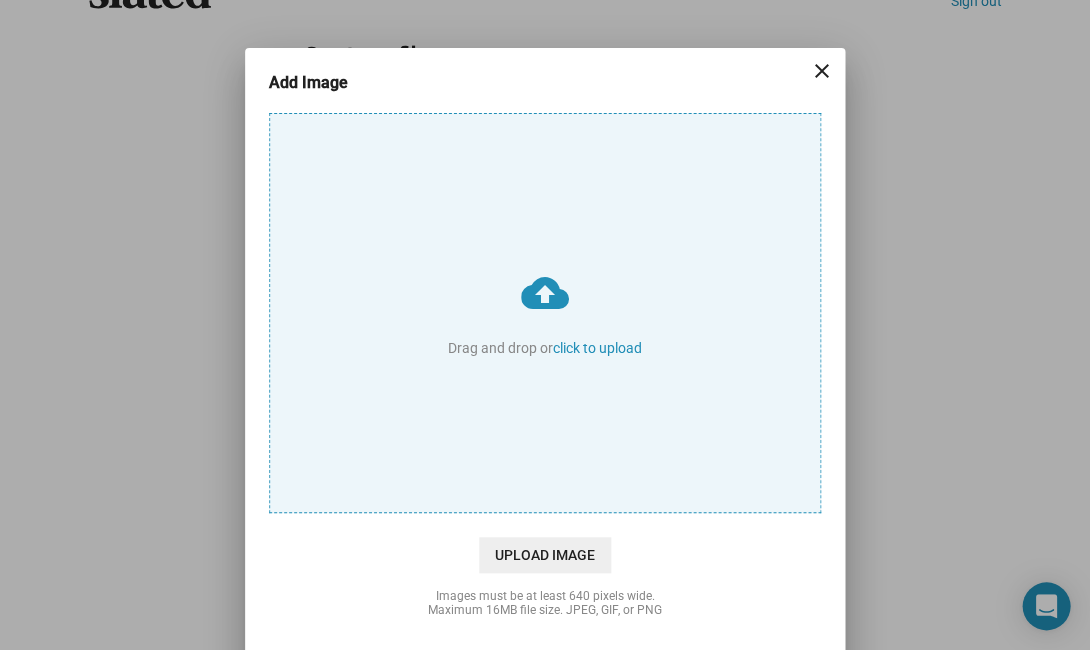 type on "C:\fakepath\IMG_9971.JPG" 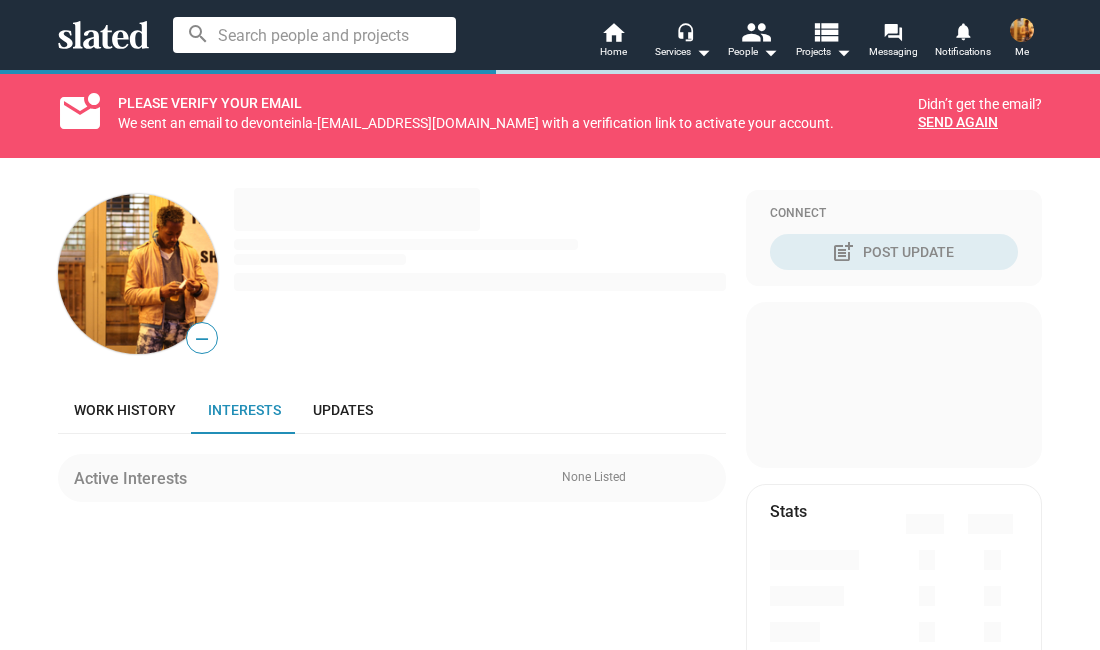 scroll, scrollTop: 0, scrollLeft: 0, axis: both 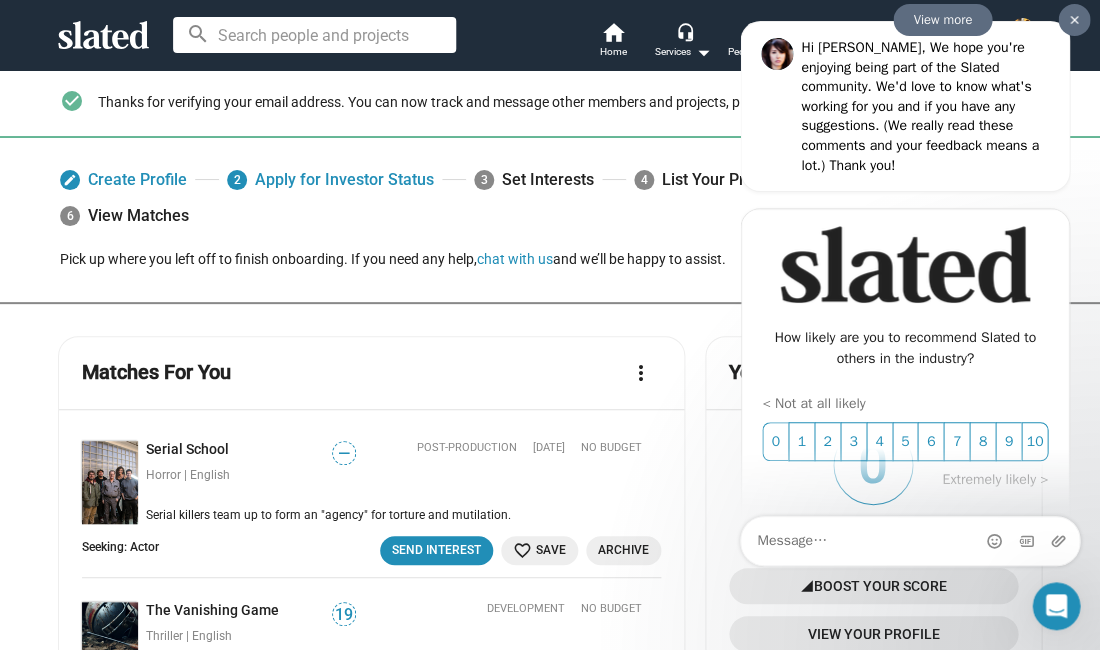 click at bounding box center [1074, 20] 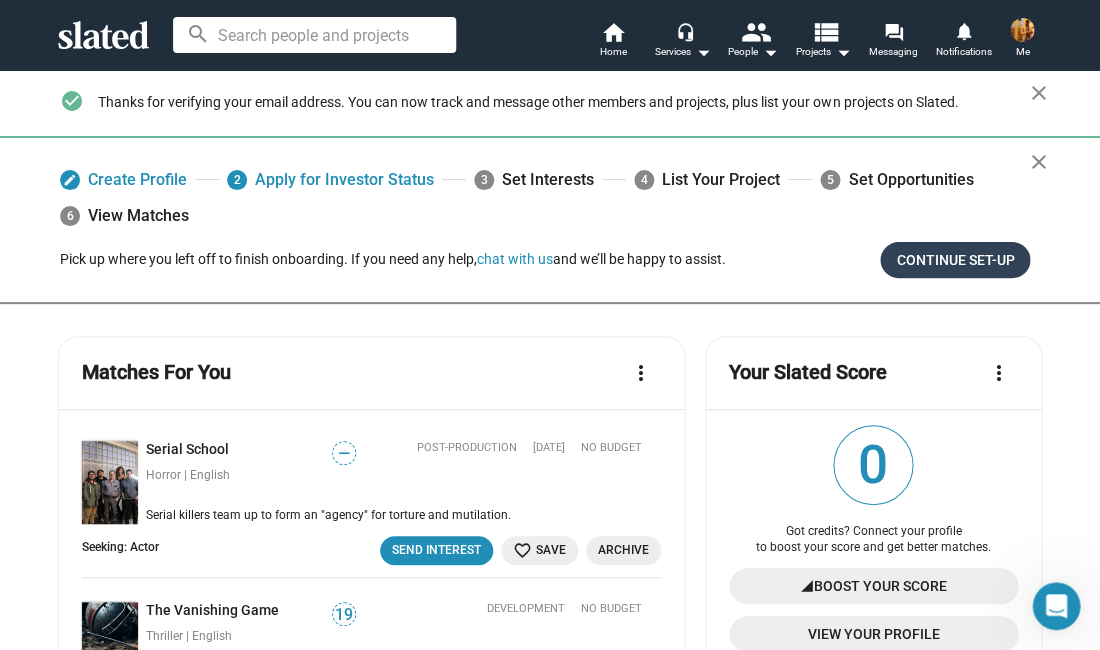 click on "Continue Set-up" 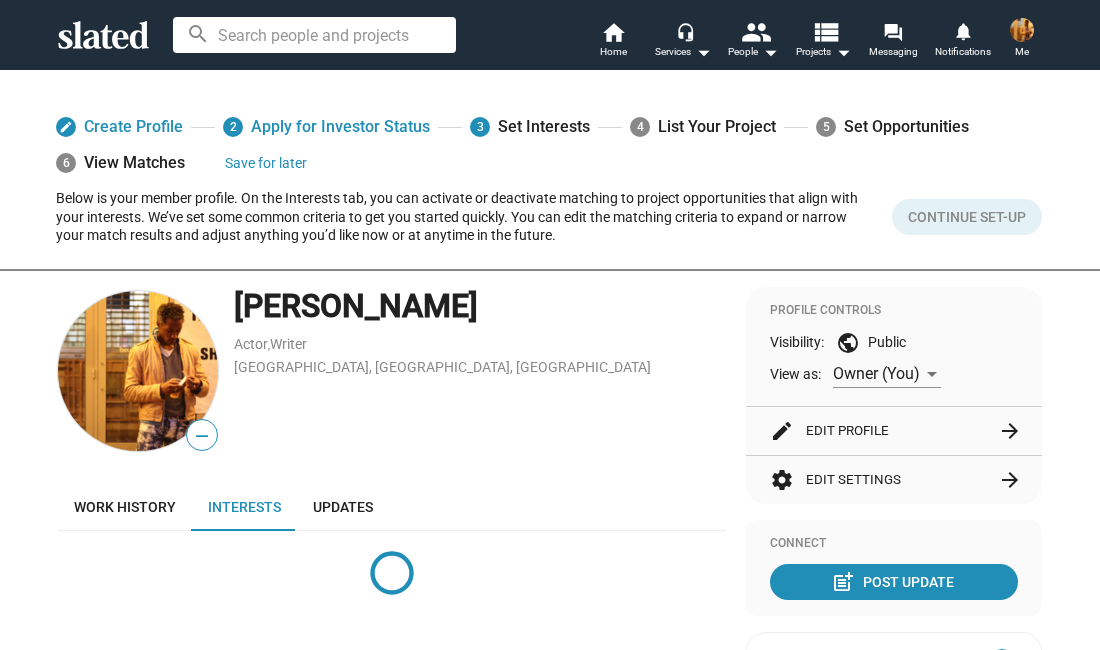 scroll, scrollTop: 0, scrollLeft: 0, axis: both 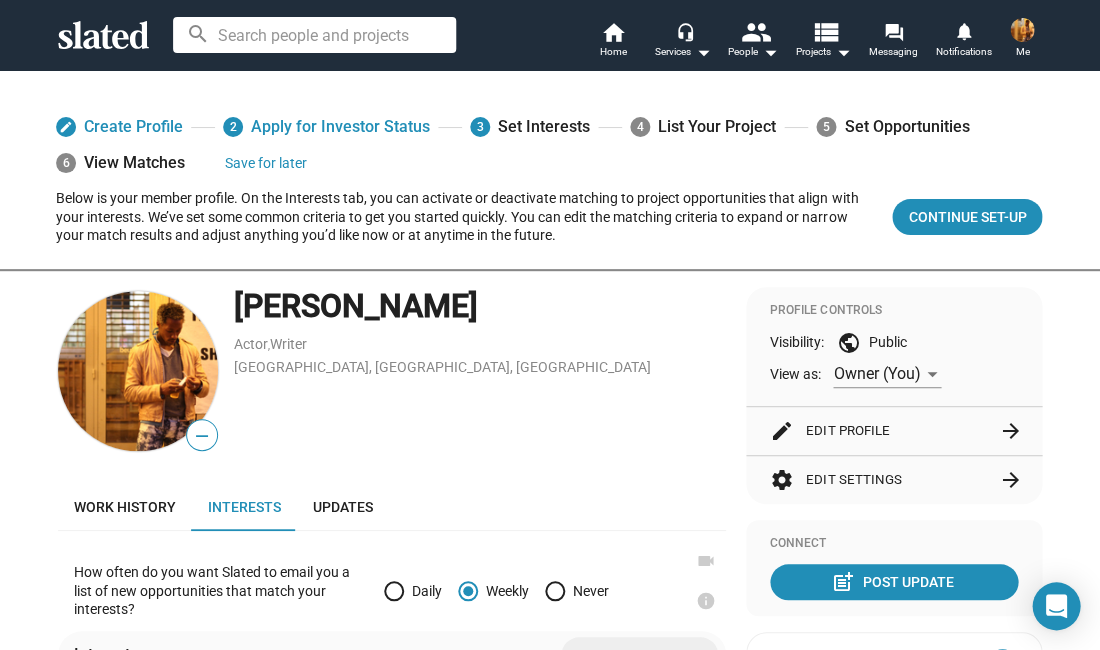 click on "settings  Edit Settings  arrow_forward" 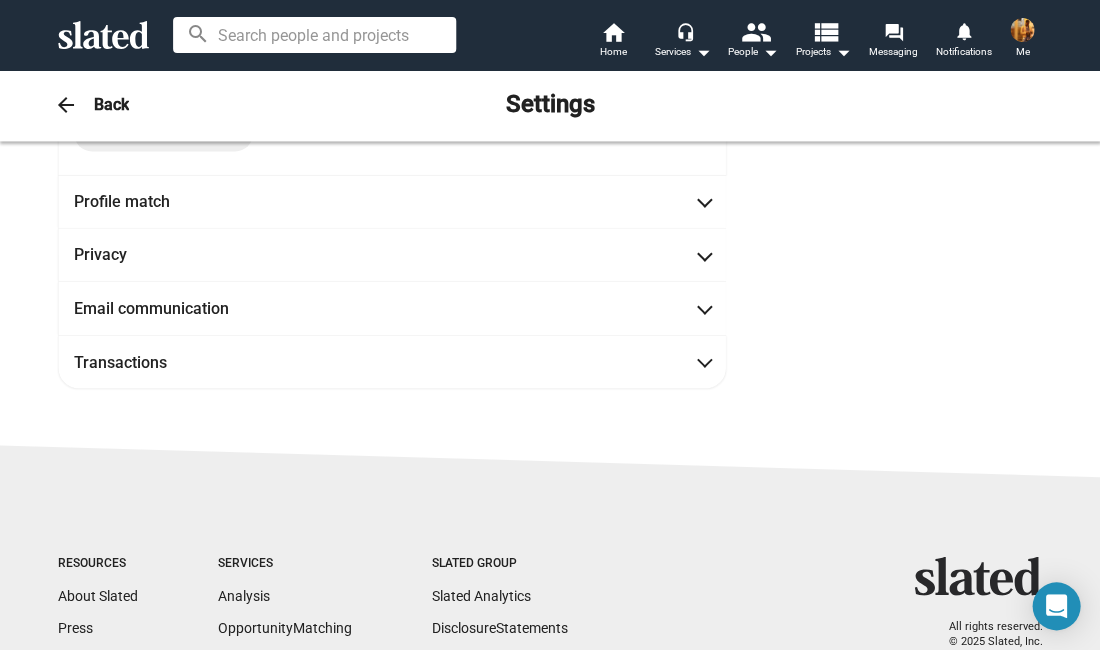 scroll, scrollTop: 509, scrollLeft: 0, axis: vertical 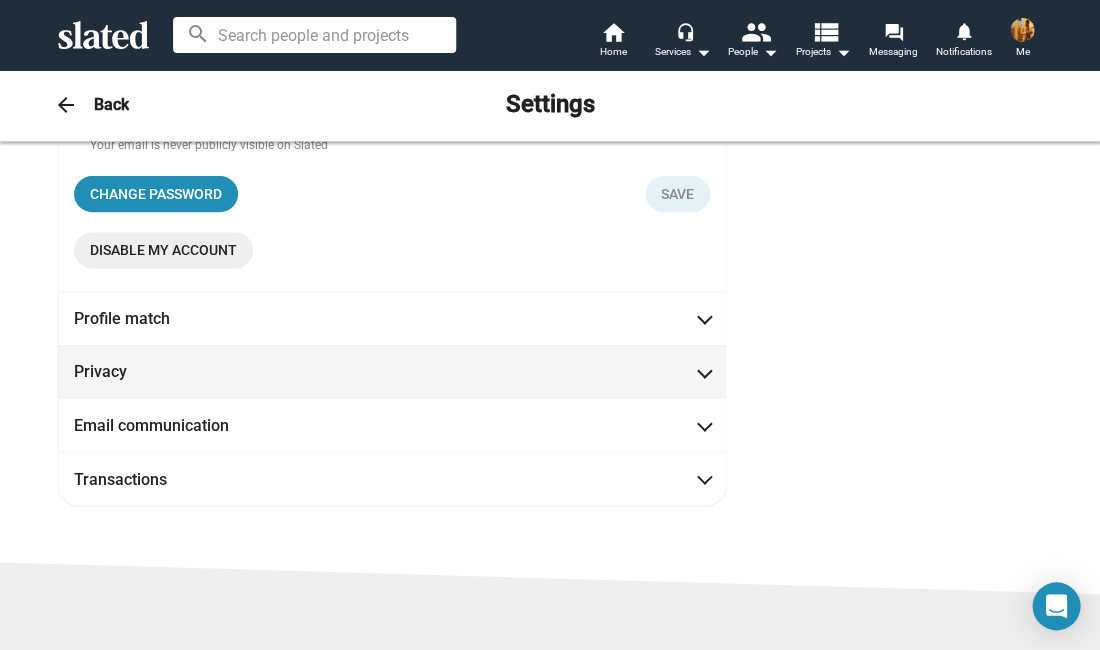 click on "Privacy" at bounding box center (392, 371) 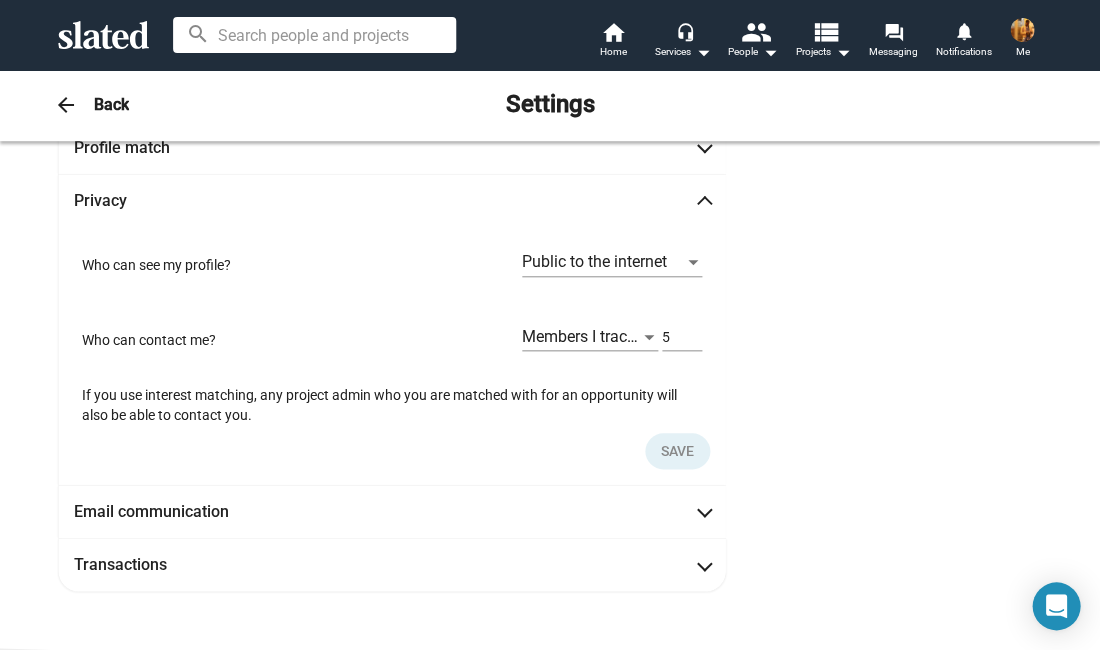 scroll, scrollTop: 245, scrollLeft: 0, axis: vertical 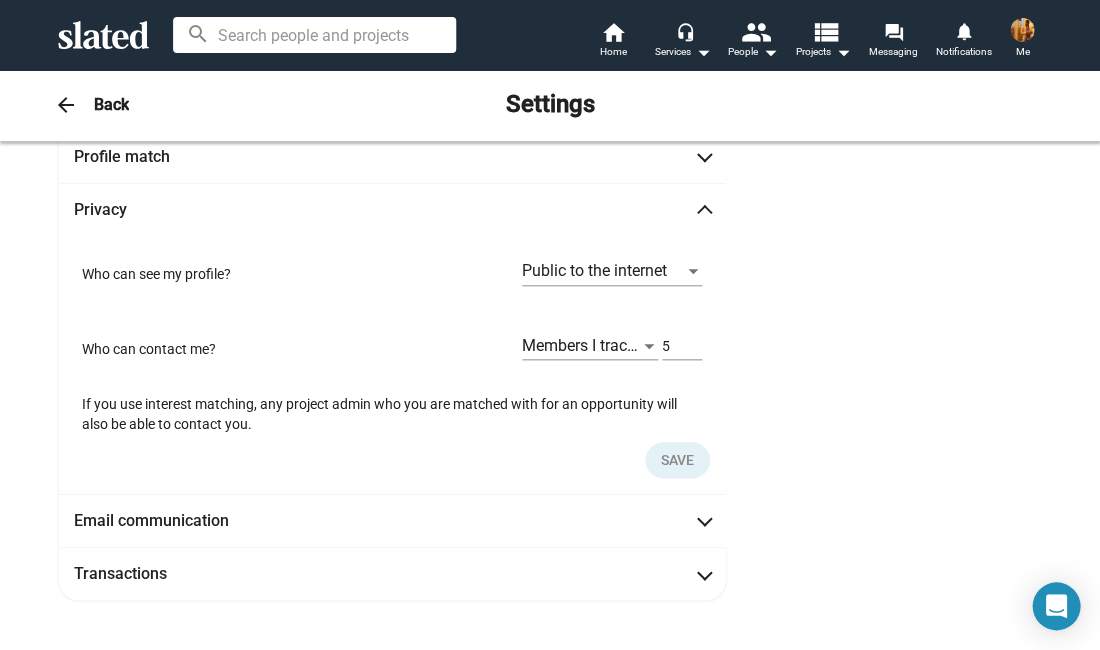 click at bounding box center [693, 271] 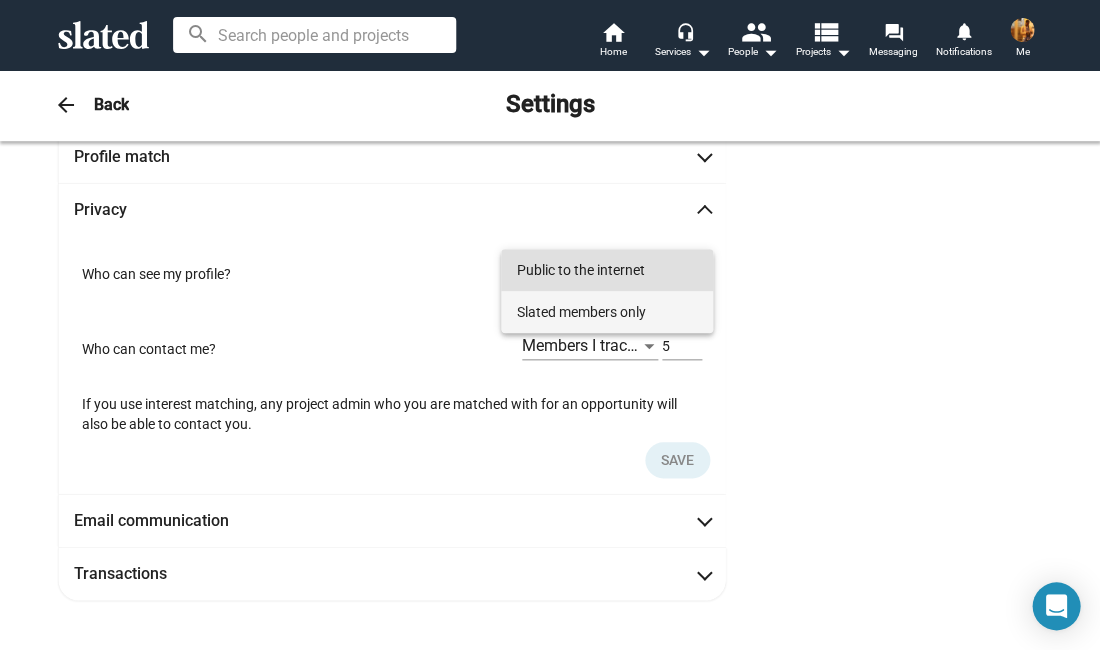 click on "Slated members only" at bounding box center [607, 312] 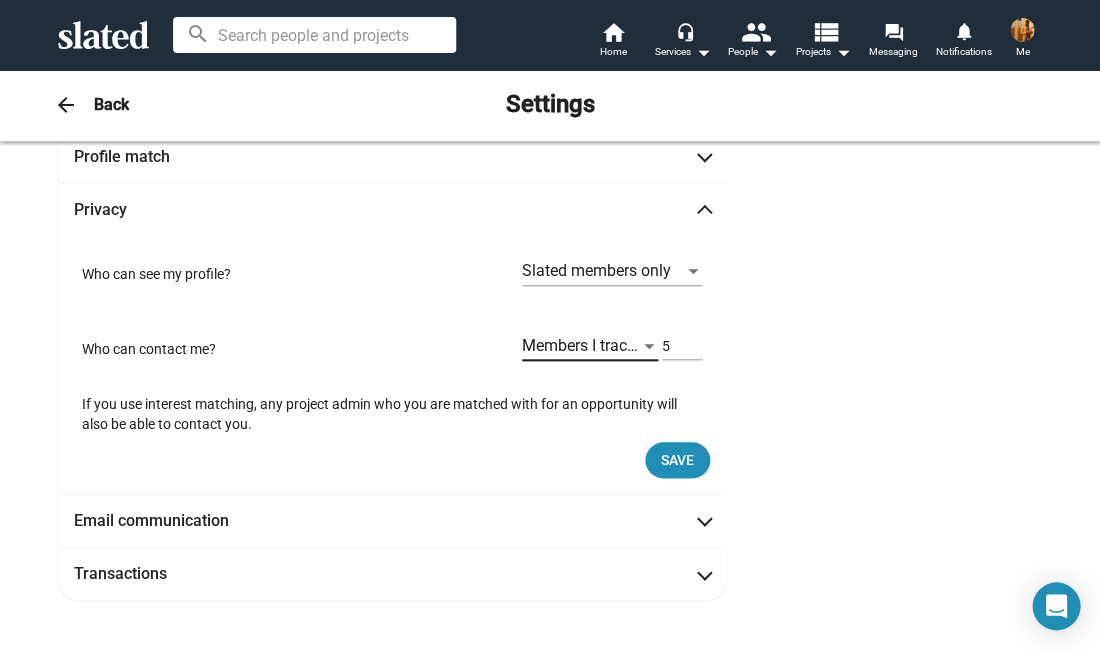 click at bounding box center [649, 346] 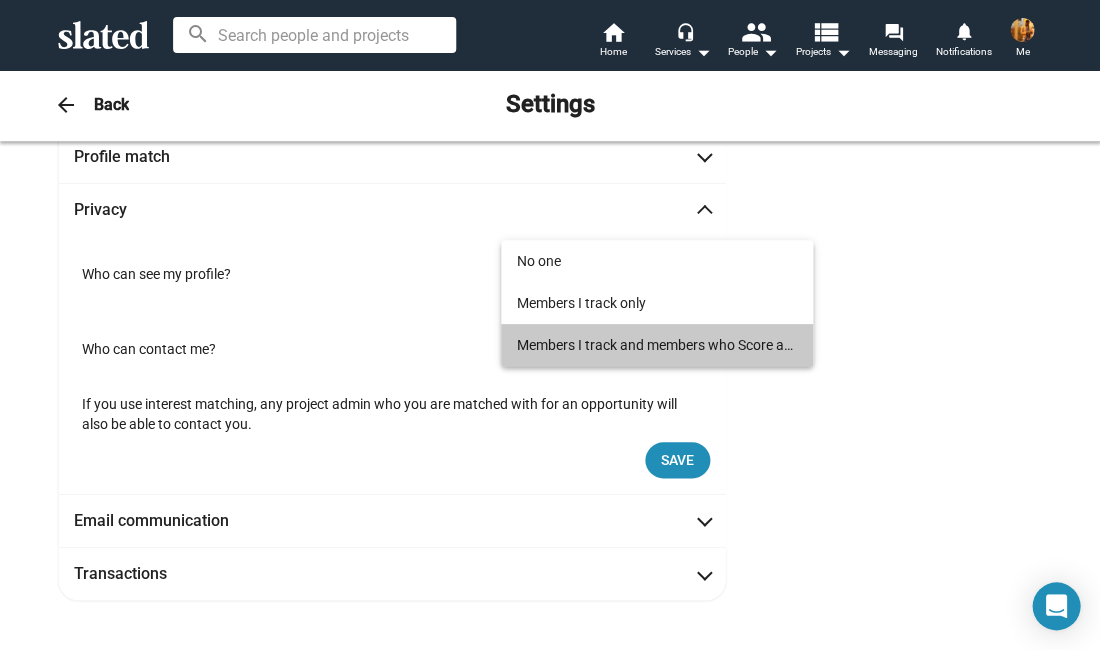 click on "Members I track and members who Score at least" at bounding box center (657, 345) 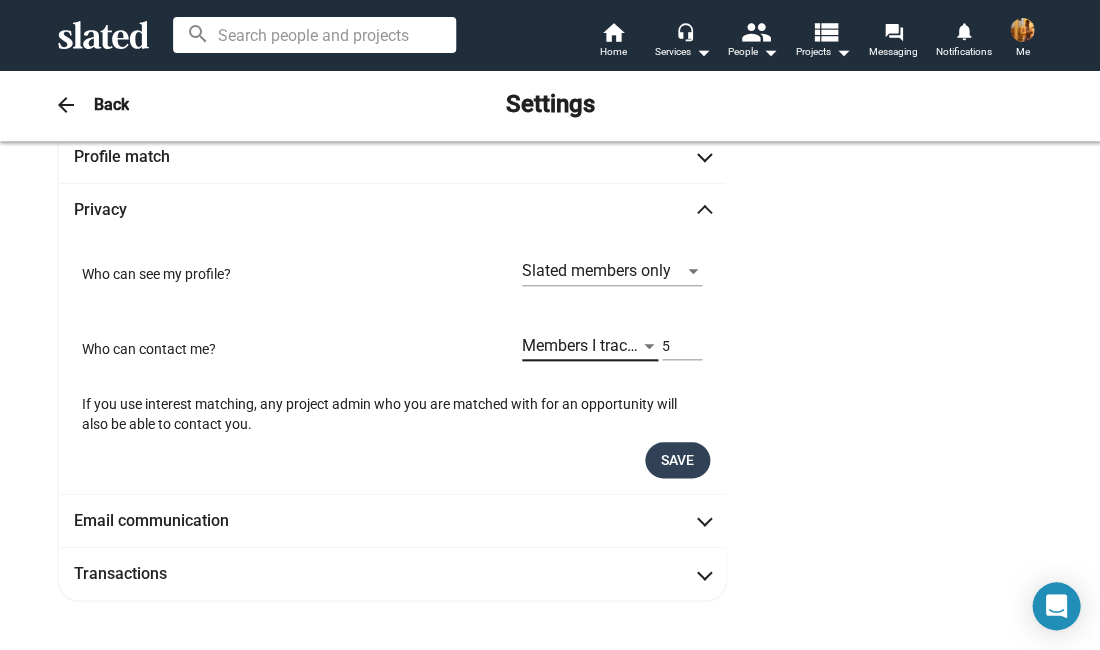click on "Save" at bounding box center (677, 460) 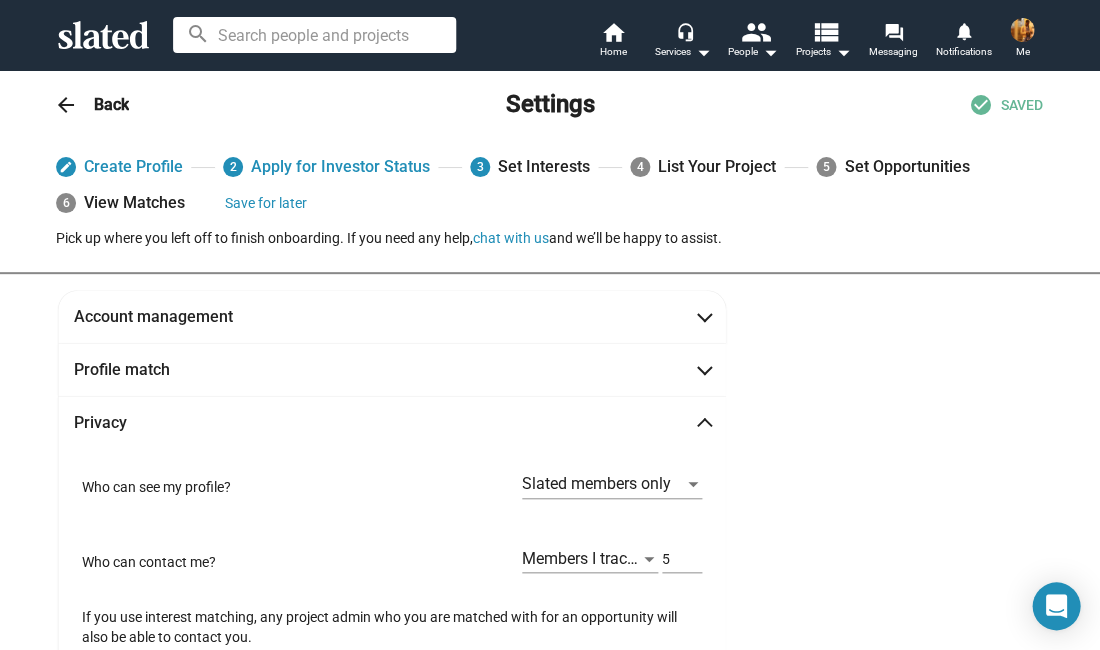 scroll, scrollTop: 0, scrollLeft: 0, axis: both 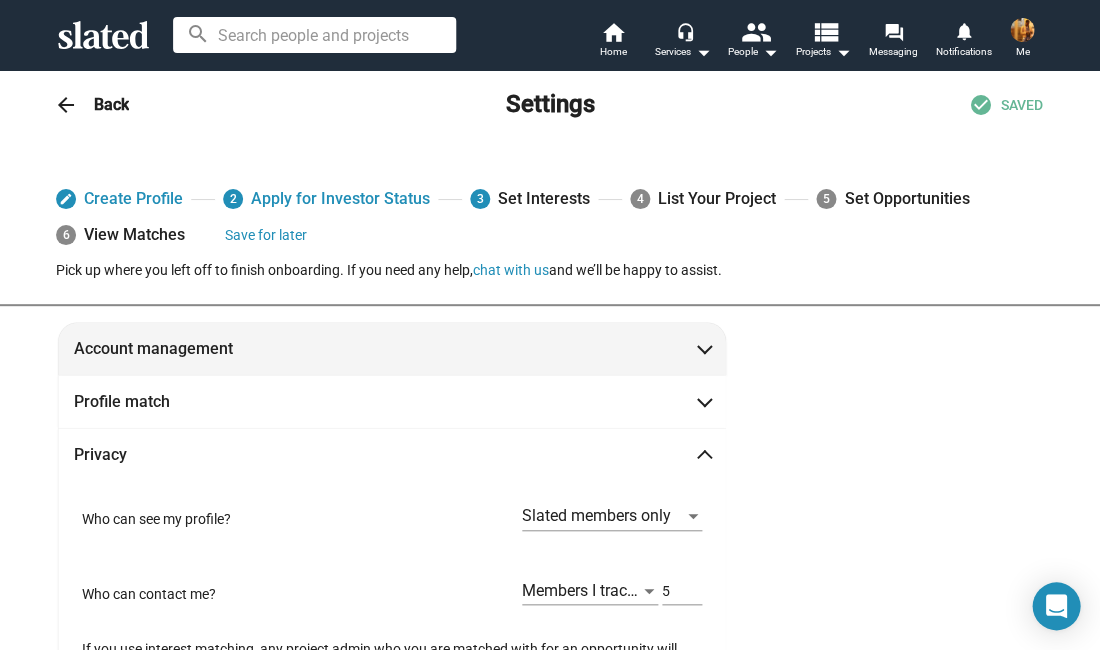 click at bounding box center (704, 347) 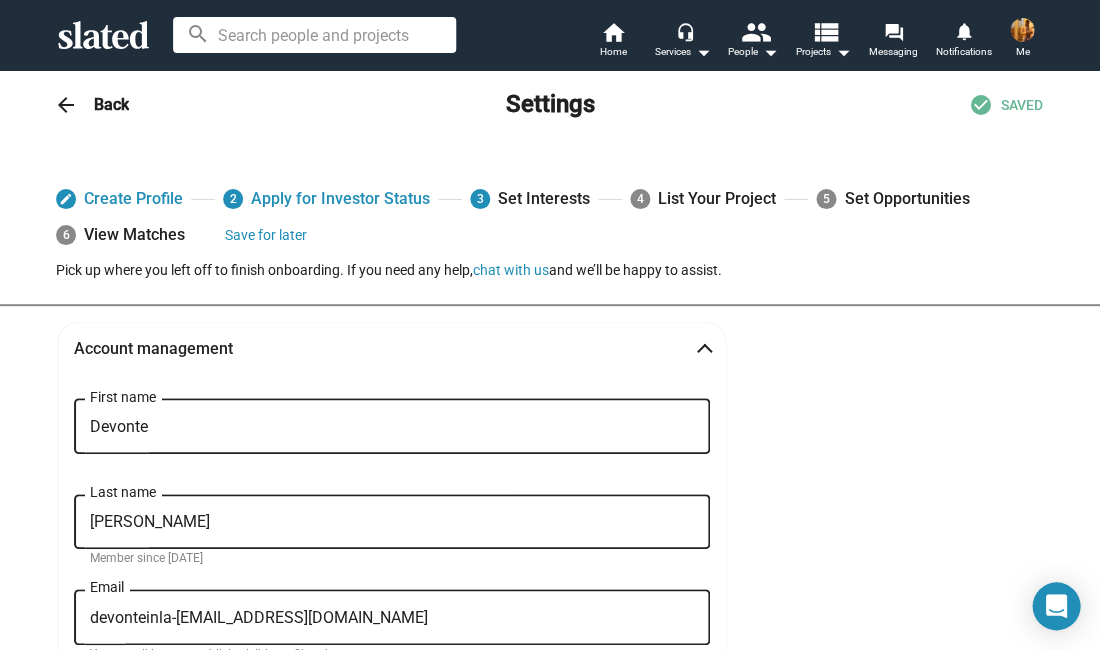 click at bounding box center [314, 35] 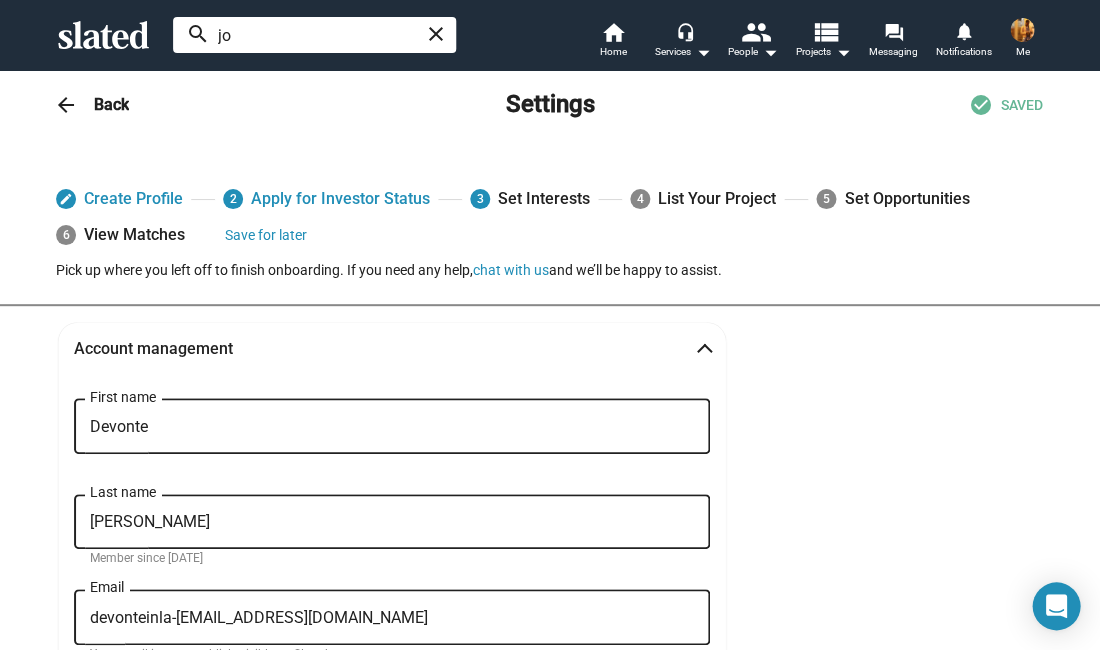 type on "j" 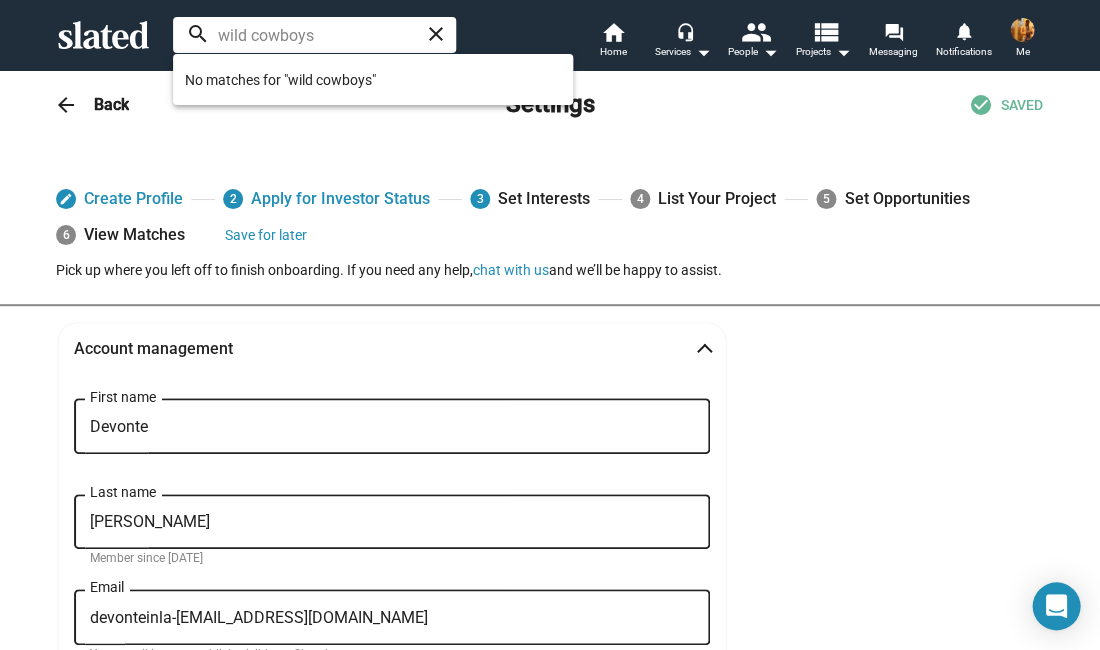 click on "Account management Devonte First name Phillips Last name Member since Jul 9, 2025 devonteinla-86@yahoo.com Email Your email is never publicly visible on Slated Change password Save Disable my account Profile match If you see your profile, select it from the list below:   Phillip Shaun DeVone Code of Thieves Stunts   Phillip DeVona Mr. Brooks Actor   Devon Phillipson Nikita Actor   Philip DeVine   Eric Nealante Phillips Avatar: The Way of Water Sound Department   Deonte Phillips The Coed and the Zombie Stoner Actor   Shellynne Phillips Vontoure Batman: Arkham Shadow Additional Crew   Davonne Phillip Netflix Dreams Costume Department   Devon Phillips Ballads of the Revelation Actress   Devon J. Phillips The Actor Actor Show More   None of these/Not sure NOTE: Choosing a profile that isn't yours is against our  Terms of Service  and may result in your account being cancelled. Save Privacy Who can see my profile? Slated members only Who can contact me? Members I track and members who Score at least 5" 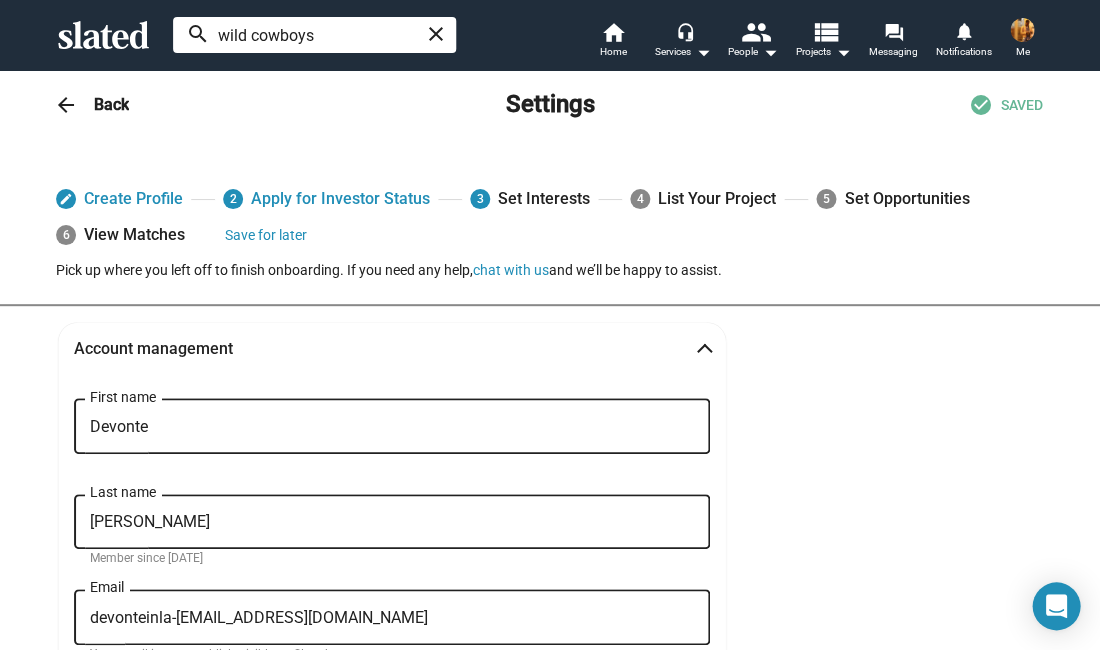 click on "wild cowboys" at bounding box center [314, 35] 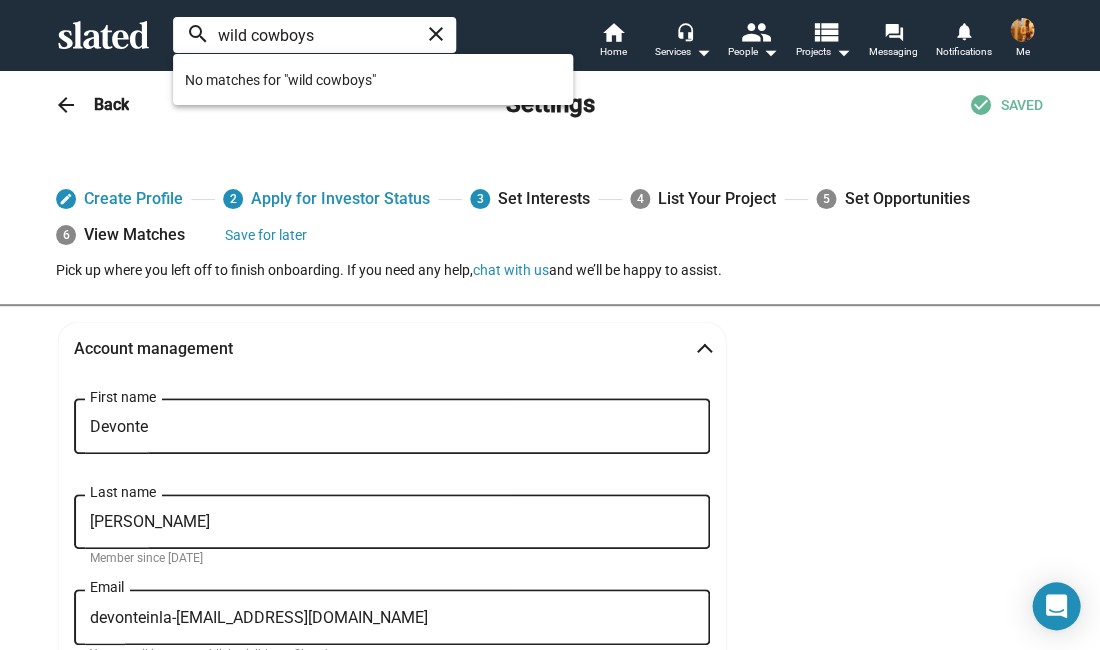 click on "wild cowboys" at bounding box center [314, 35] 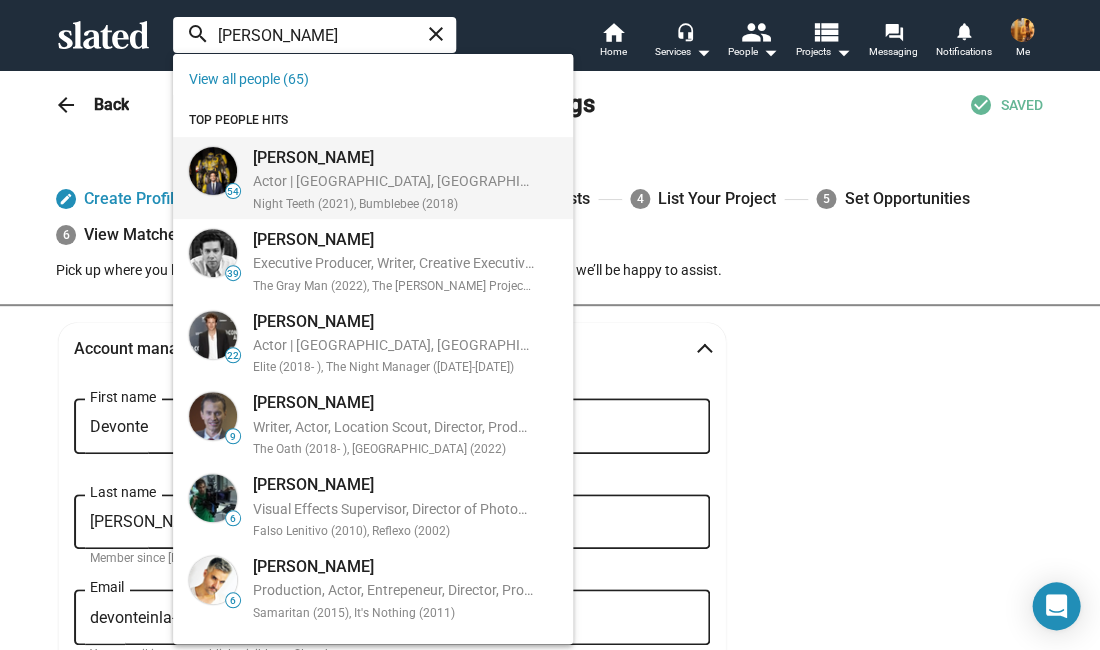 type on "jorge" 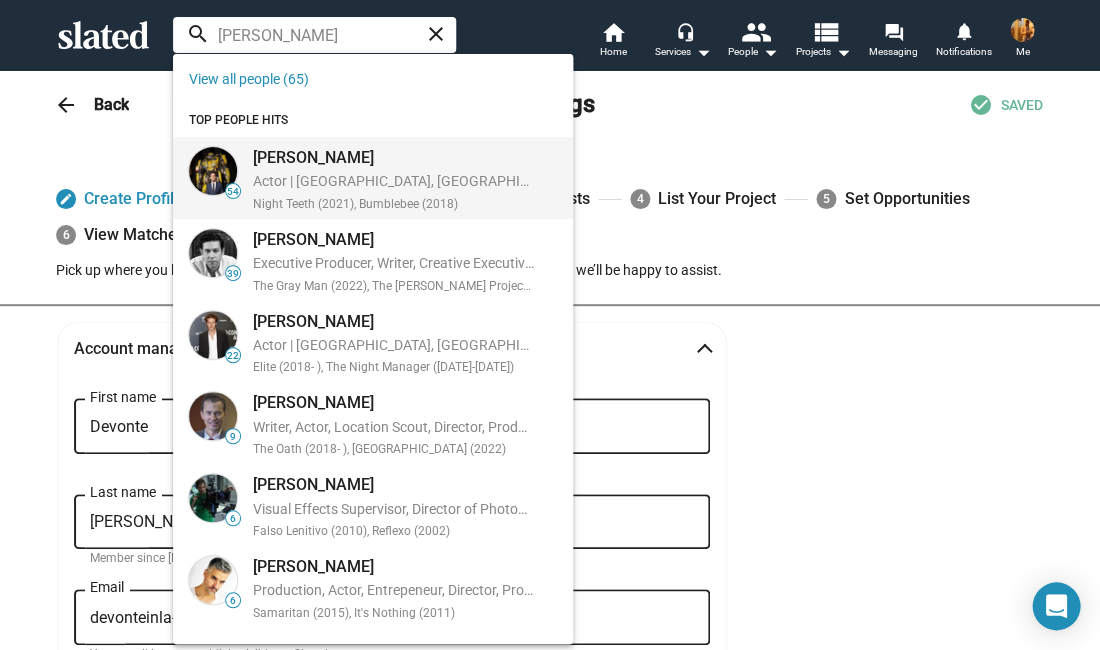 click on "Jorge lendeborg jr" at bounding box center [393, 157] 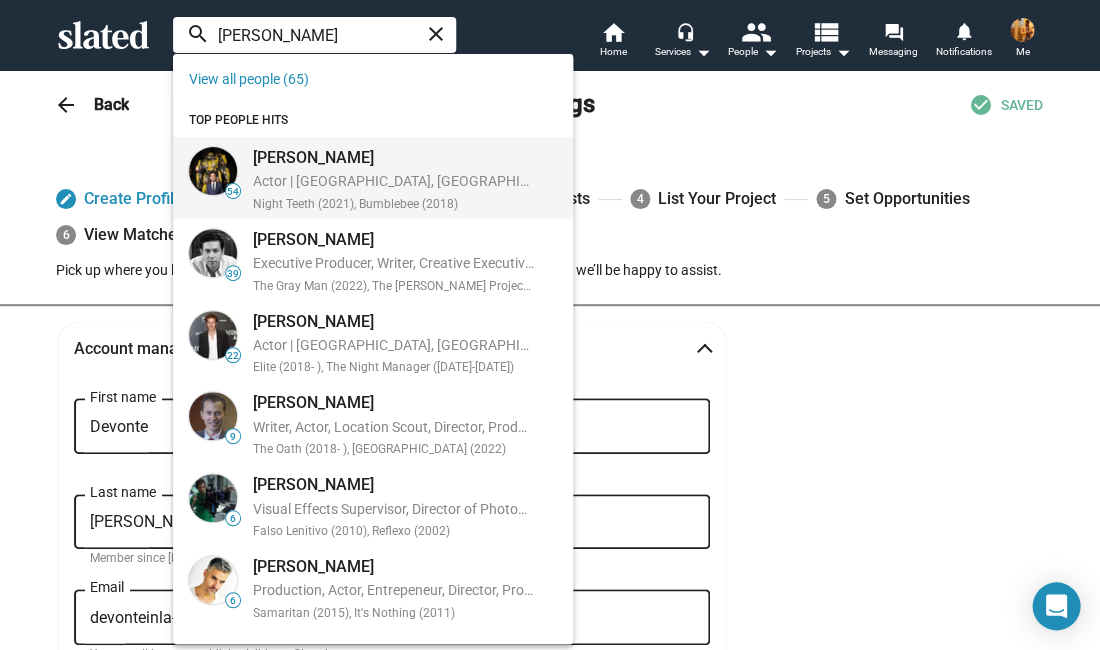 type 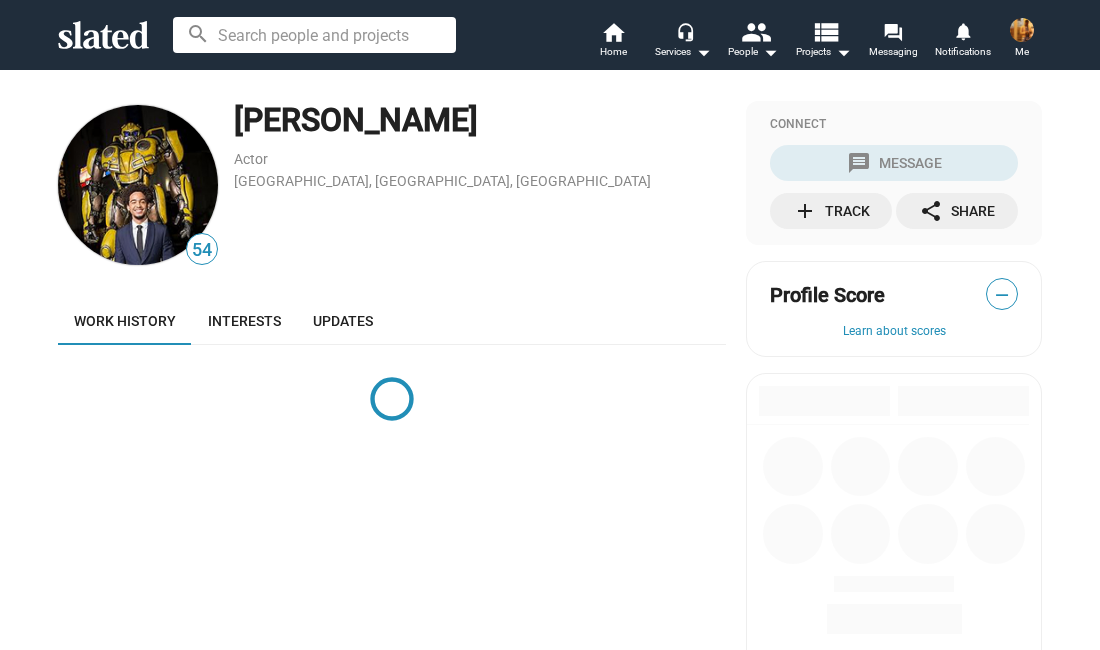 scroll, scrollTop: 0, scrollLeft: 0, axis: both 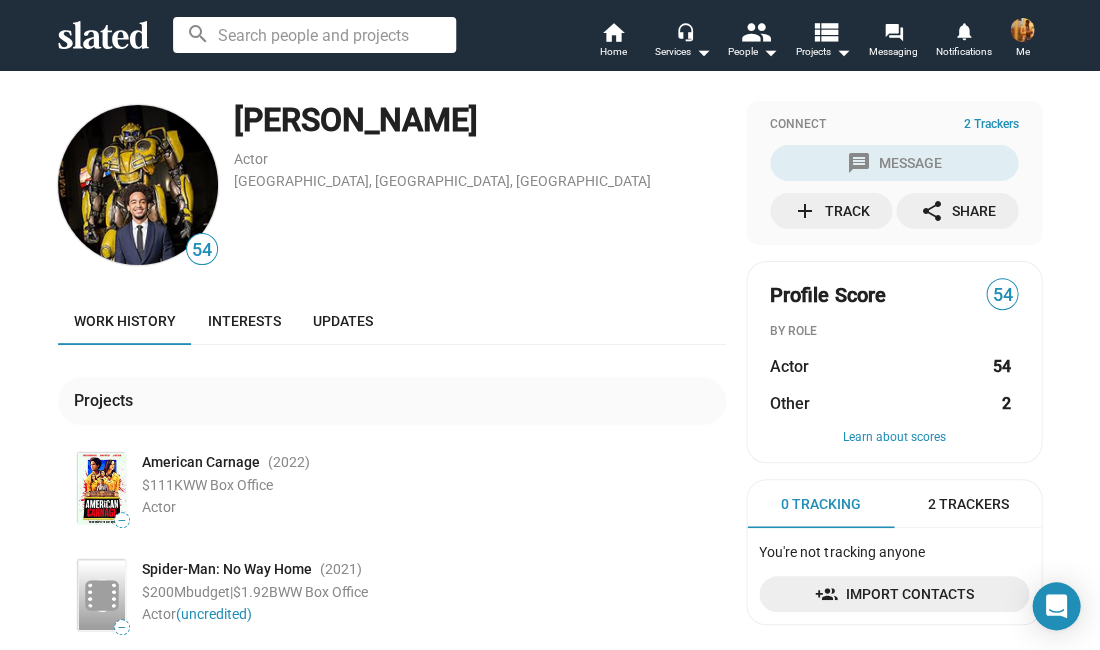 click at bounding box center [314, 35] 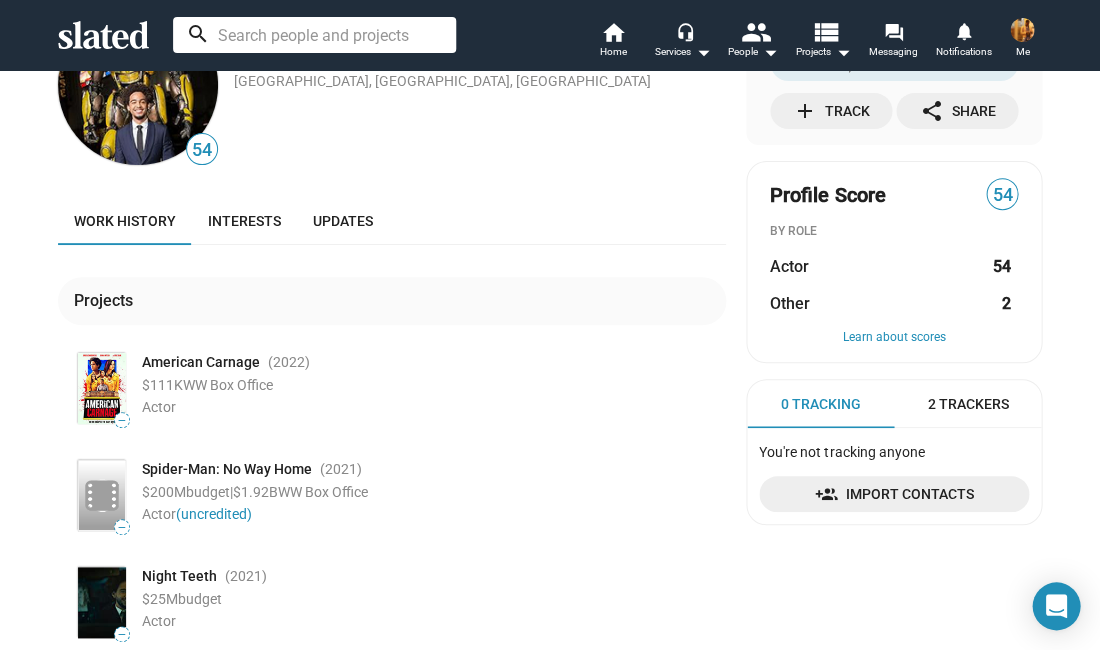 scroll, scrollTop: 0, scrollLeft: 0, axis: both 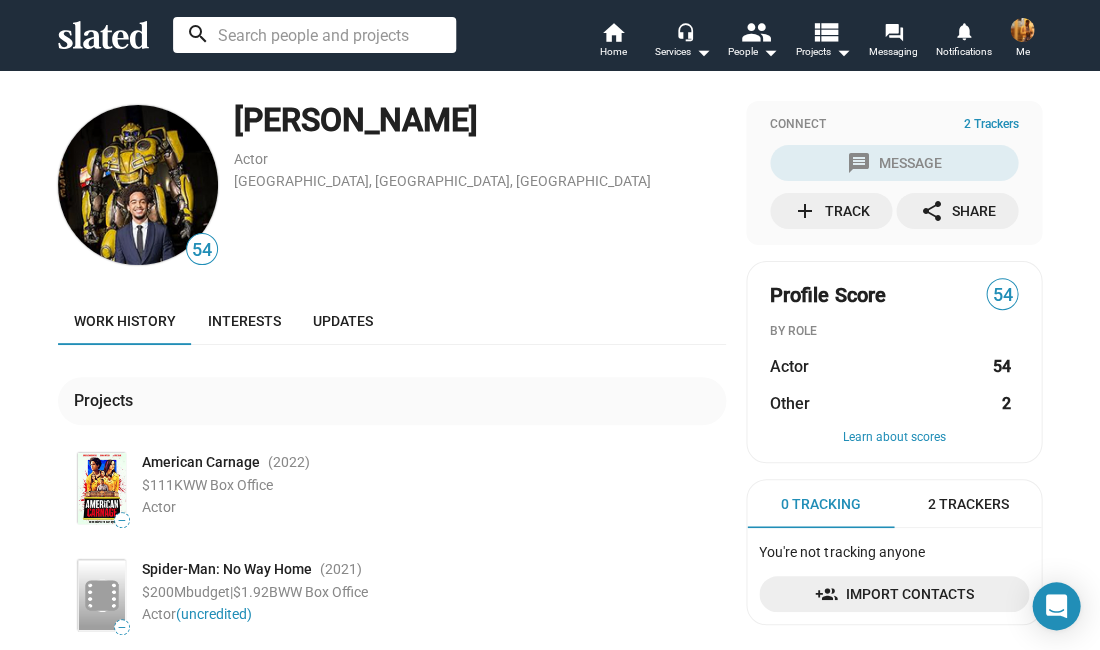 click at bounding box center (314, 35) 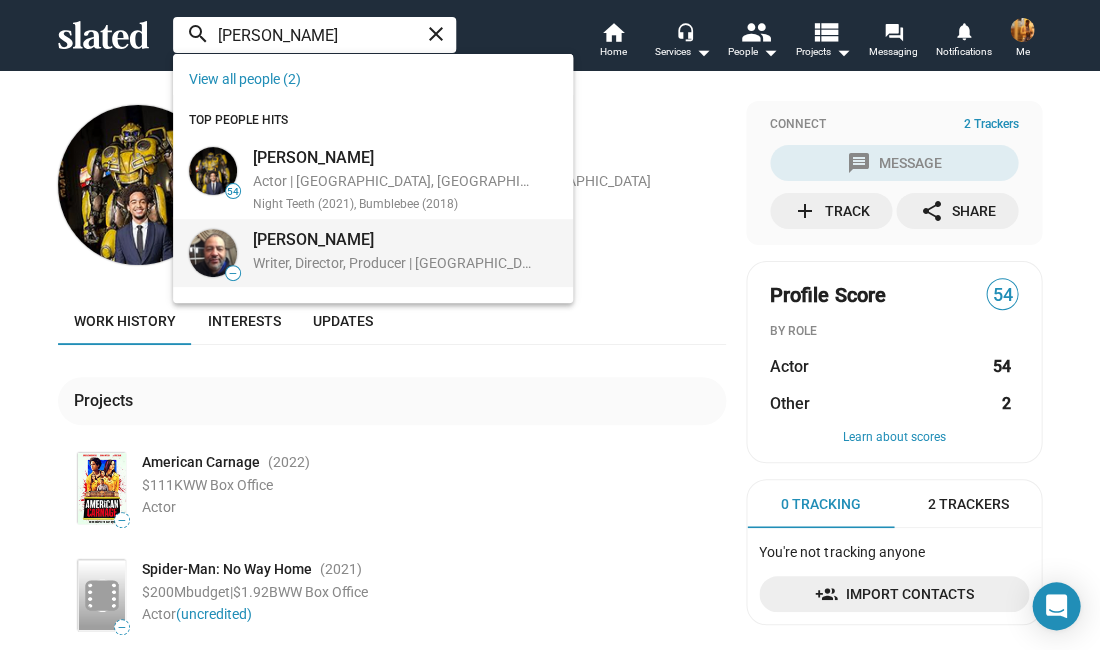 type on "jorge len" 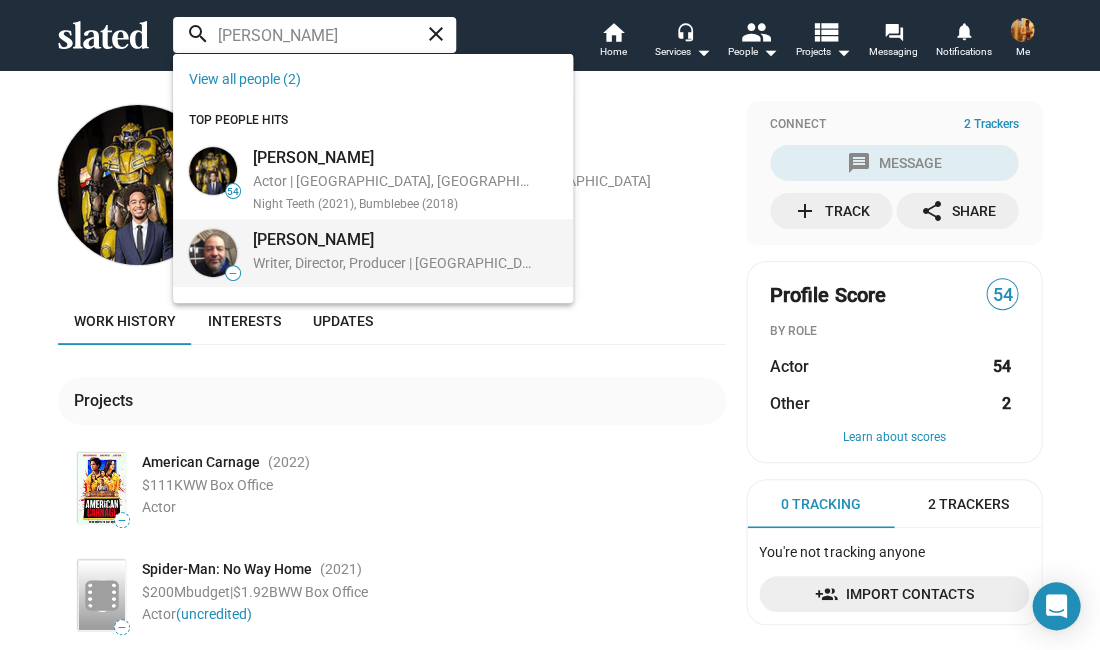 click on "[PERSON_NAME]" at bounding box center [393, 239] 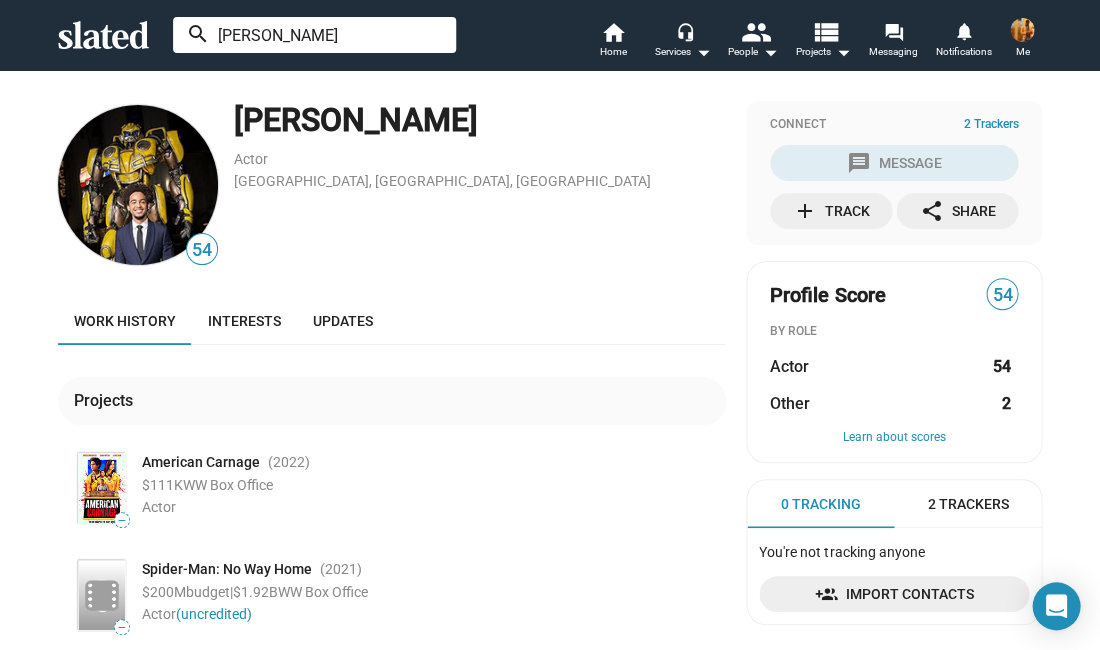 type 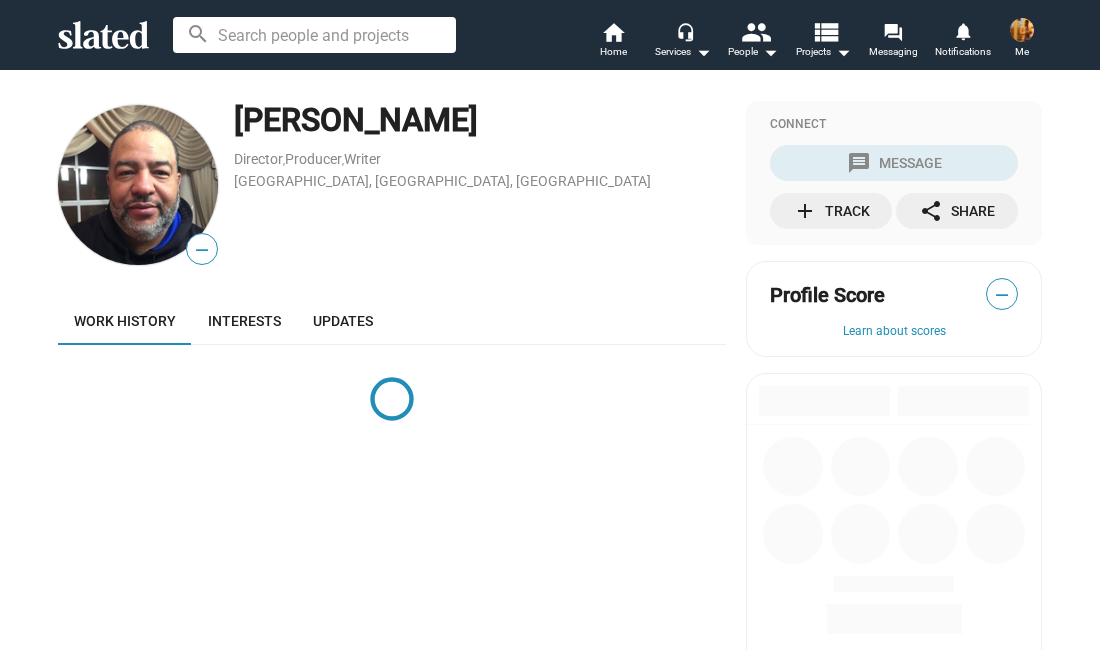 scroll, scrollTop: 0, scrollLeft: 0, axis: both 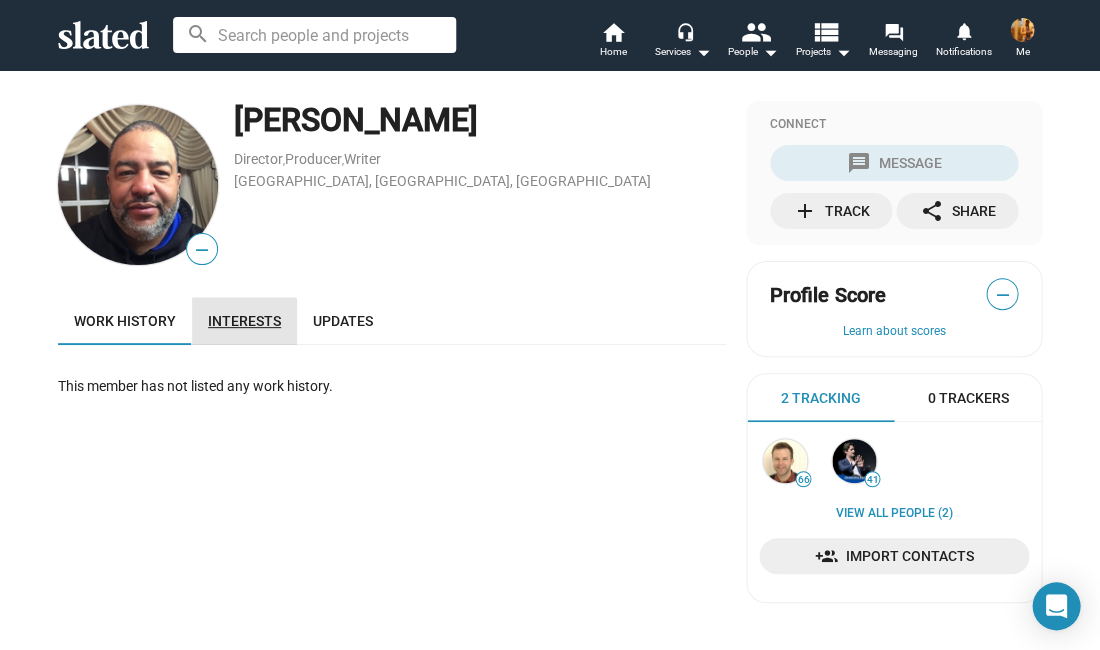 click on "Interests" at bounding box center (244, 321) 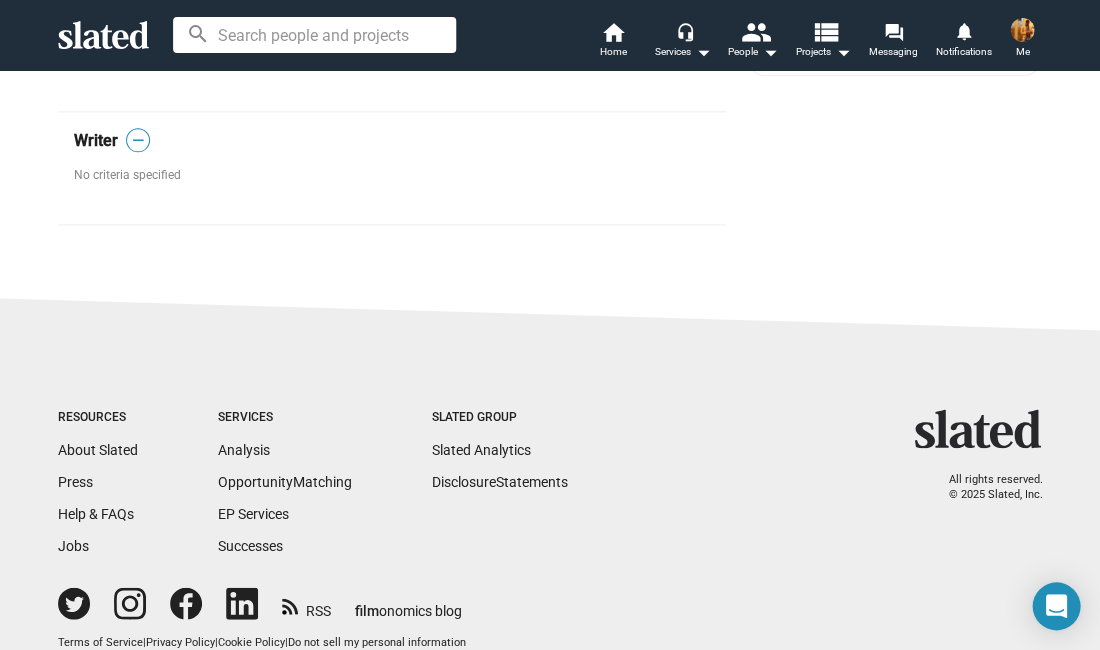 scroll, scrollTop: 0, scrollLeft: 0, axis: both 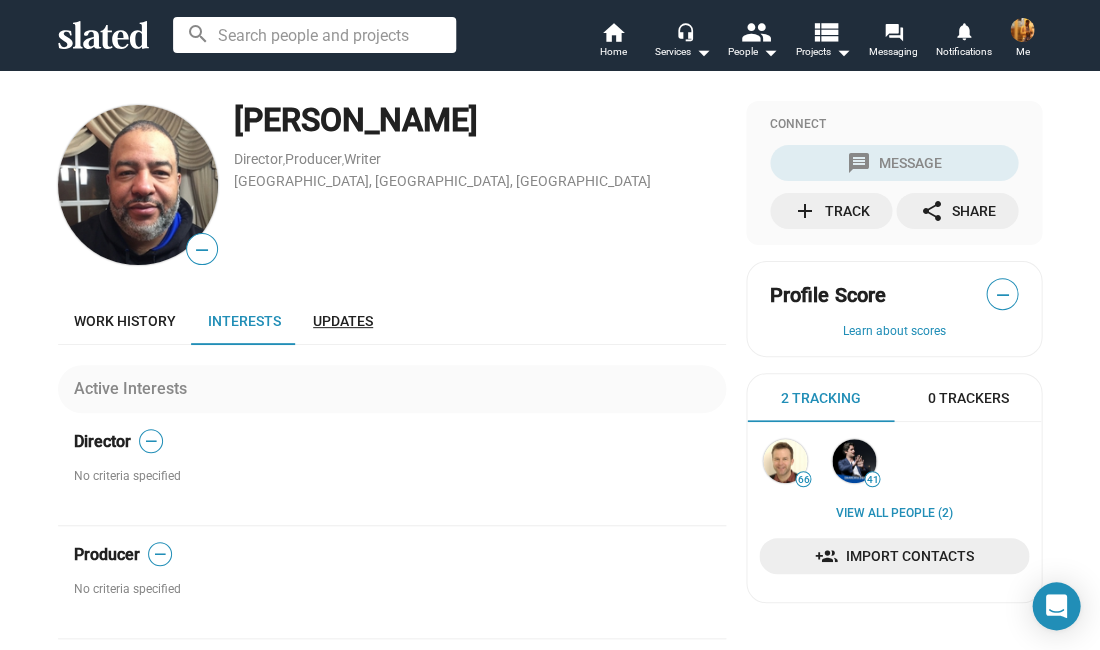 click on "Updates" at bounding box center [343, 321] 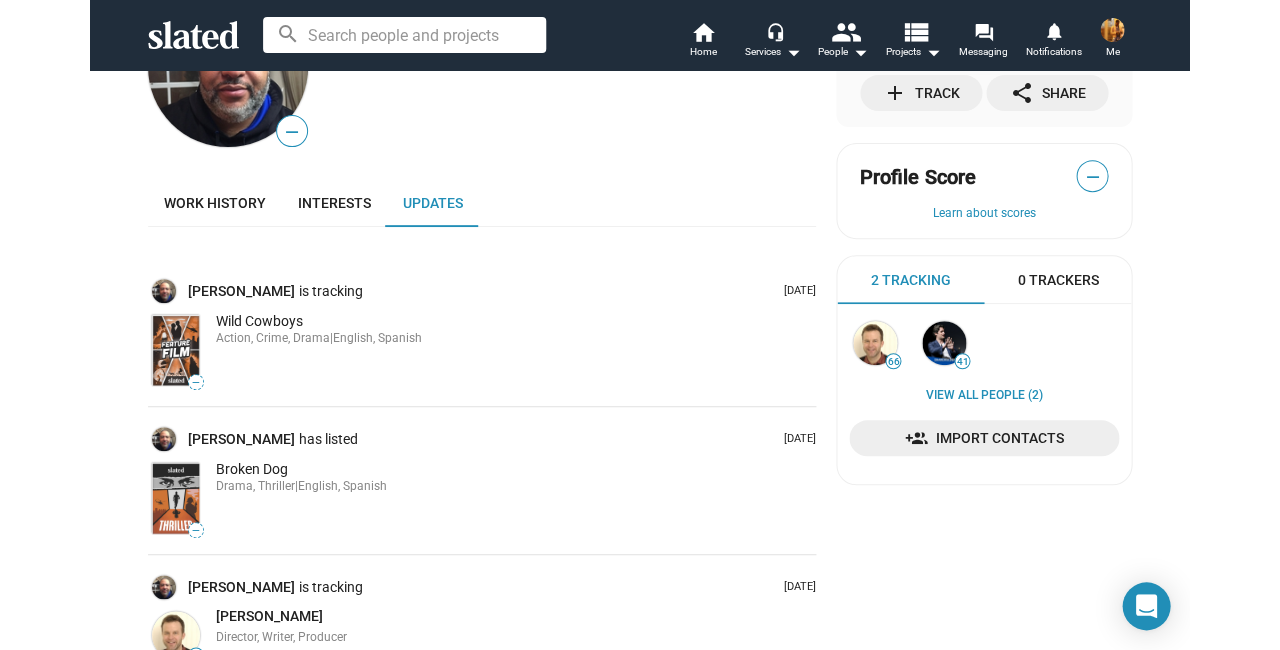 scroll, scrollTop: 0, scrollLeft: 0, axis: both 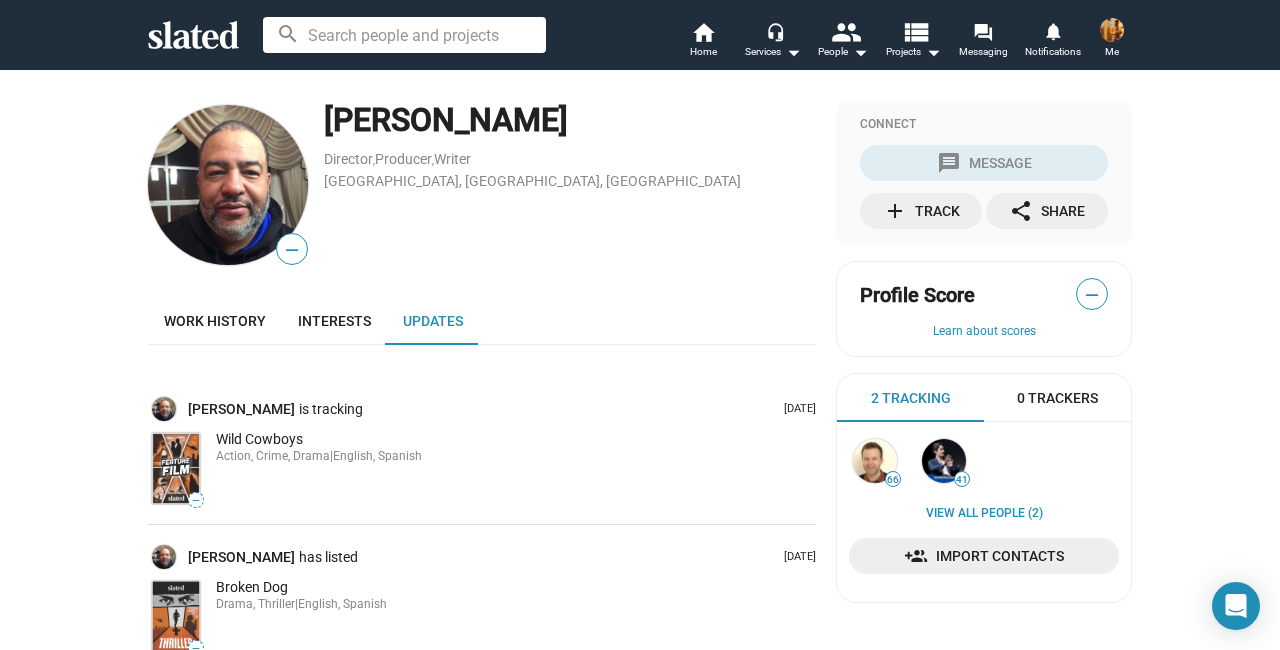 click on "—  [PERSON_NAME]  Director ,  Producer ,  Writer [GEOGRAPHIC_DATA], [GEOGRAPHIC_DATA], [GEOGRAPHIC_DATA] Work history Interests Updates [PERSON_NAME] is tracking [DATE] — Wild Cowboys Action, Crime, Drama  |  English, Spanish [PERSON_NAME] has listed [DATE] — Broken Dog Drama, Thriller  |  English, [DEMOGRAPHIC_DATA] [PERSON_NAME] is tracking [DATE] 66 [PERSON_NAME] Director, Writer, Producer [PERSON_NAME] is tracking [DATE] — Broken Dog Drama, Thriller  |  English, [DEMOGRAPHIC_DATA] [PERSON_NAME] joined the Slated community [DATE] There is no more activity  Connect  message  Message  add  Track  share Share  Profile Score — Learn about scores  2 Tracking   0 Trackers  66 41 View all People (2) Import Contacts" at bounding box center (640, 601) 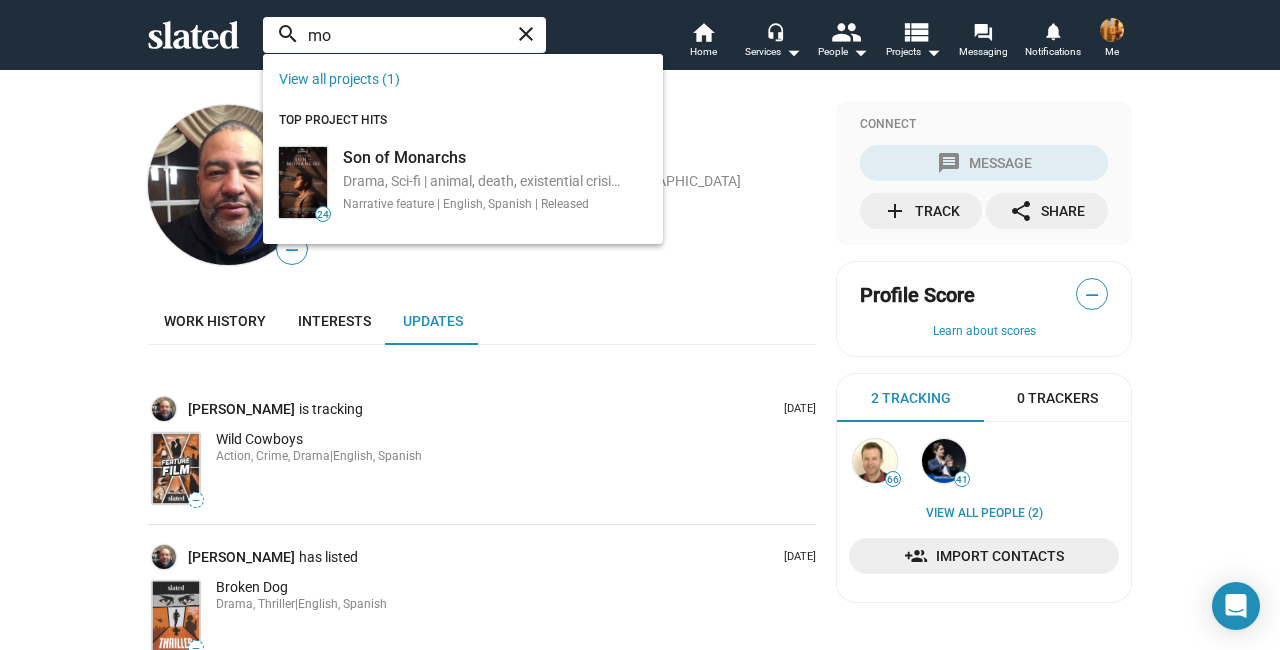 type on "m" 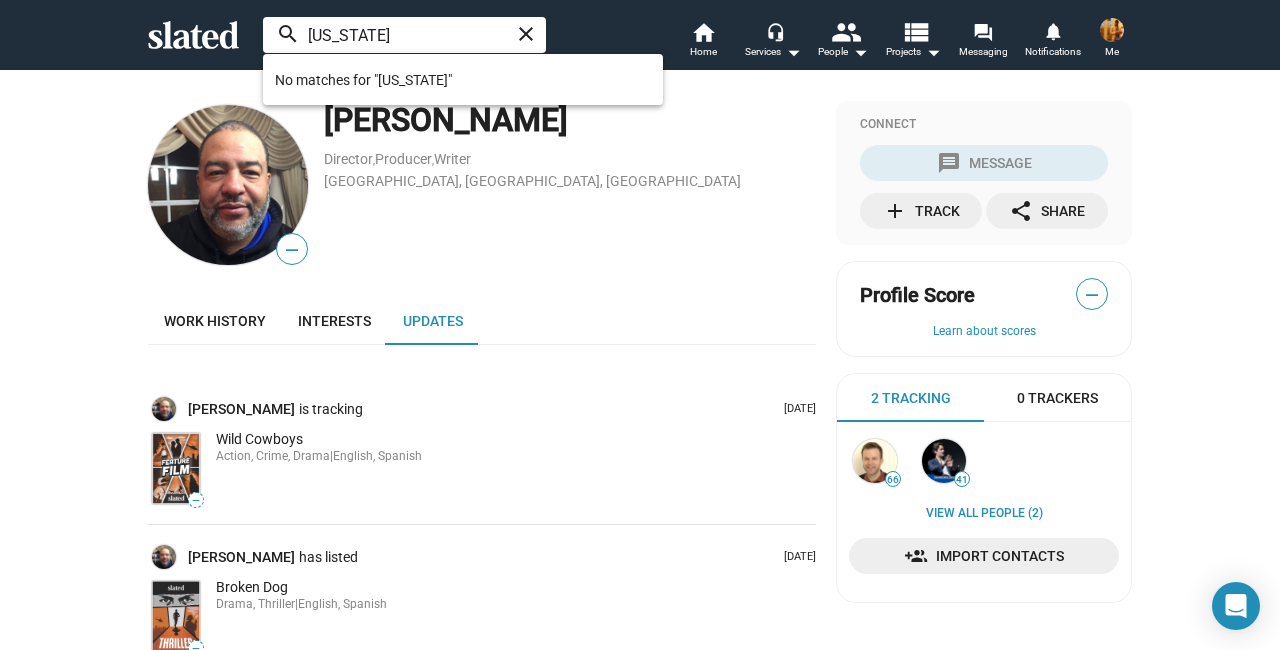 click on "[US_STATE]" at bounding box center [404, 35] 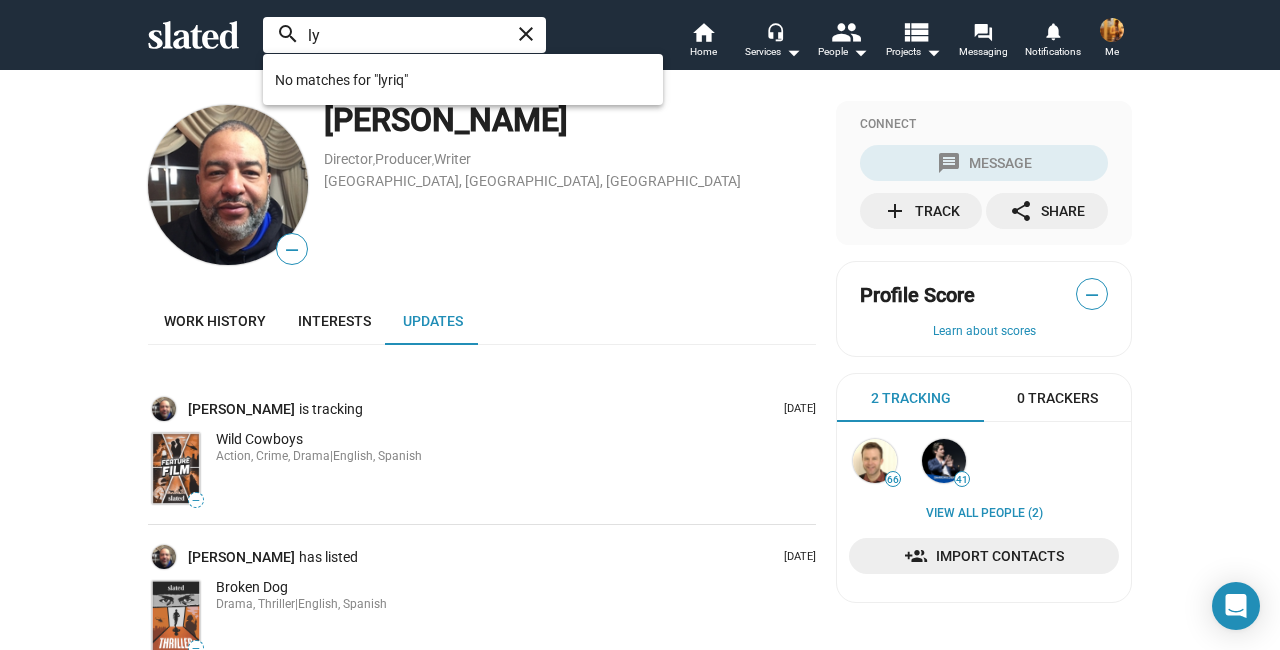 type on "l" 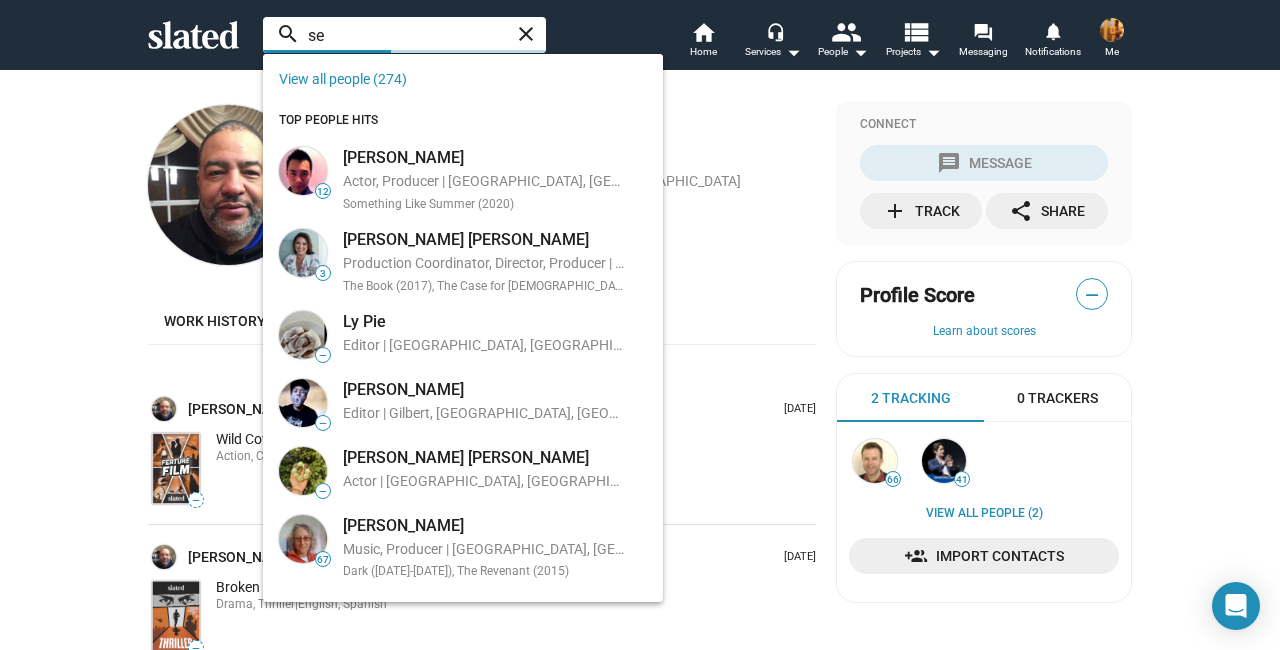 type on "s" 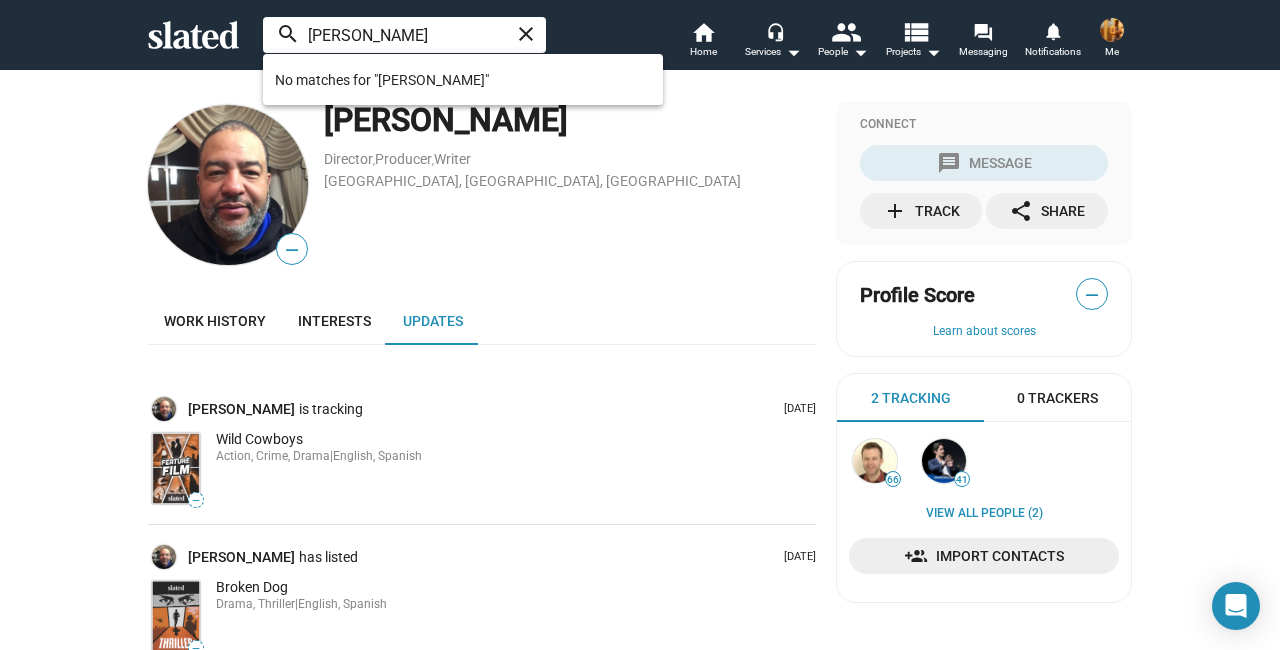 click on "[PERSON_NAME]" at bounding box center [404, 35] 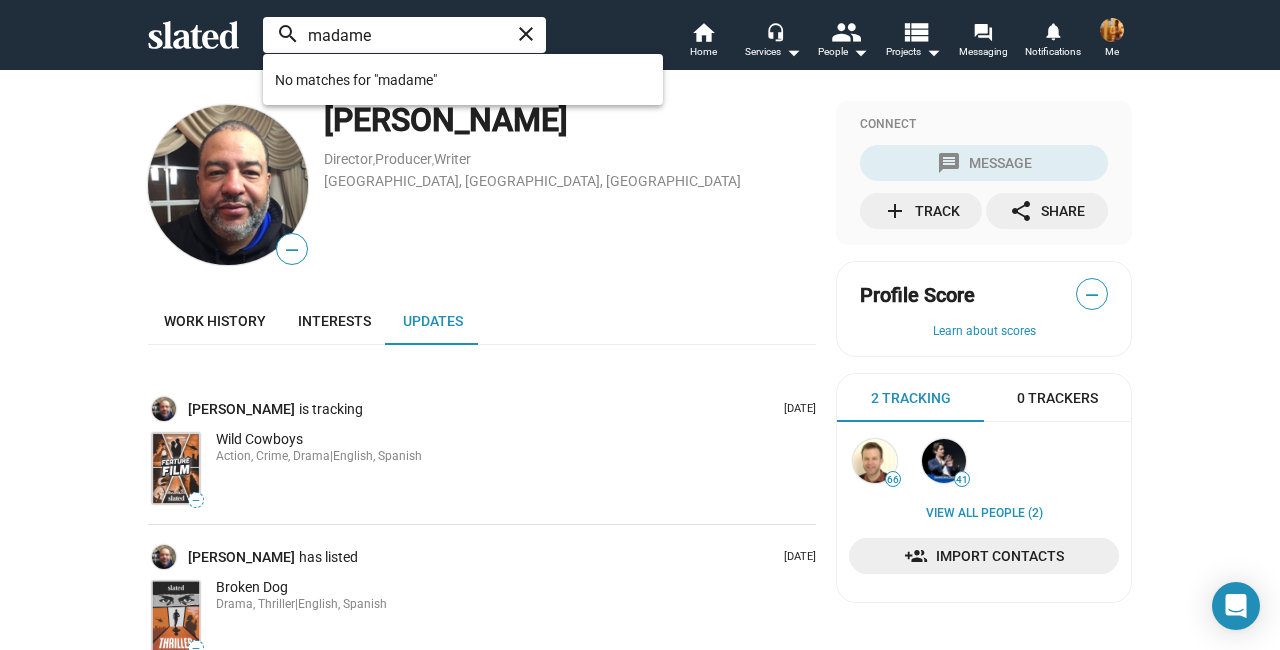 click on "madame" at bounding box center (404, 35) 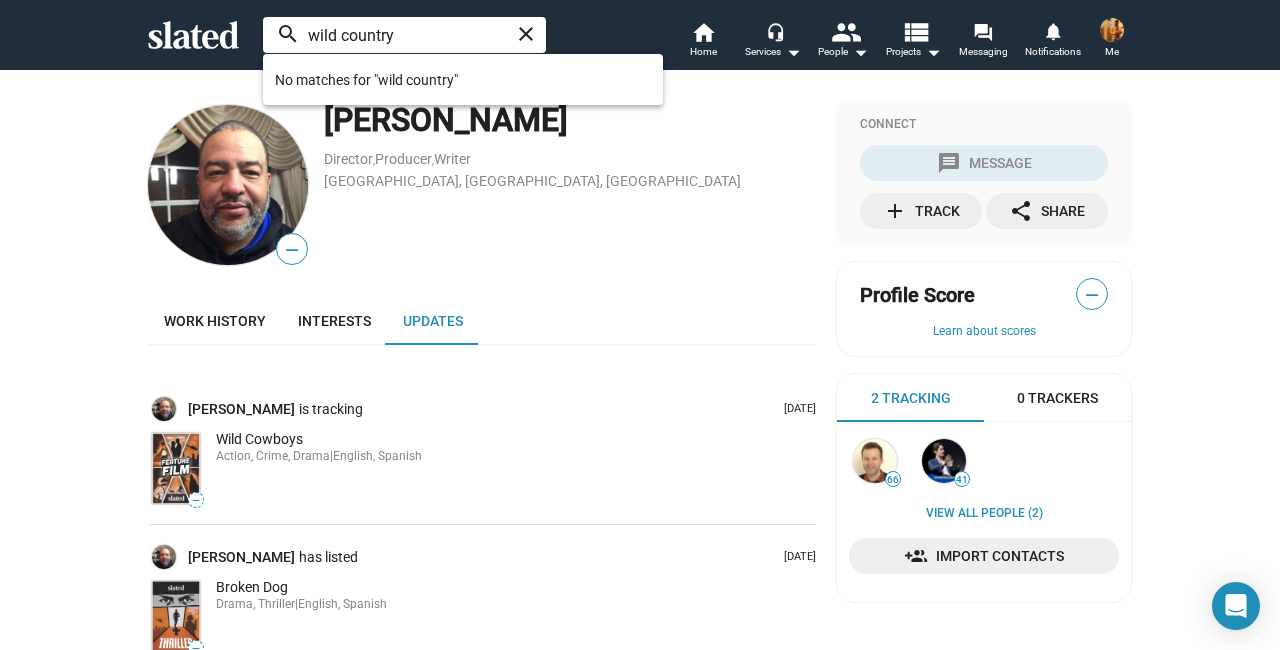 click on "wild country" at bounding box center (404, 35) 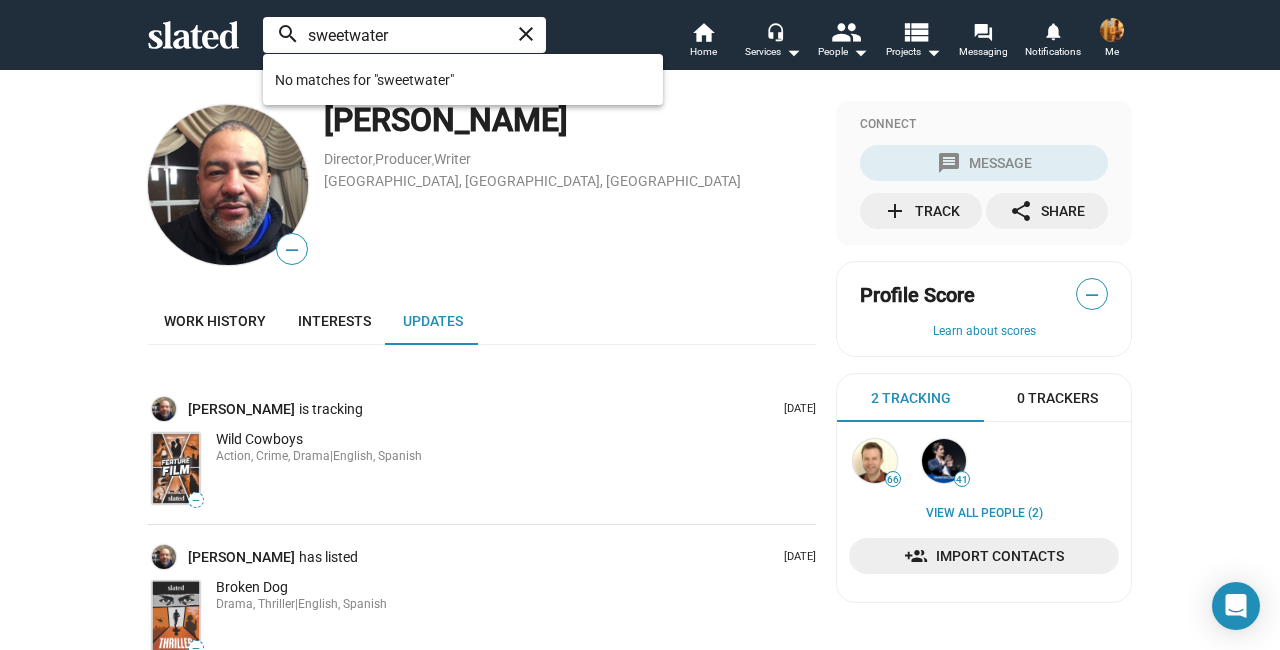 click on "sweetwater" at bounding box center [404, 35] 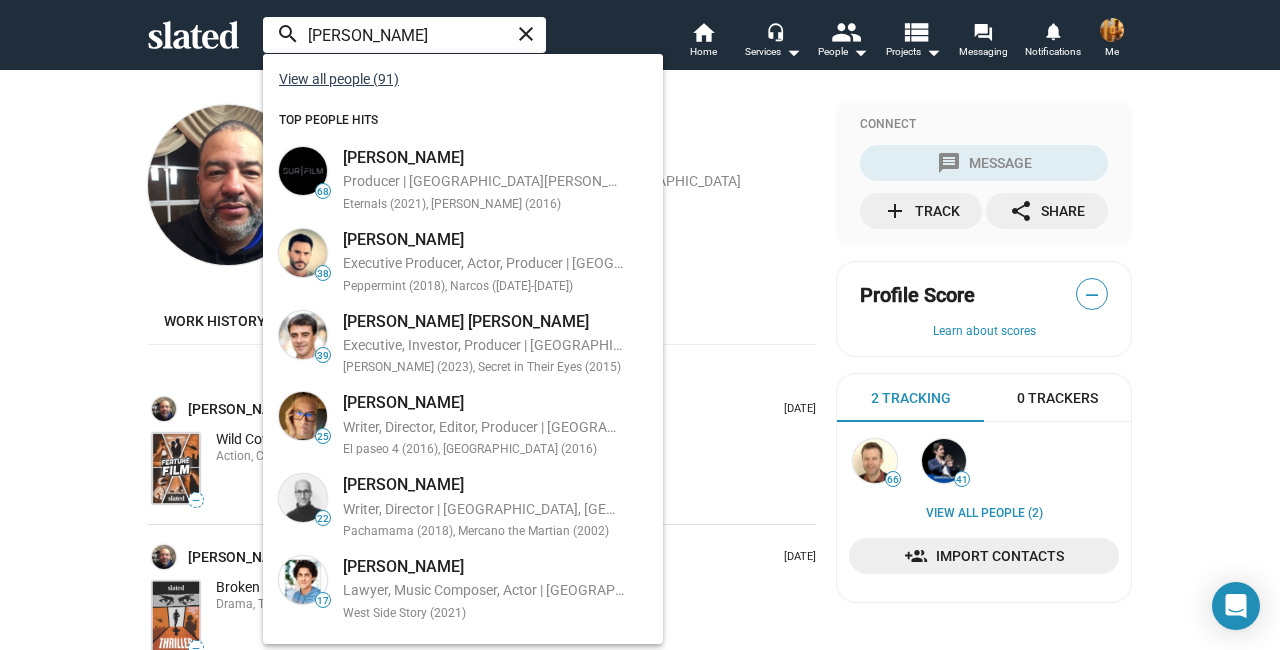type on "[PERSON_NAME]" 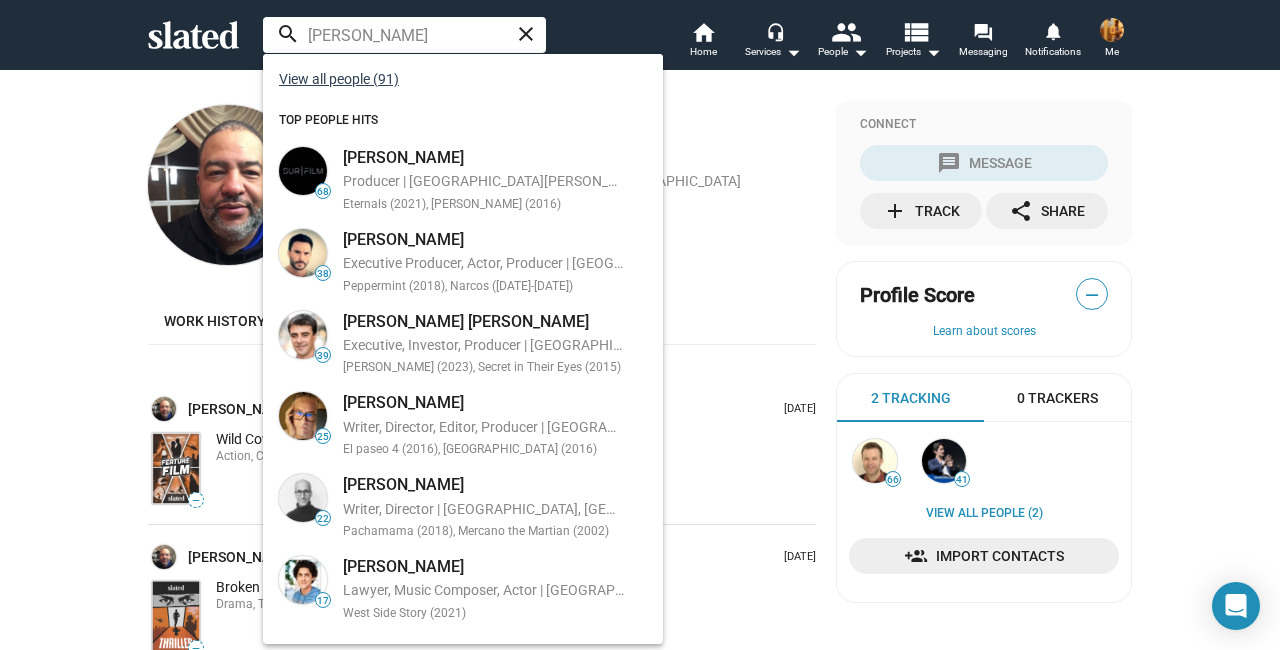 click on "View all people (91)" at bounding box center [339, 79] 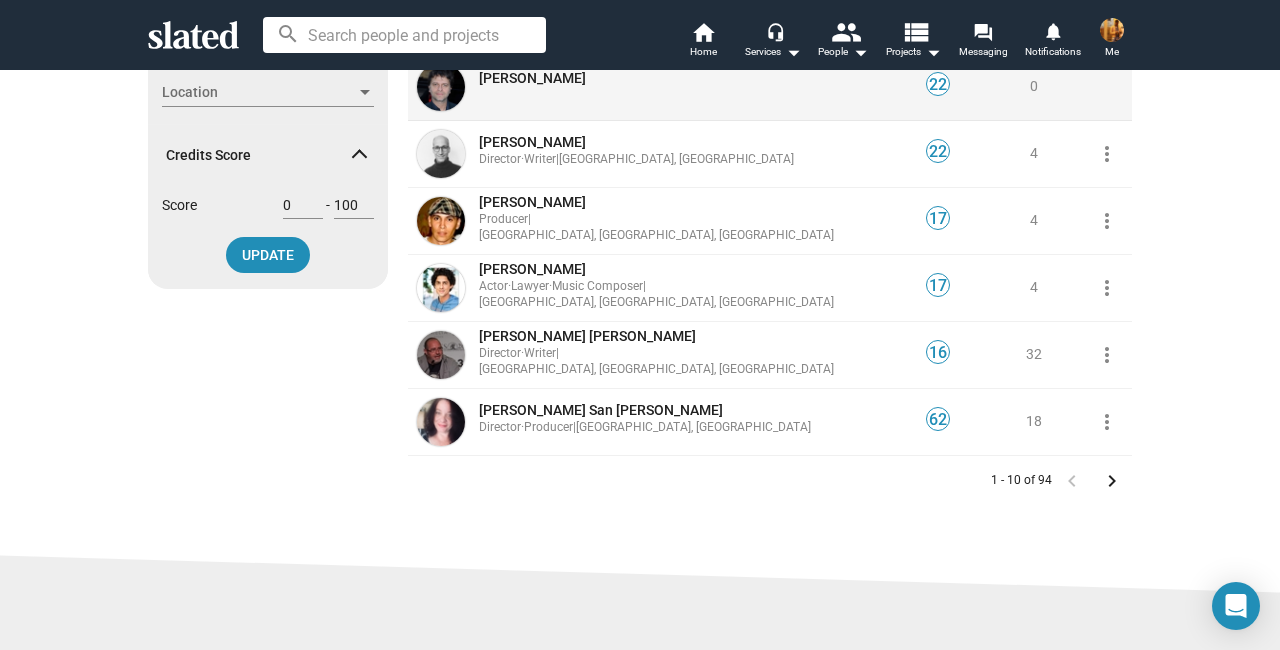 scroll, scrollTop: 615, scrollLeft: 0, axis: vertical 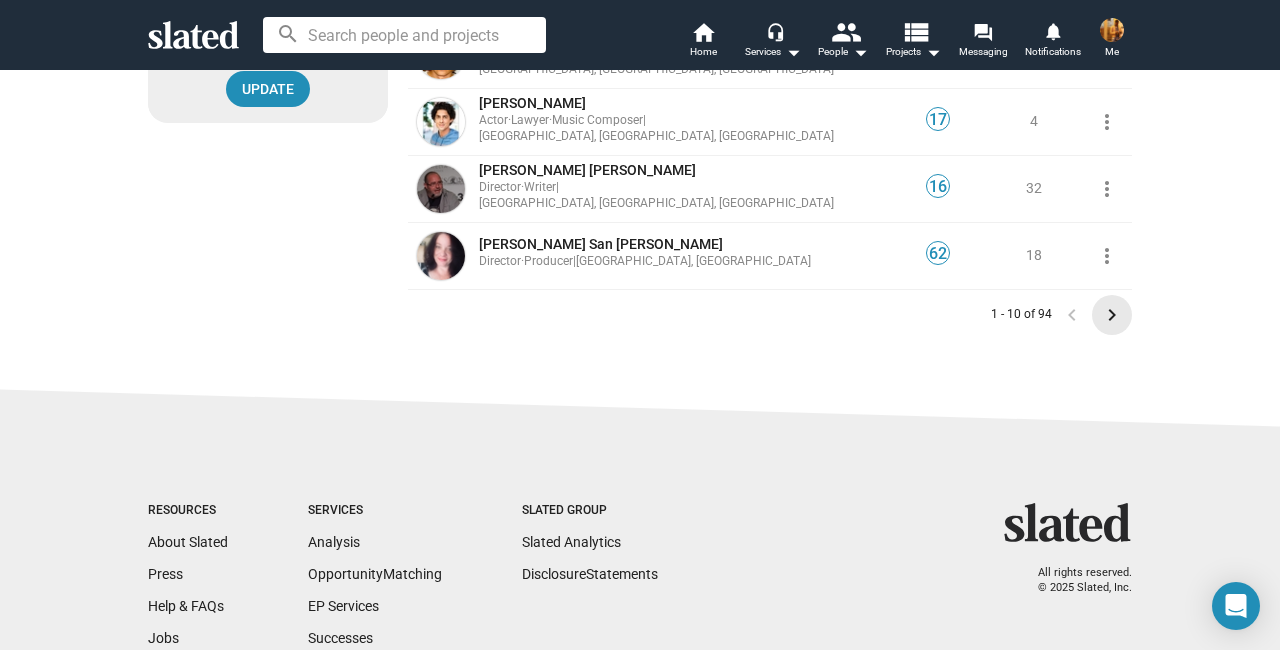 click on "keyboard_arrow_right" 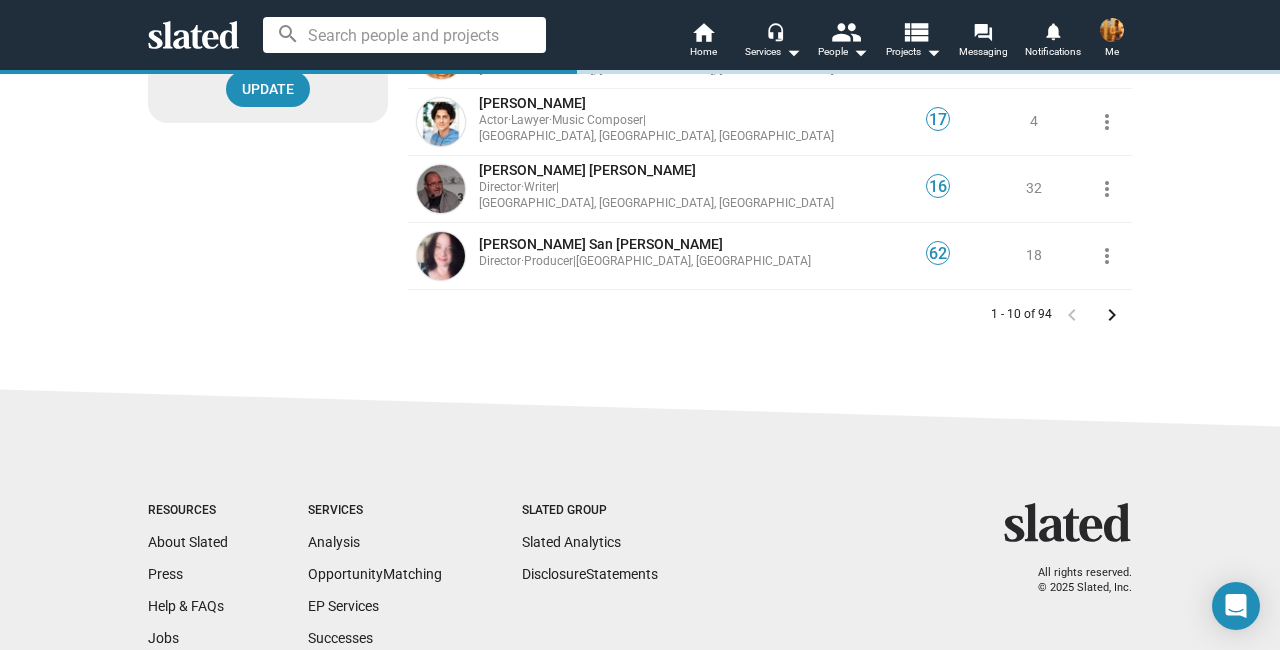 scroll, scrollTop: 0, scrollLeft: 0, axis: both 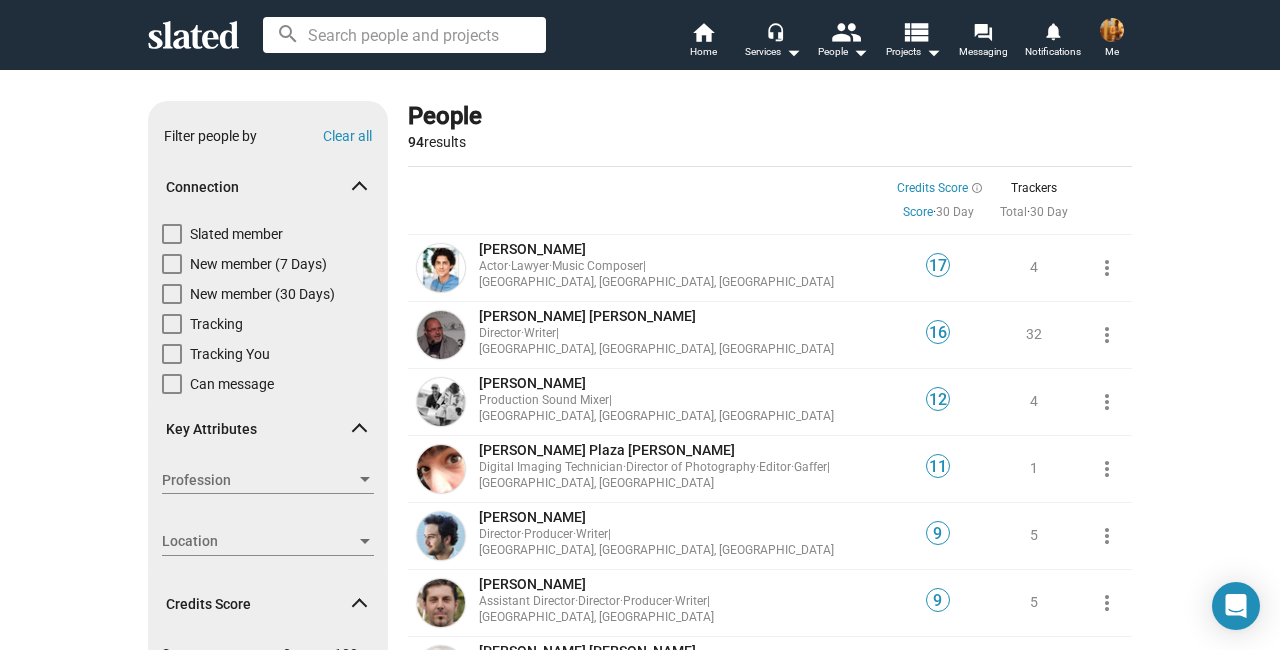 click on "Show filters Filter people by Clear all Connection   Slated member   New member (7 Days)   New member (30 Days)   Tracking   Tracking You   Can message Key Attributes Profession Profession Location Location Credits Score  Score  0  -  100 UPDATE People 94  results Credits Score Sort by Credits Score info_outline Score   ·   30 Day    Trackers Total   ·   30 Day    17 [PERSON_NAME] Actor  ·  Lawyer  ·  Music Composer  |  [GEOGRAPHIC_DATA], [GEOGRAPHIC_DATA], [DEMOGRAPHIC_DATA] 17 4 more_vert 16 [PERSON_NAME] [PERSON_NAME] Director  ·  Writer  |  [GEOGRAPHIC_DATA], [GEOGRAPHIC_DATA], [GEOGRAPHIC_DATA] 16 32 more_vert 12 [PERSON_NAME] Production Sound Mixer  |  [GEOGRAPHIC_DATA], [GEOGRAPHIC_DATA], [GEOGRAPHIC_DATA] 12 4 more_vert 11 [PERSON_NAME] Plaza [PERSON_NAME] Digital Imaging Technician  ·  Director of Photography  ·  Editor  ·  [PERSON_NAME]  |  [GEOGRAPHIC_DATA], [GEOGRAPHIC_DATA] 11 1 more_vert 9 [PERSON_NAME] Director  ·  Producer  ·  Writer  |  [GEOGRAPHIC_DATA], [GEOGRAPHIC_DATA], [GEOGRAPHIC_DATA] 9 5 more_vert 9 [PERSON_NAME] Assistant Director  ·  Director  ·  Producer  ·  Writer  |  [GEOGRAPHIC_DATA], [GEOGRAPHIC_DATA] 9 5 more_vert 9 Director" 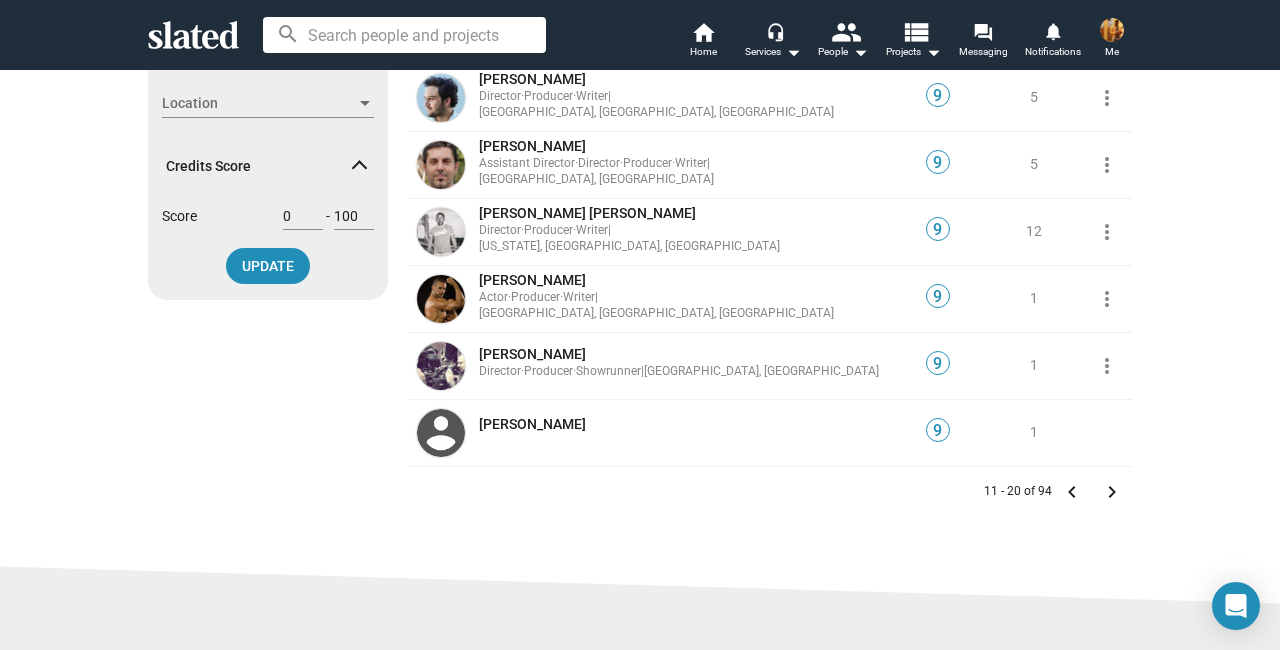 scroll, scrollTop: 449, scrollLeft: 0, axis: vertical 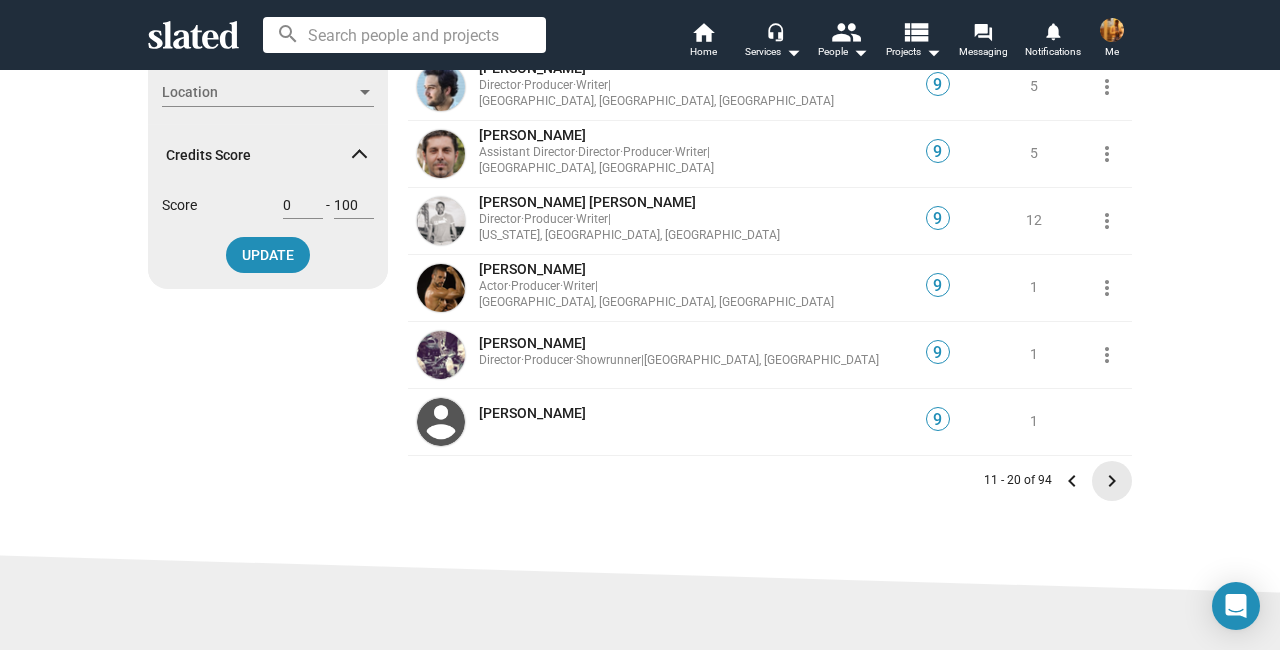 click on "keyboard_arrow_right" 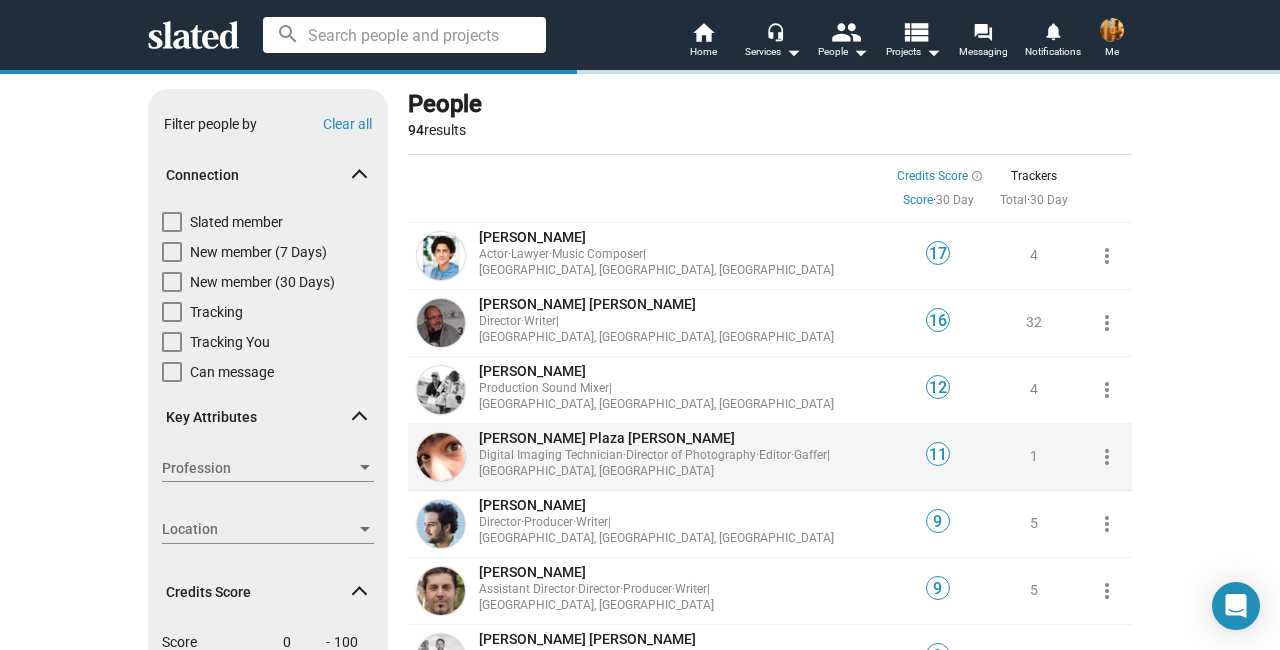scroll, scrollTop: 0, scrollLeft: 0, axis: both 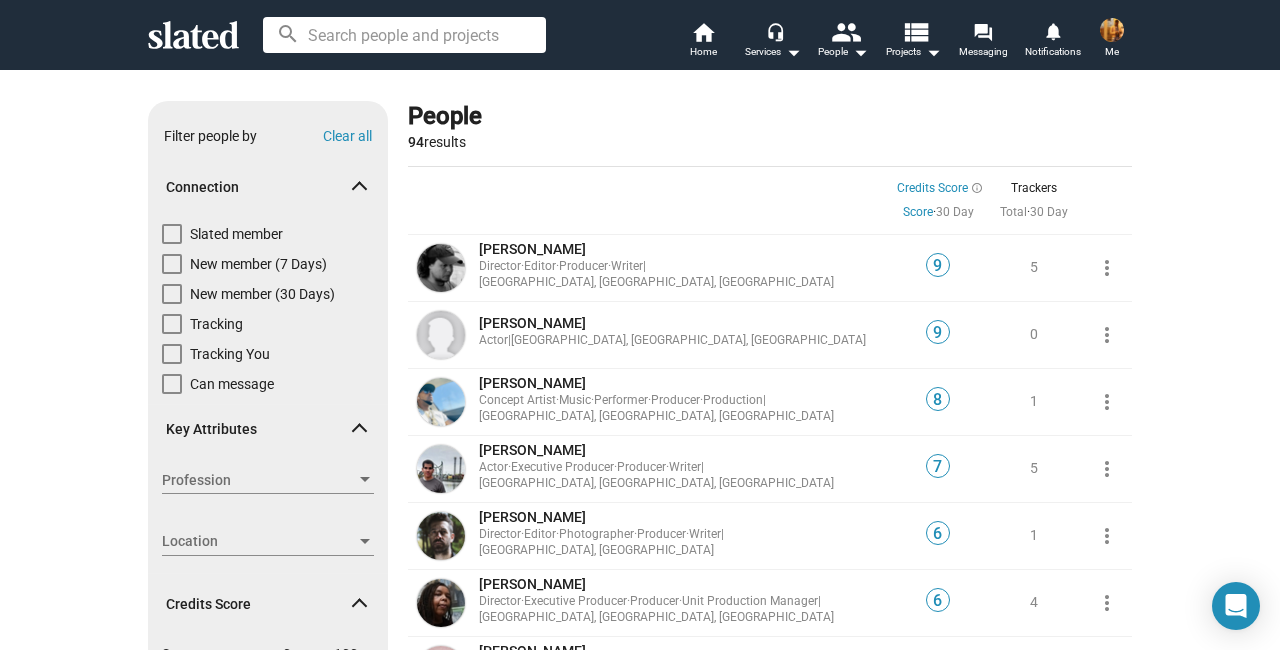 click on "Show filters Filter people by Clear all Connection   Slated member   New member (7 Days)   New member (30 Days)   Tracking   Tracking You   Can message Key Attributes Profession Profession Location Location Credits Score  Score  0  -  100 UPDATE People 94  results Credits Score Sort by Credits Score info_outline Score   ·   30 Day    Trackers Total   ·   30 Day    9 [PERSON_NAME] Director  ·  Editor  ·  Producer  ·  Writer  |  [GEOGRAPHIC_DATA], [GEOGRAPHIC_DATA], [GEOGRAPHIC_DATA] 9 5 more_vert 9 [PERSON_NAME] Actor  |  [GEOGRAPHIC_DATA], [GEOGRAPHIC_DATA], [GEOGRAPHIC_DATA] 9 0 more_vert 8 [PERSON_NAME] Concept Artist  ·  Music  ·  Performer  ·  Producer  ·  Production  |  [GEOGRAPHIC_DATA], [GEOGRAPHIC_DATA], [GEOGRAPHIC_DATA] 8 1 more_vert 7 [PERSON_NAME] Actor  ·  Executive Producer  ·  Producer  ·  Writer  |  [GEOGRAPHIC_DATA], [GEOGRAPHIC_DATA], [GEOGRAPHIC_DATA] 7 5 more_vert 6 [PERSON_NAME] Director  ·  Editor  ·  Photographer  ·  Producer  ·  Writer  |  [GEOGRAPHIC_DATA], [GEOGRAPHIC_DATA] 6 1 more_vert 6 [PERSON_NAME] Director  ·  Executive Producer  ·  Producer  ·" 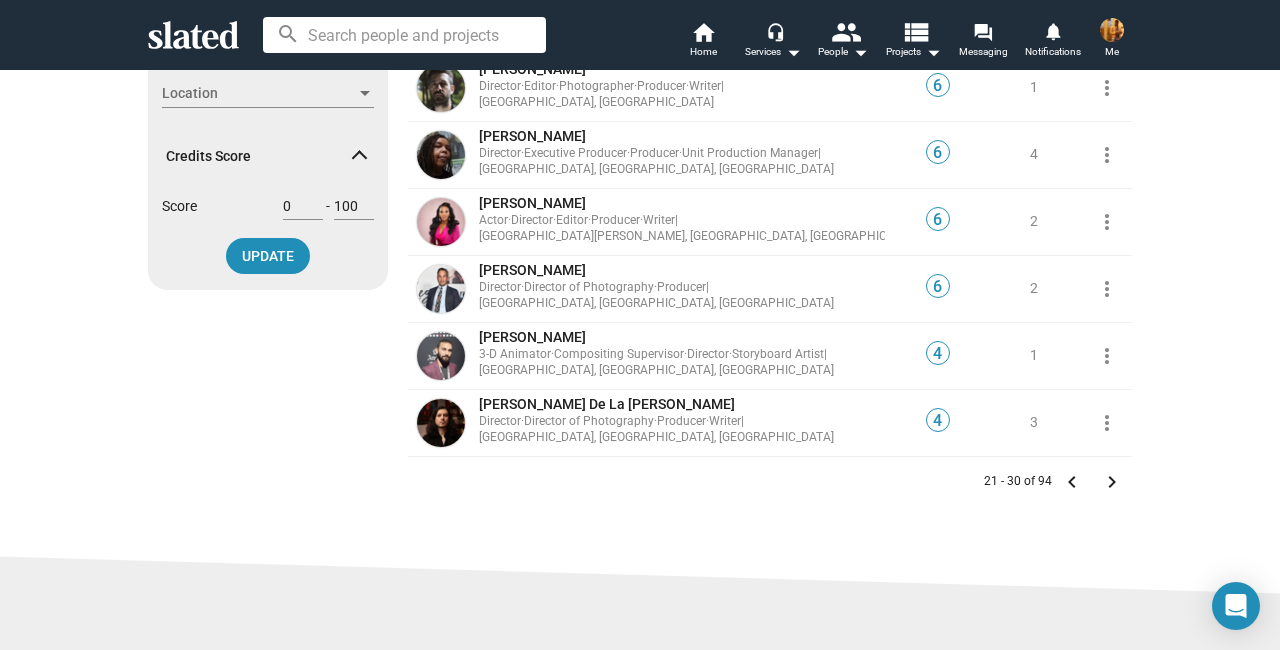 scroll, scrollTop: 450, scrollLeft: 0, axis: vertical 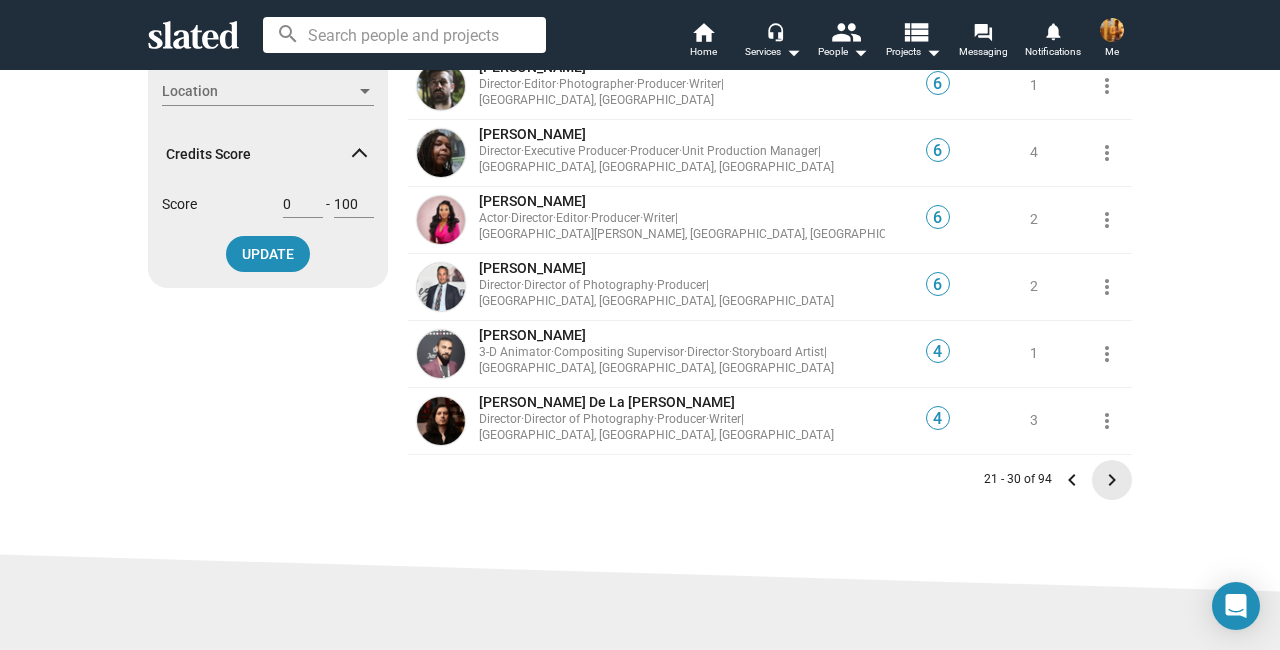 click on "keyboard_arrow_right" 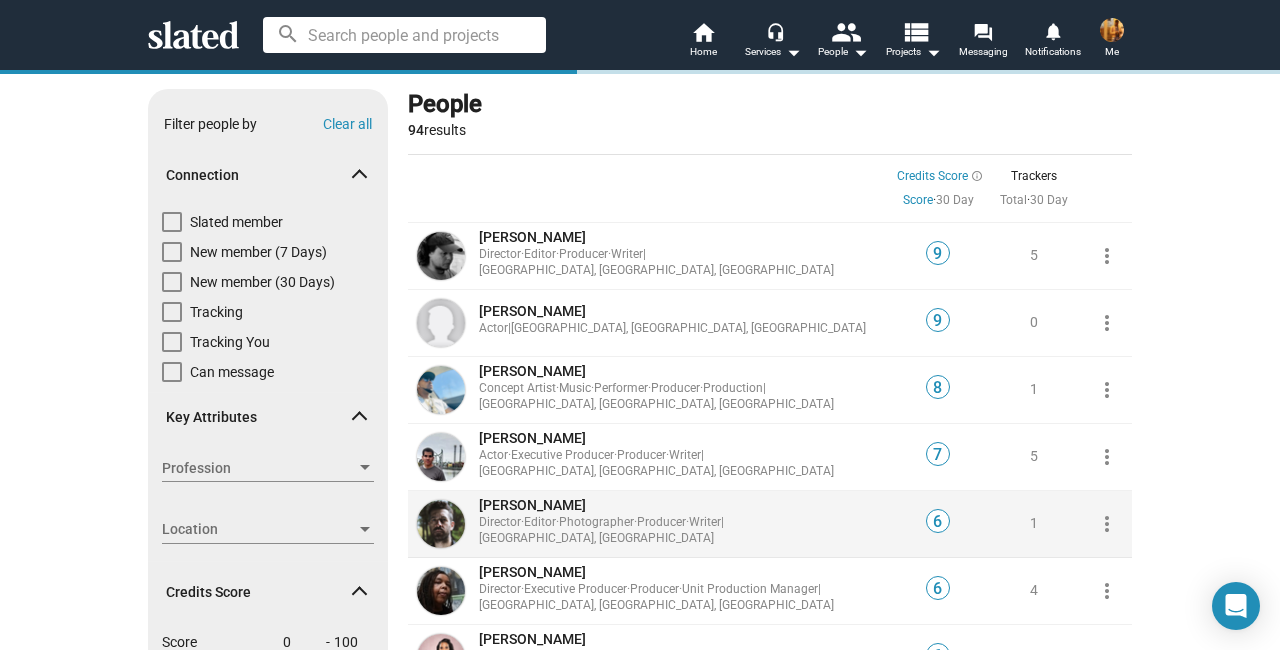 scroll, scrollTop: 0, scrollLeft: 0, axis: both 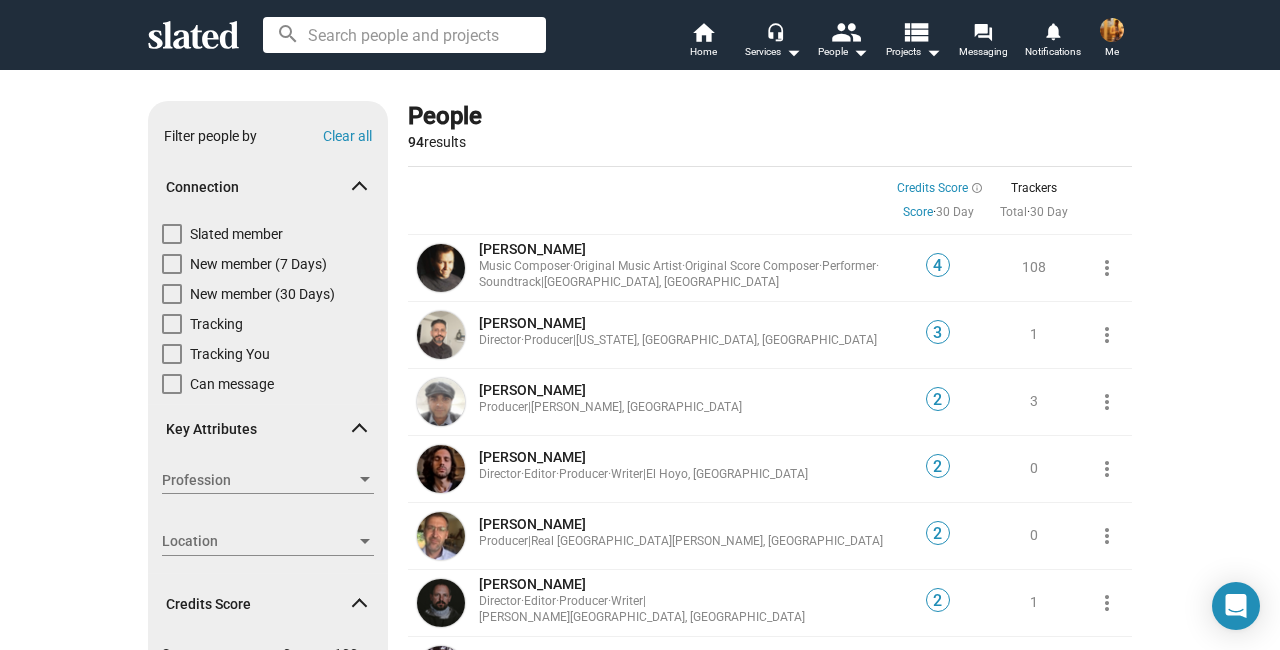 click on "Show filters Filter people by Clear all Connection   Slated member   New member (7 Days)   New member (30 Days)   Tracking   Tracking You   Can message Key Attributes Profession Profession Location Location Credits Score  Score  0  -  100 UPDATE People 94  results Credits Score Sort by Credits Score info_outline Score   ·   30 Day    Trackers Total   ·   30 Day    4 [PERSON_NAME] Music Composer  ·  Original Music Artist  ·  Original Score Composer  ·  Performer  ·  Soundtrack  |  [GEOGRAPHIC_DATA], [GEOGRAPHIC_DATA] 4 108 more_vert 3 [PERSON_NAME] Director  ·  Producer  |  [US_STATE], [GEOGRAPHIC_DATA], [GEOGRAPHIC_DATA] 3 1 more_vert 2 [PERSON_NAME] Producer  |  [PERSON_NAME], [GEOGRAPHIC_DATA] 2 3 more_vert 2 [PERSON_NAME] Director  ·  Editor  ·  Producer  ·  Writer  |  [PERSON_NAME], [GEOGRAPHIC_DATA] 2 0 more_vert 2 [PERSON_NAME] Producer  |  Real [GEOGRAPHIC_DATA][PERSON_NAME], [GEOGRAPHIC_DATA] 2 0 more_vert 2 [PERSON_NAME] Director  ·  Editor  ·  Producer  ·  Writer  |  [PERSON_NAME], [GEOGRAPHIC_DATA] 2 1 more_vert 1 [PERSON_NAME] “[PERSON_NAME]” [PERSON_NAME] Writer 1" 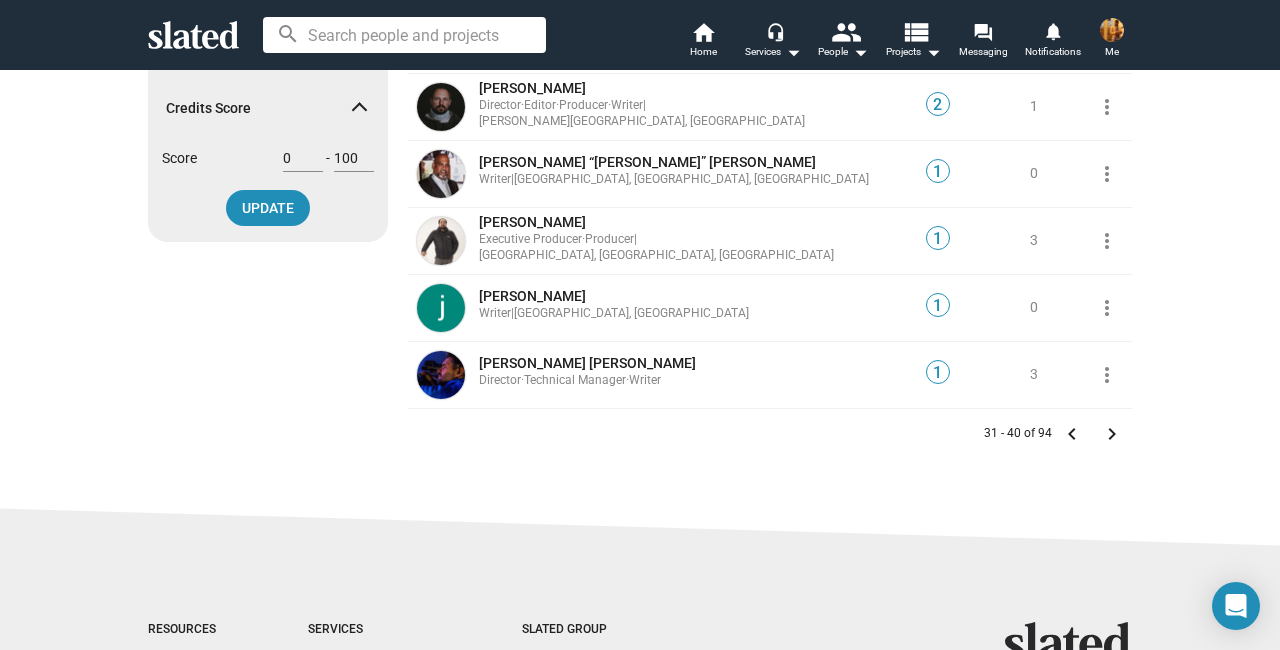 scroll, scrollTop: 516, scrollLeft: 0, axis: vertical 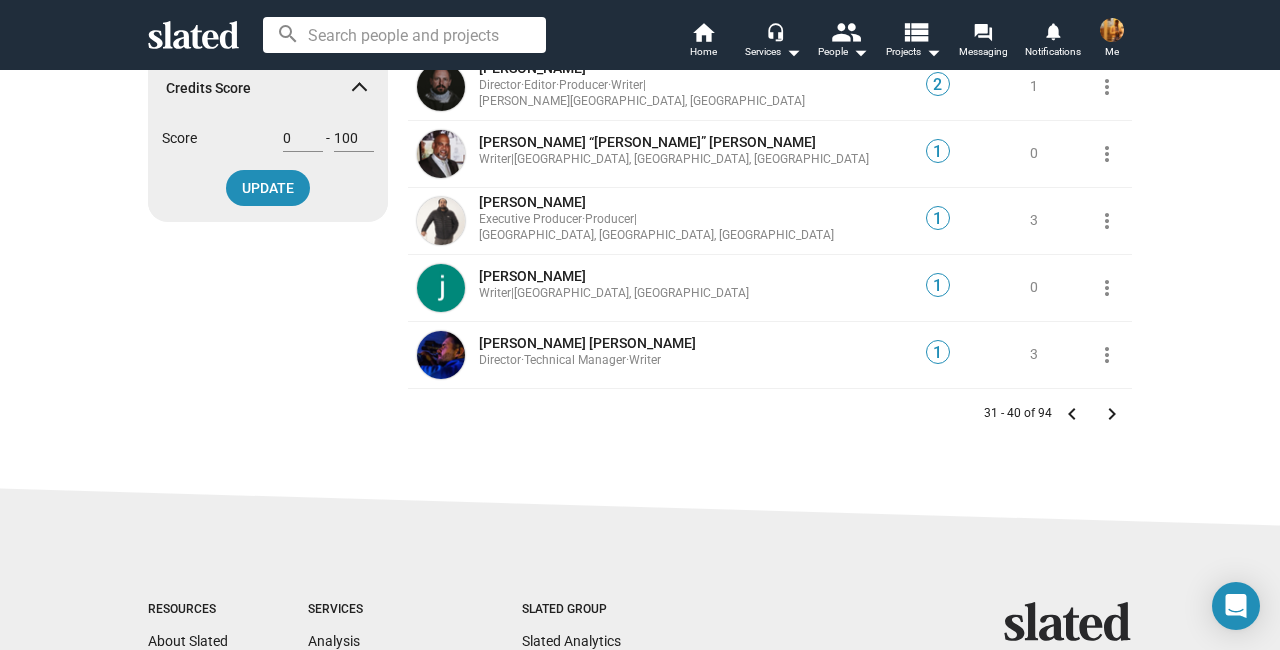 click on "keyboard_arrow_right" 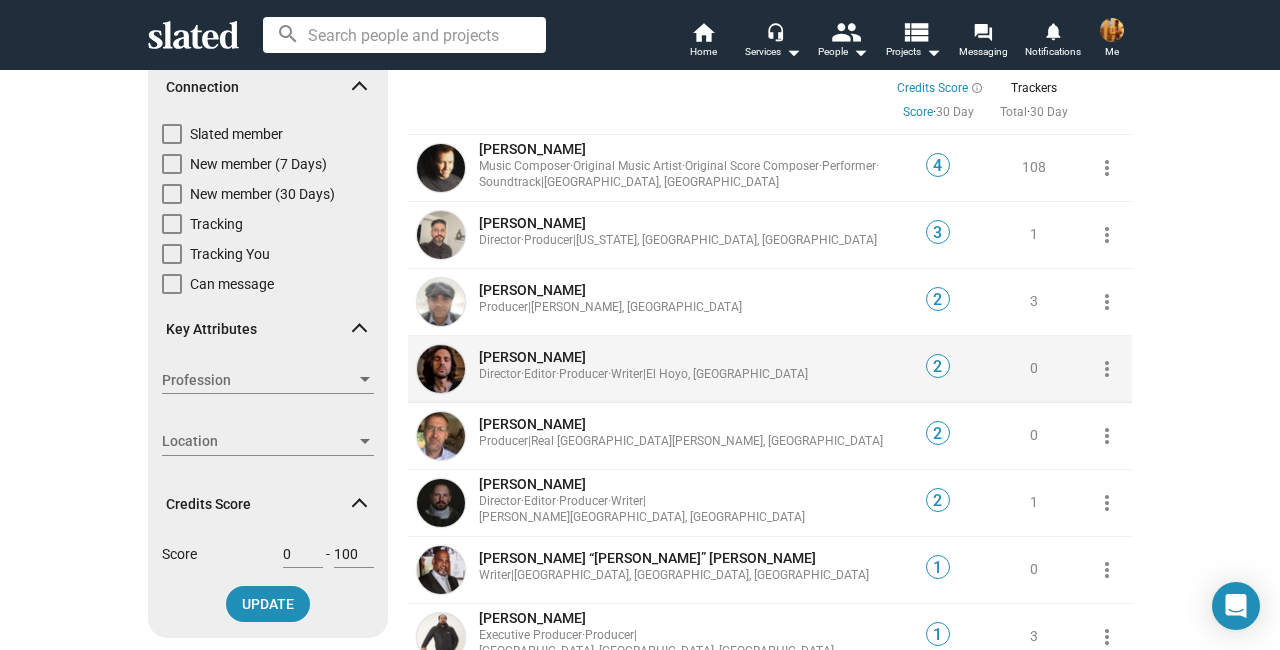 scroll, scrollTop: 0, scrollLeft: 0, axis: both 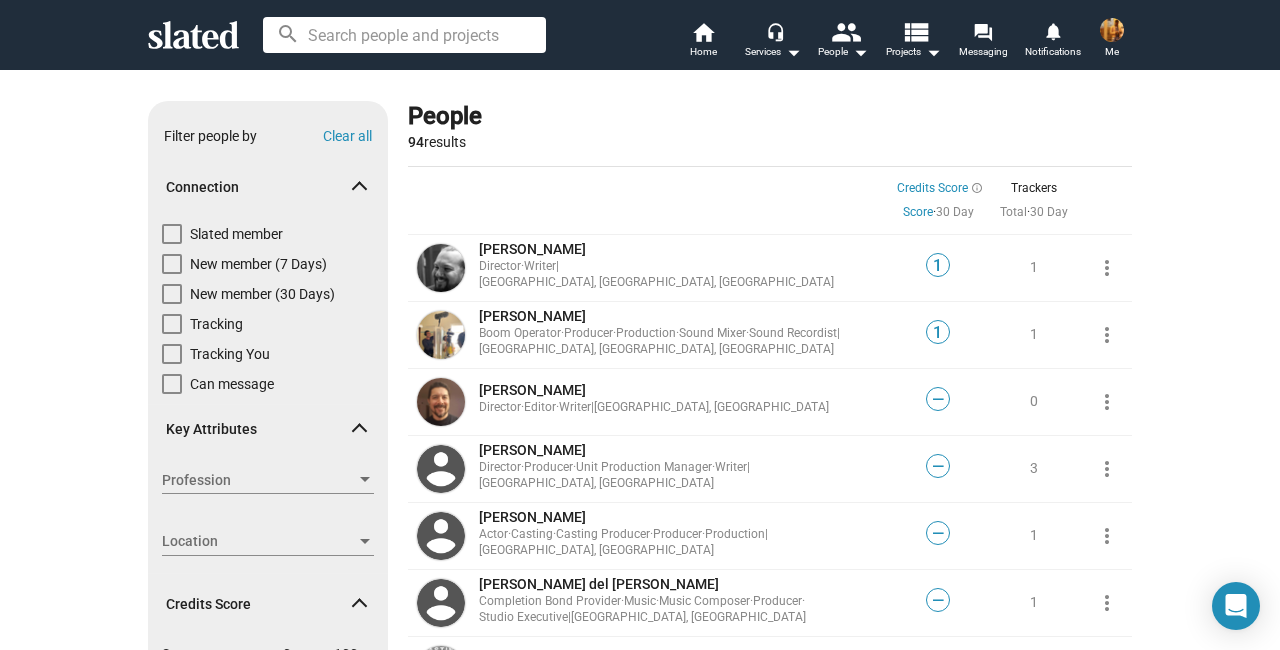 click on "Show filters Filter people by Clear all Connection   Slated member   New member (7 Days)   New member (30 Days)   Tracking   Tracking You   Can message Key Attributes Profession Profession Location Location Credits Score  Score  0  -  100 UPDATE People 94  results Credits Score Sort by Credits Score info_outline Score   ·   30 Day    Trackers Total   ·   30 Day    1 [PERSON_NAME] Director  ·  Writer  |  [GEOGRAPHIC_DATA], [GEOGRAPHIC_DATA], [GEOGRAPHIC_DATA] 1 1 more_vert 1 [PERSON_NAME] Boom Operator  ·  Producer  ·  Production  ·  Sound Mixer  ·  Sound Recordist  |  [GEOGRAPHIC_DATA], [GEOGRAPHIC_DATA], [GEOGRAPHIC_DATA] 1 1 more_vert — [PERSON_NAME] Director  ·  Editor  ·  Writer  |  [GEOGRAPHIC_DATA], [GEOGRAPHIC_DATA] — 0 more_vert — [PERSON_NAME] Director  ·  Producer  ·  Unit Production Manager  ·  Writer  |  [GEOGRAPHIC_DATA], [GEOGRAPHIC_DATA] — 3 more_vert — [PERSON_NAME] Actor  ·  Casting  ·  Casting Producer  ·  Producer  ·  Production  |  [GEOGRAPHIC_DATA], [GEOGRAPHIC_DATA] — 1 more_vert — [PERSON_NAME] del [PERSON_NAME] Completion Bond Provider  ·" 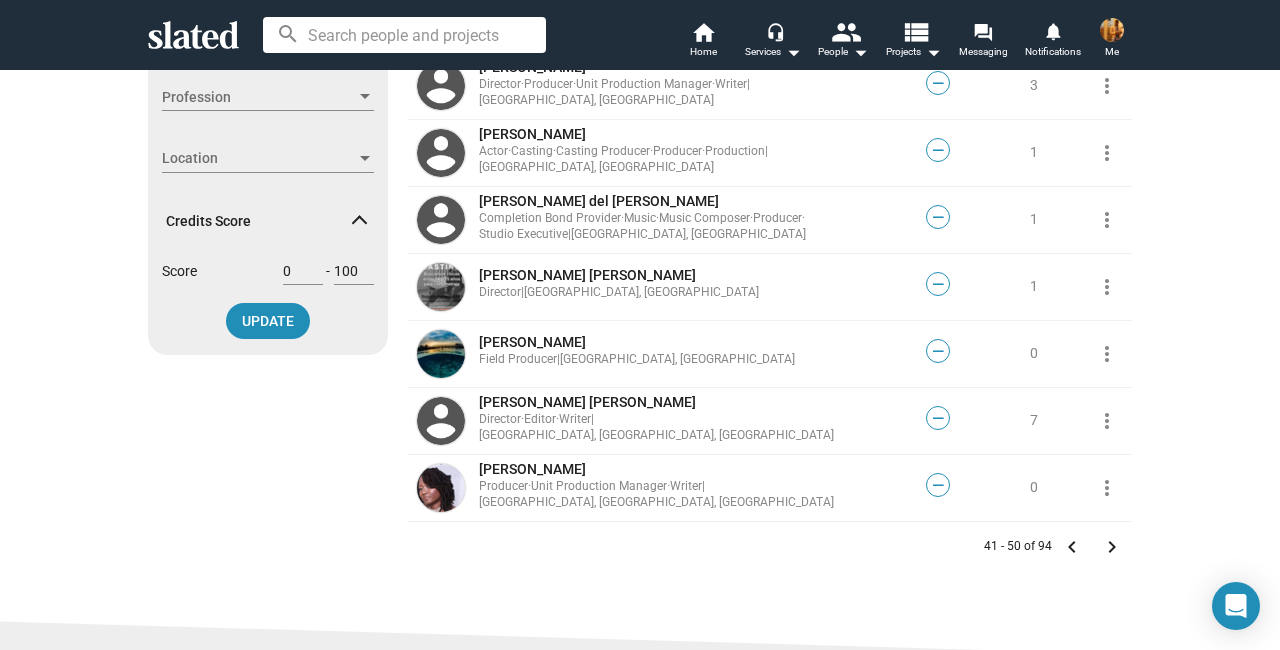 scroll, scrollTop: 386, scrollLeft: 0, axis: vertical 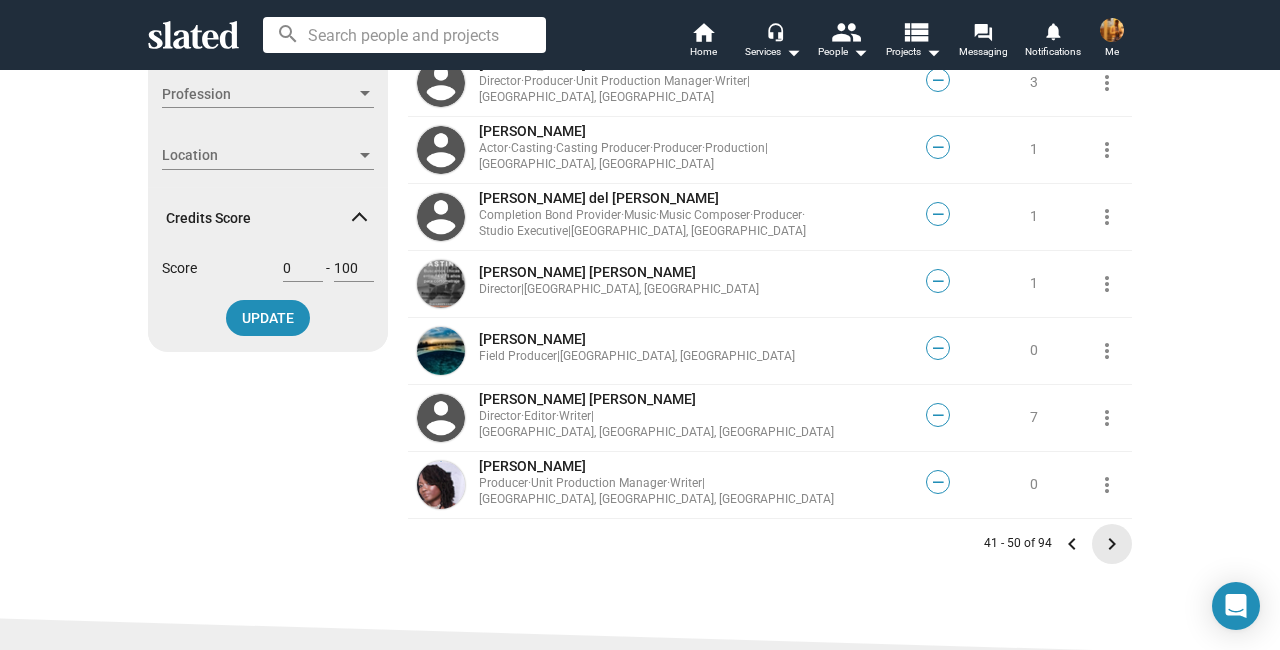 click on "keyboard_arrow_right" 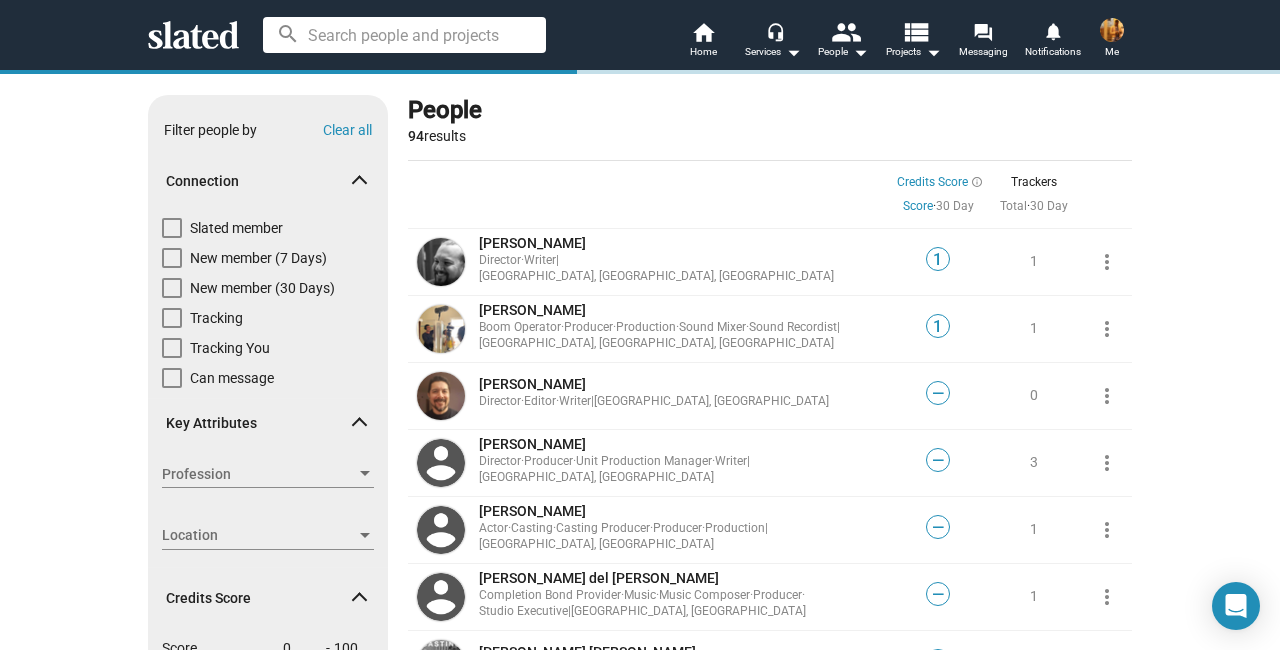scroll, scrollTop: 0, scrollLeft: 0, axis: both 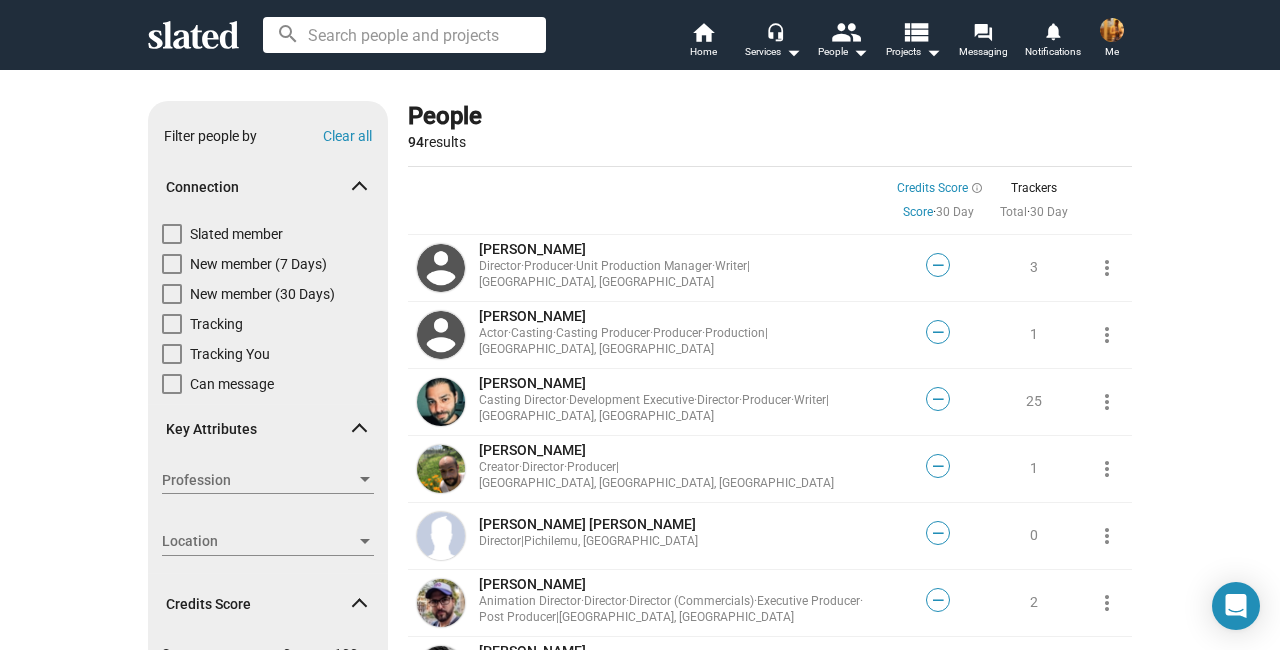 click on "Show filters Filter people by Clear all Connection   Slated member   New member (7 Days)   New member (30 Days)   Tracking   Tracking You   Can message Key Attributes Profession Profession Location Location Credits Score  Score  0  -  100 UPDATE People 94  results Credits Score Sort by Credits Score info_outline Score   ·   30 Day    Trackers Total   ·   30 Day    — [PERSON_NAME] Director  ·  Producer  ·  Unit Production Manager  ·  Writer  |  [GEOGRAPHIC_DATA], [GEOGRAPHIC_DATA] — 3 more_vert — [PERSON_NAME] Actor  ·  Casting  ·  Casting Producer  ·  Producer  ·  Production  |  [GEOGRAPHIC_DATA], [GEOGRAPHIC_DATA] — 1 more_vert — [PERSON_NAME] Director  ·  Development Executive  ·  Director  ·  Producer  ·  Writer  |  [GEOGRAPHIC_DATA], [GEOGRAPHIC_DATA] — 25 more_vert — [PERSON_NAME] Creator  ·  Director  ·  Producer  |  [GEOGRAPHIC_DATA], [GEOGRAPHIC_DATA], [GEOGRAPHIC_DATA] — 1 more_vert — [PERSON_NAME] [PERSON_NAME] Director  |  [PERSON_NAME], [GEOGRAPHIC_DATA] — 0 more_vert — [PERSON_NAME] Animation Director  ·  Director" 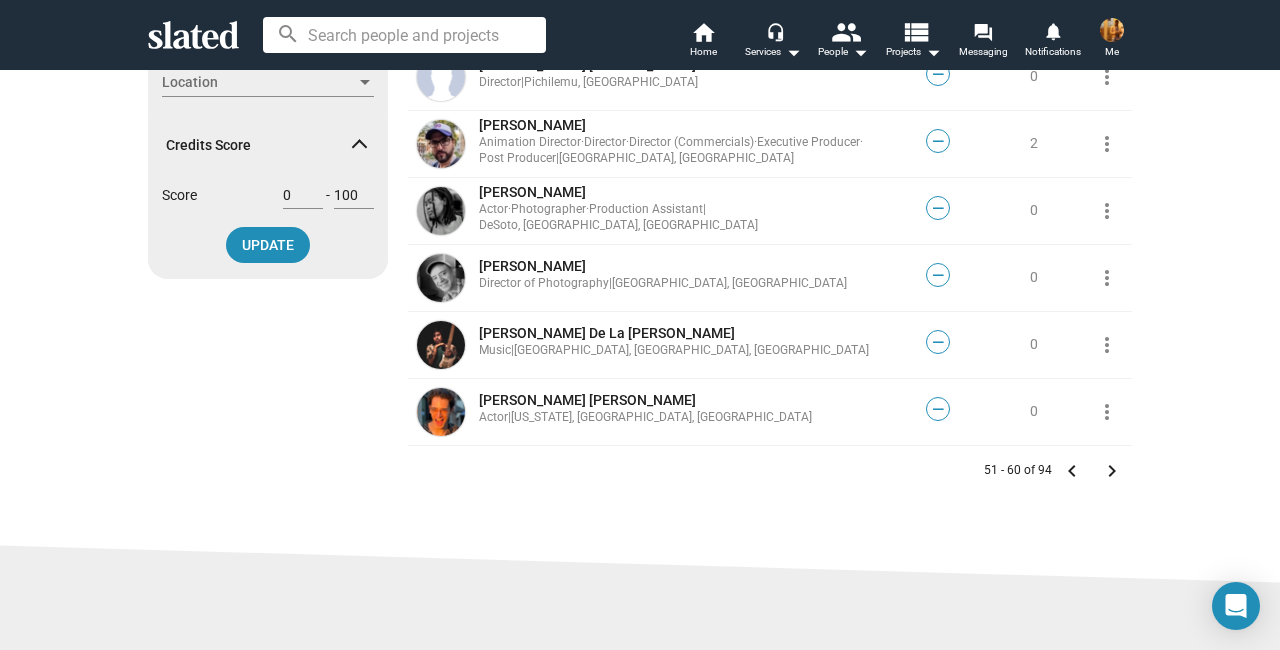 scroll, scrollTop: 479, scrollLeft: 0, axis: vertical 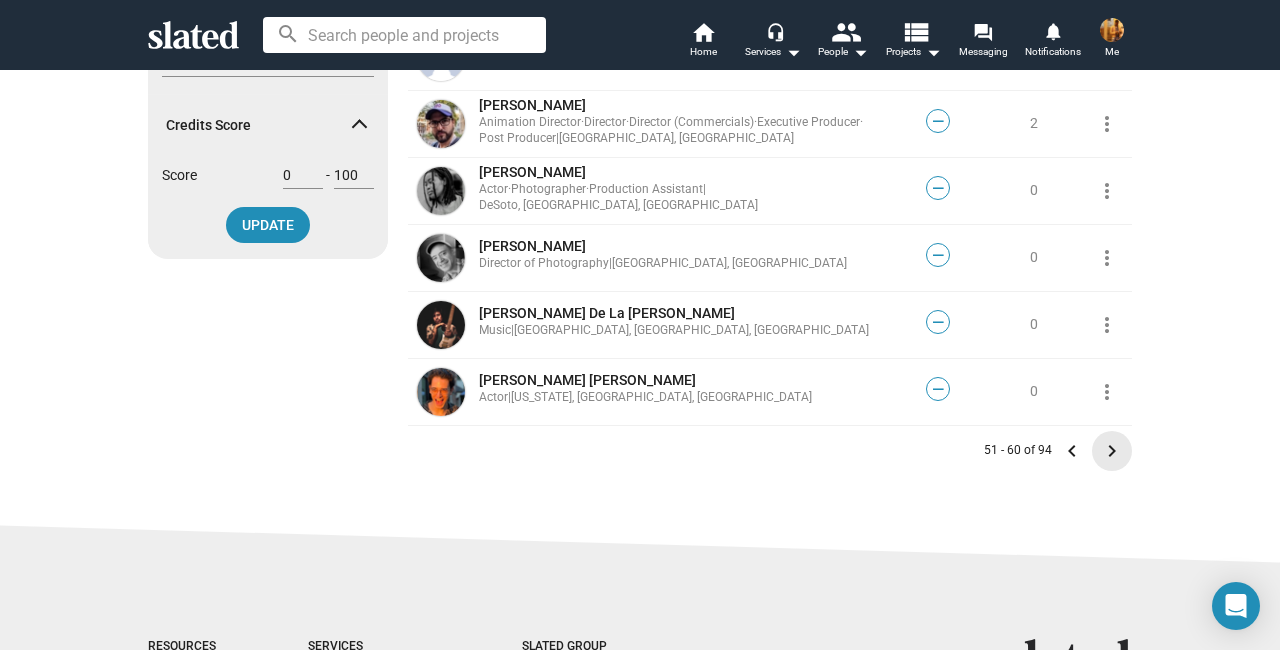 click on "keyboard_arrow_right" 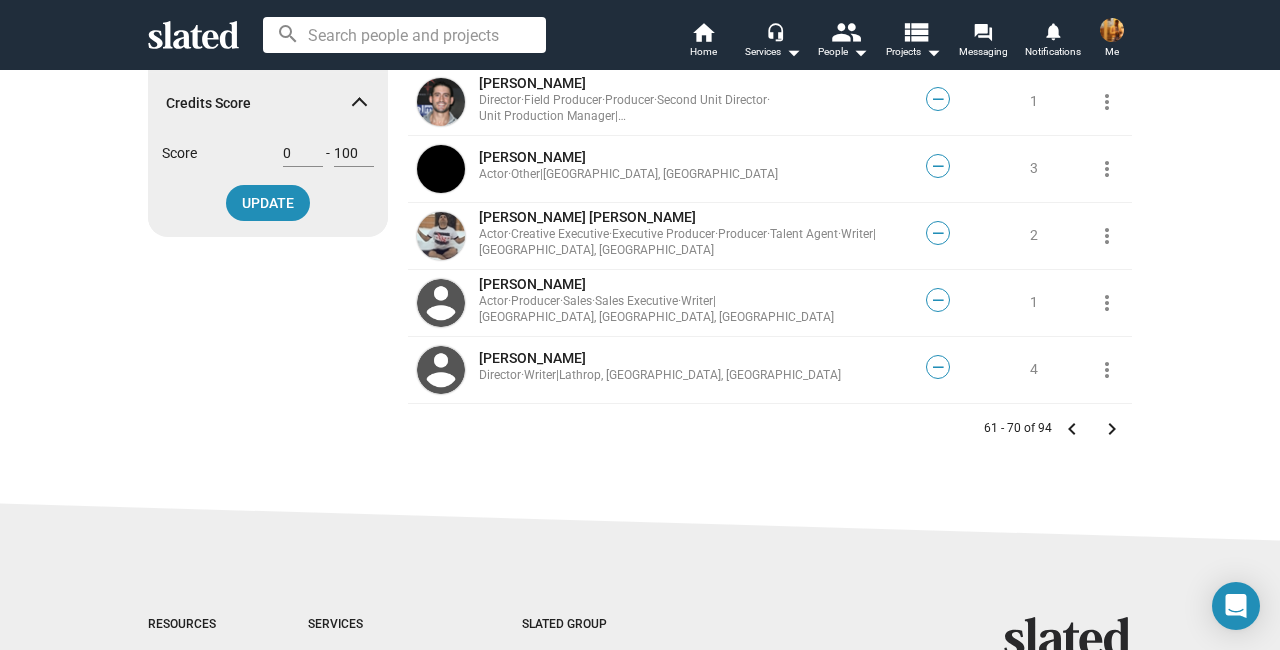 scroll, scrollTop: 512, scrollLeft: 0, axis: vertical 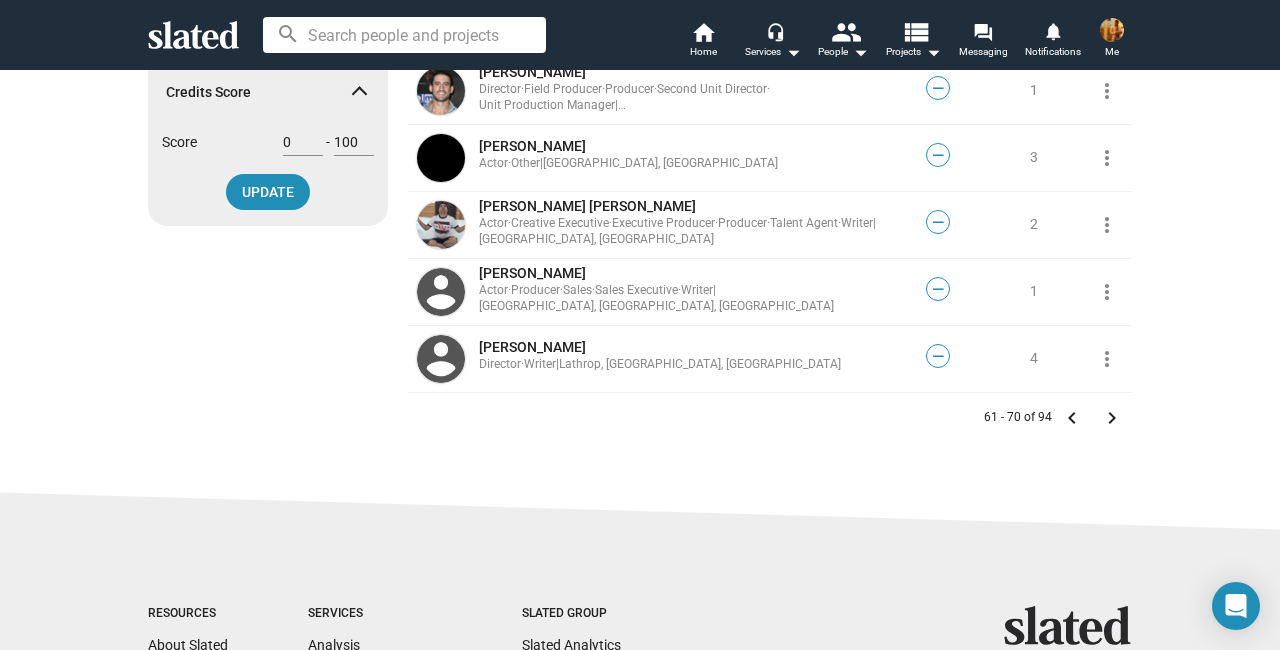 click on "keyboard_arrow_right" 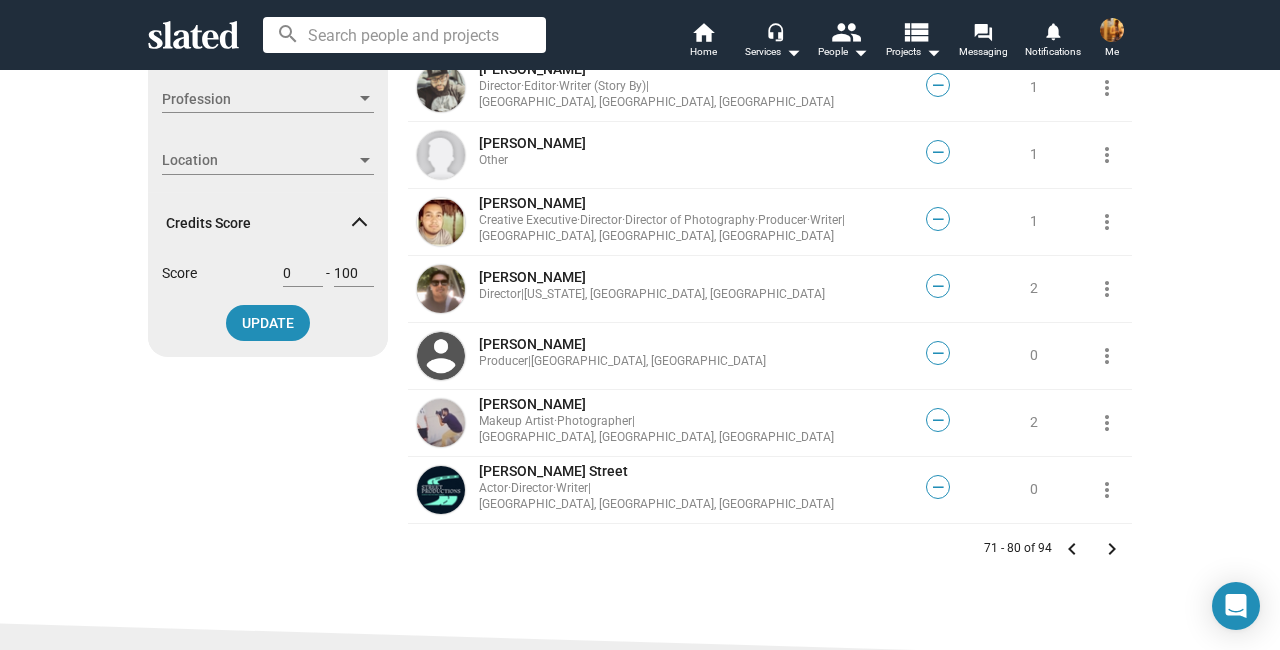 scroll, scrollTop: 392, scrollLeft: 0, axis: vertical 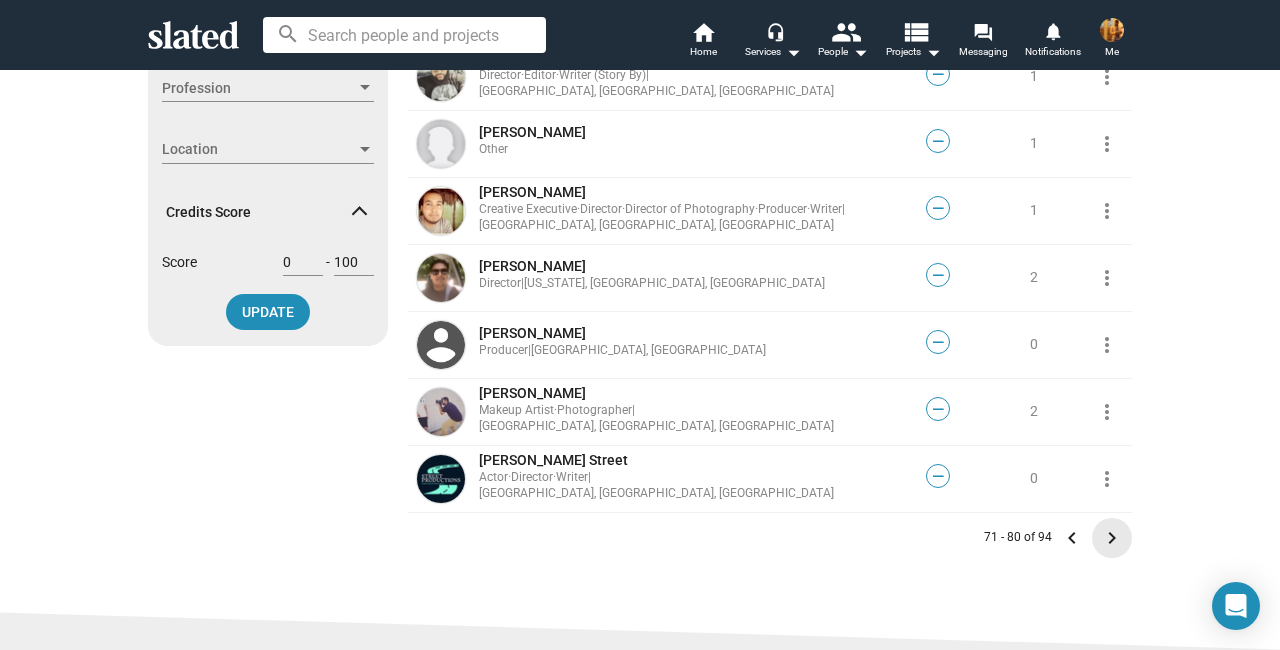 click on "keyboard_arrow_right" 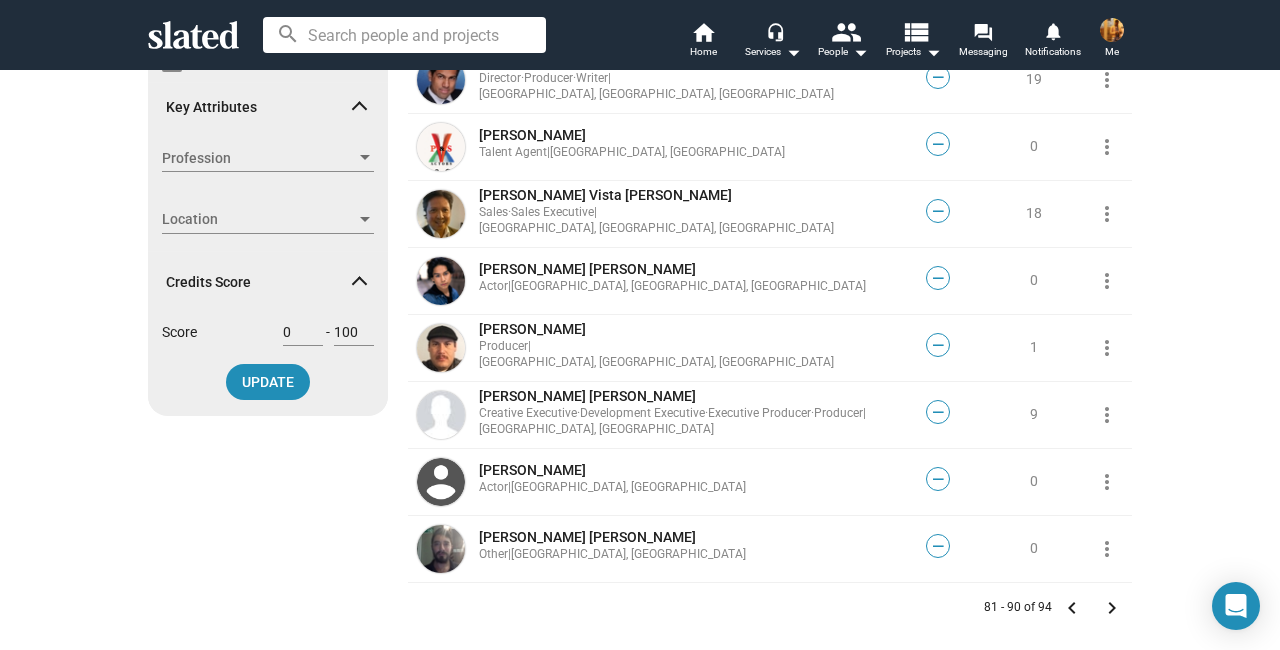 scroll, scrollTop: 330, scrollLeft: 0, axis: vertical 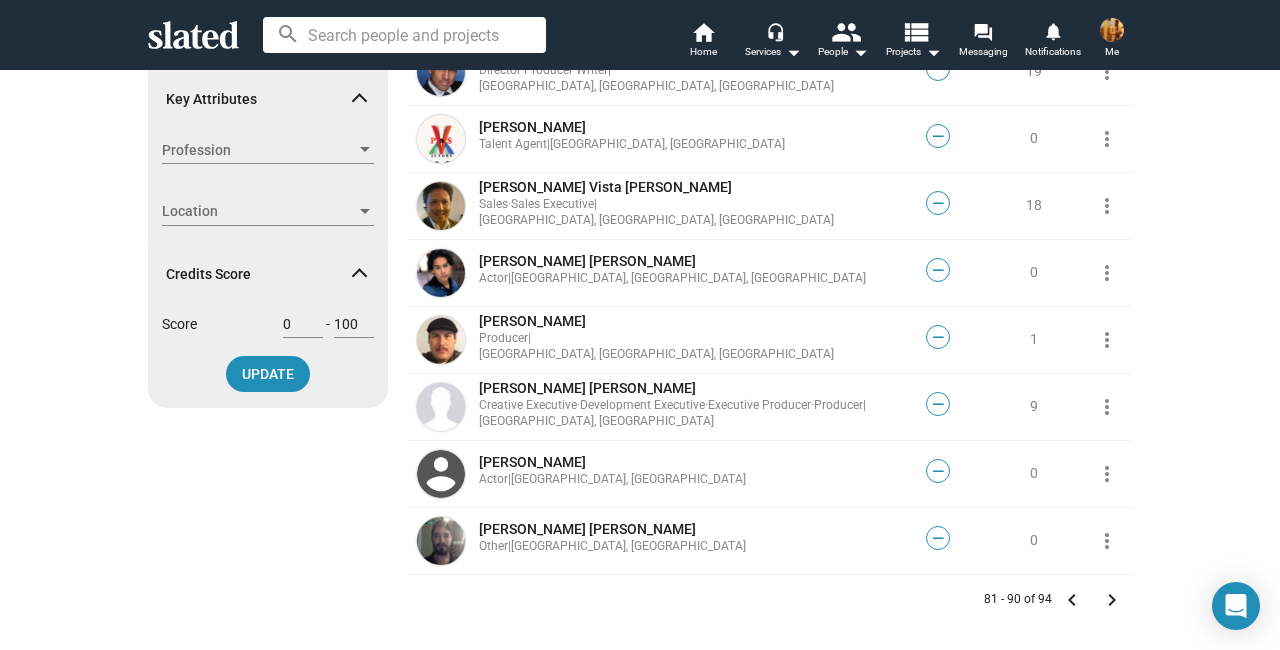 click on "keyboard_arrow_right" 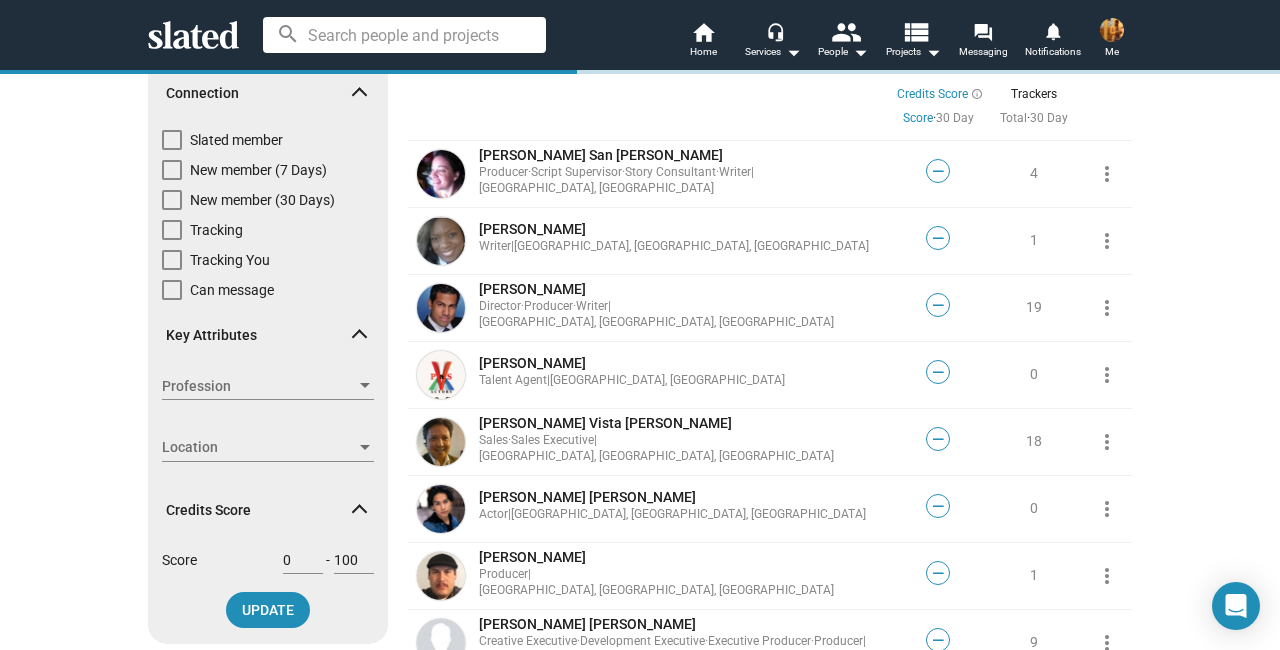 scroll, scrollTop: 0, scrollLeft: 0, axis: both 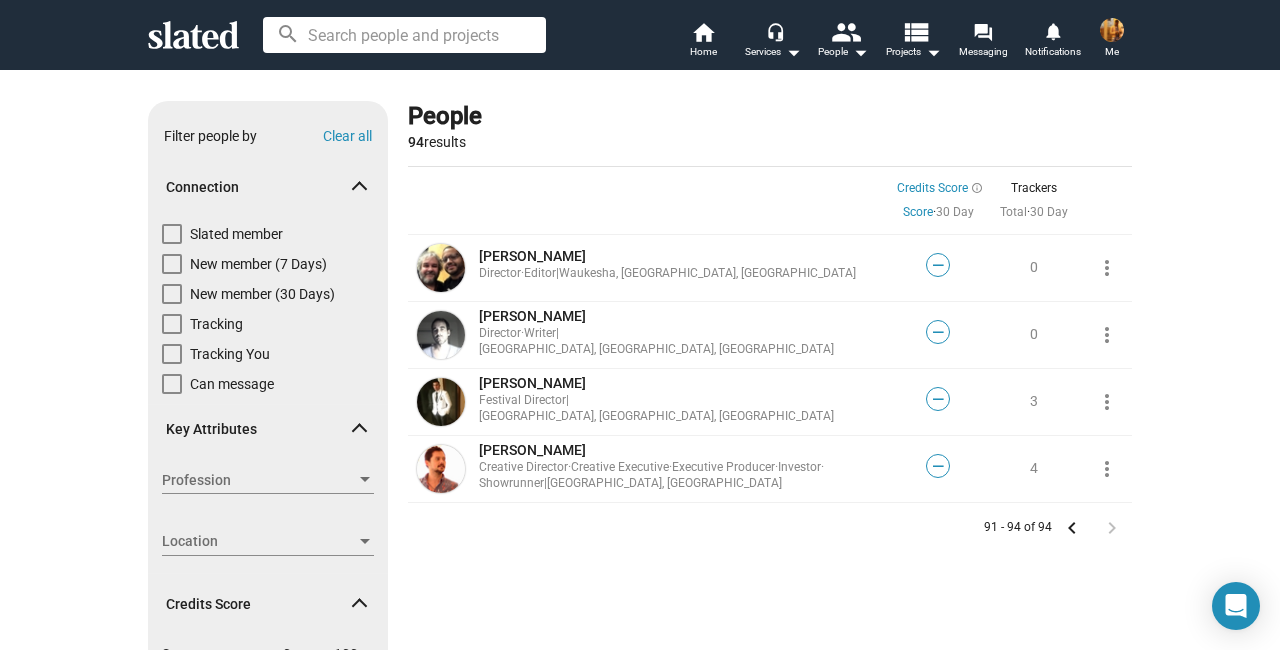 click at bounding box center (404, 35) 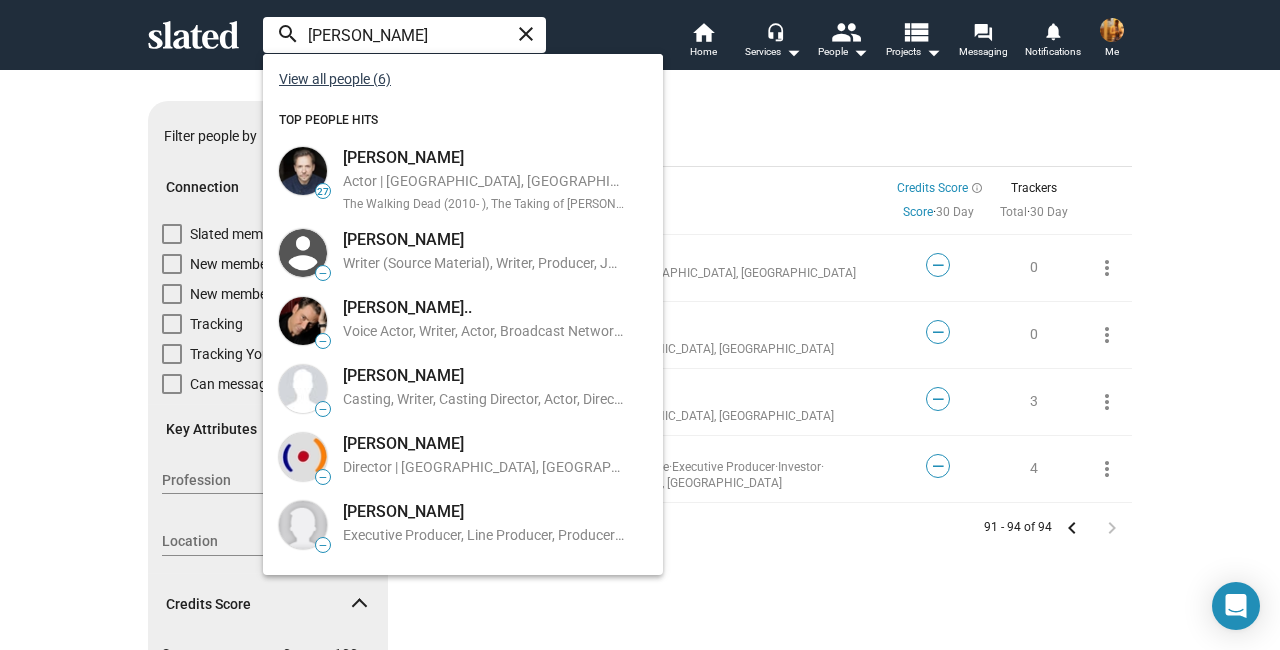type on "[PERSON_NAME]" 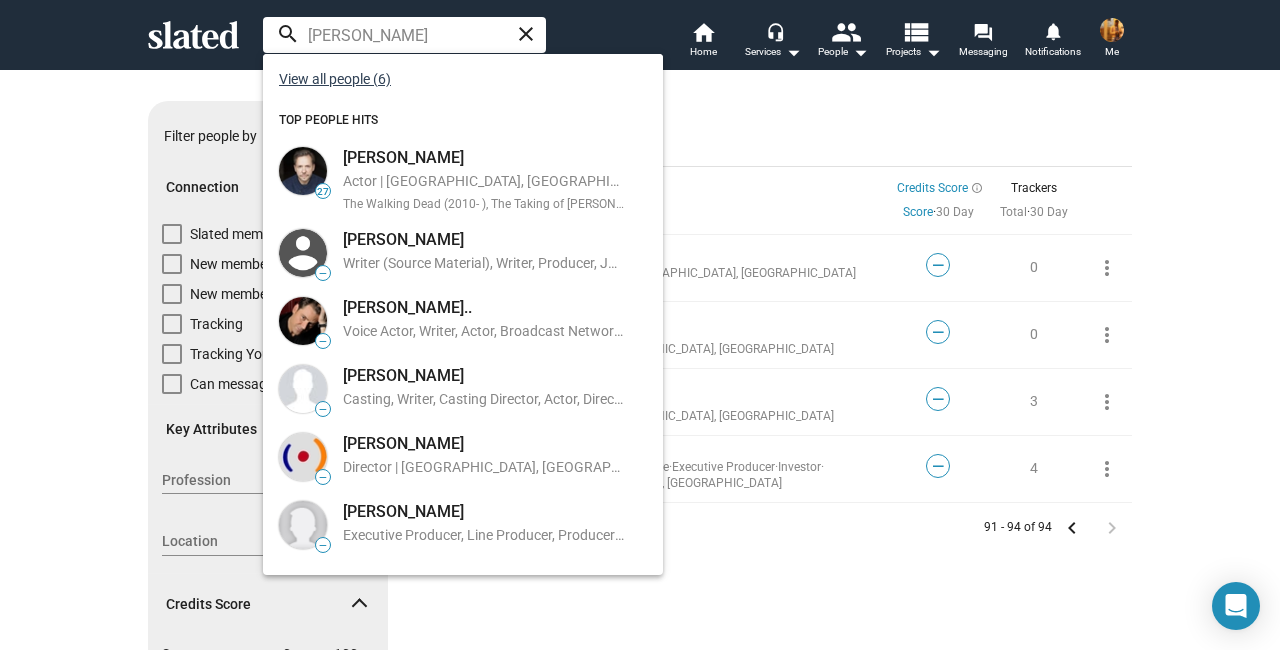 click on "View all people (6)" at bounding box center [335, 79] 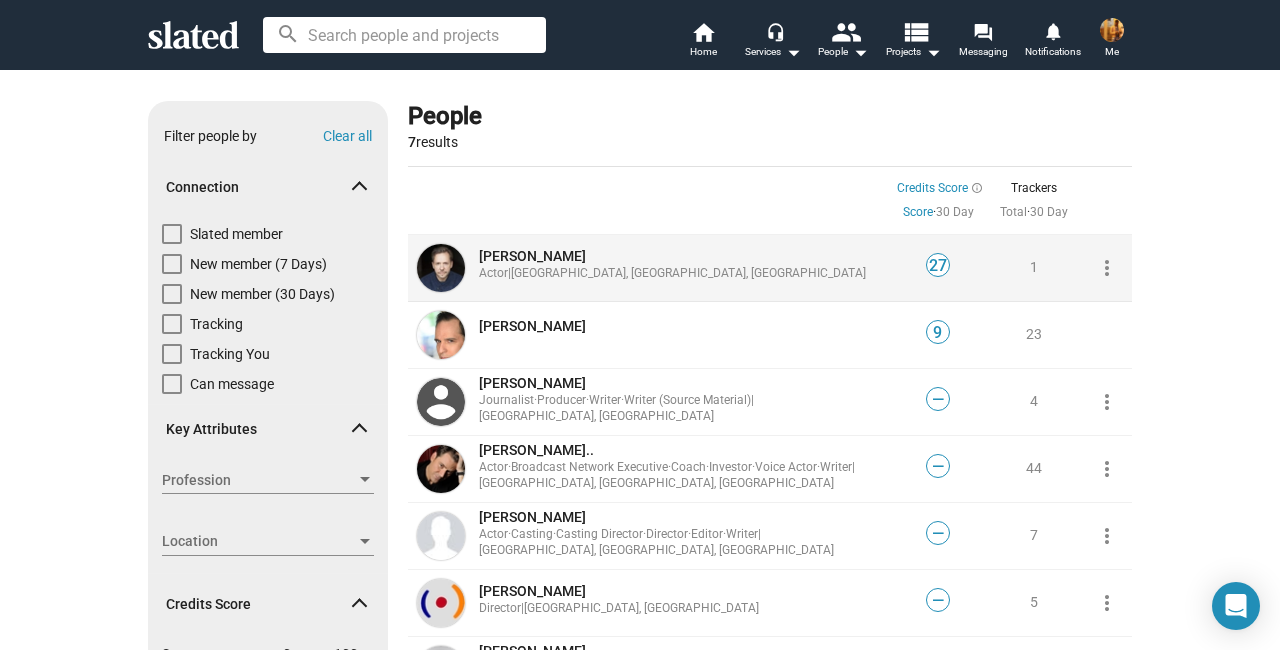 scroll, scrollTop: 92, scrollLeft: 0, axis: vertical 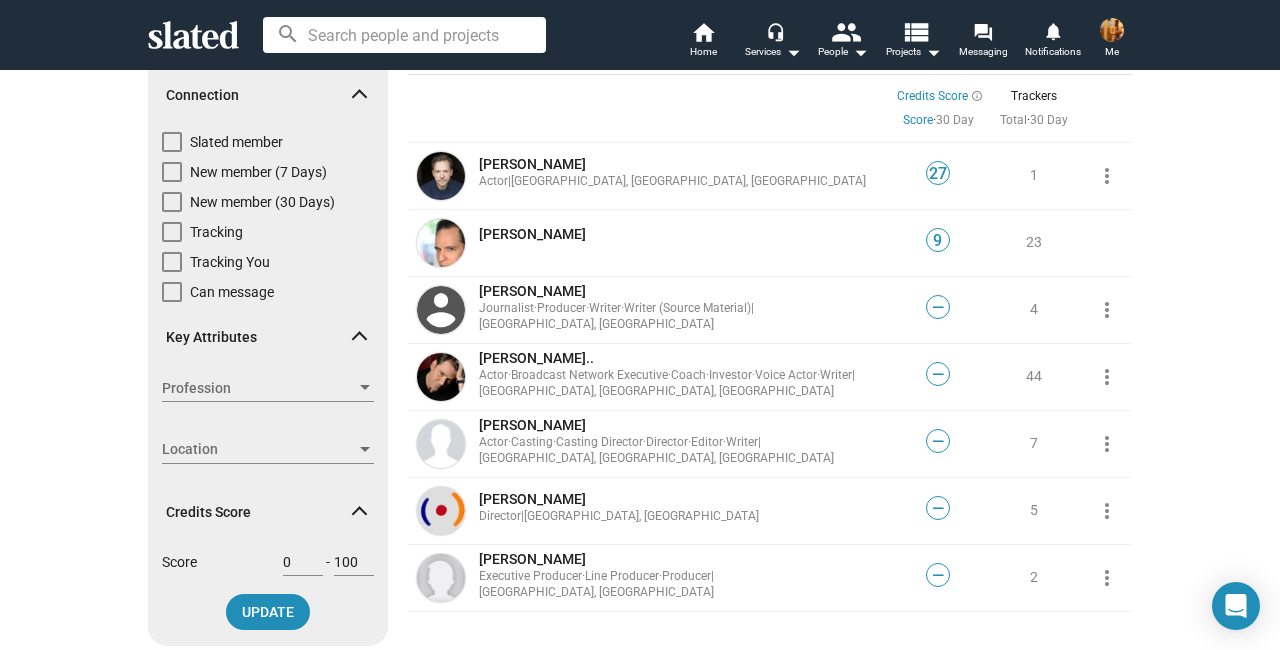 click at bounding box center [404, 35] 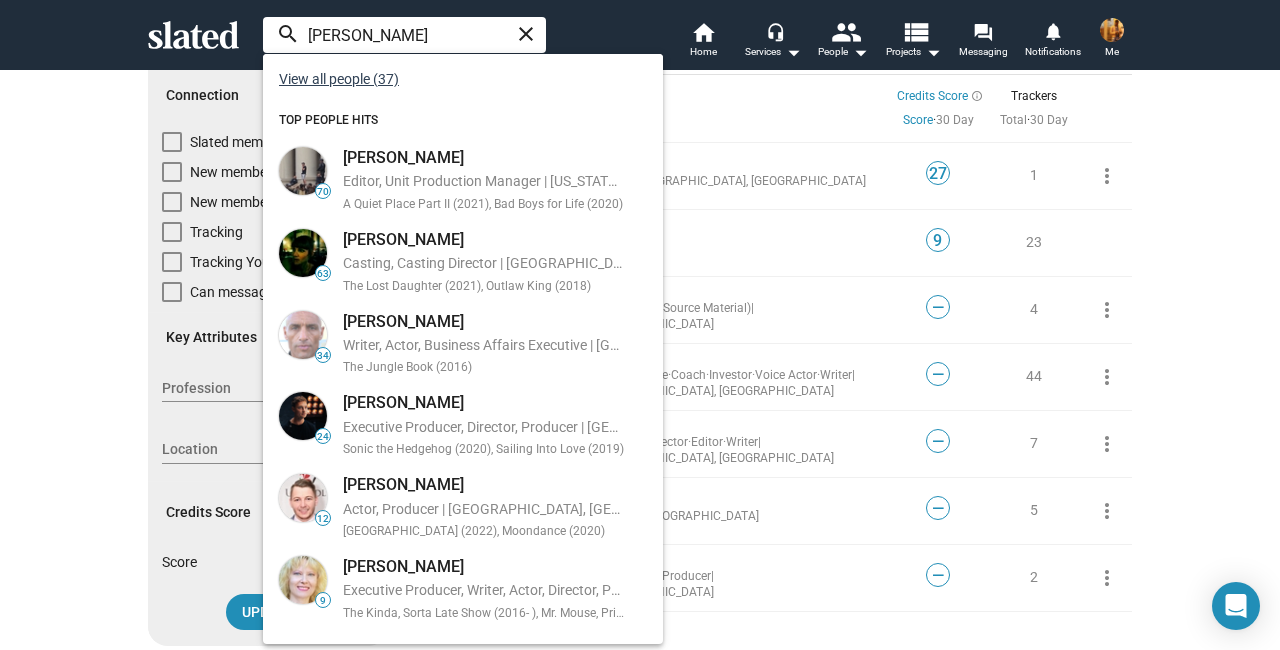 type on "[PERSON_NAME]" 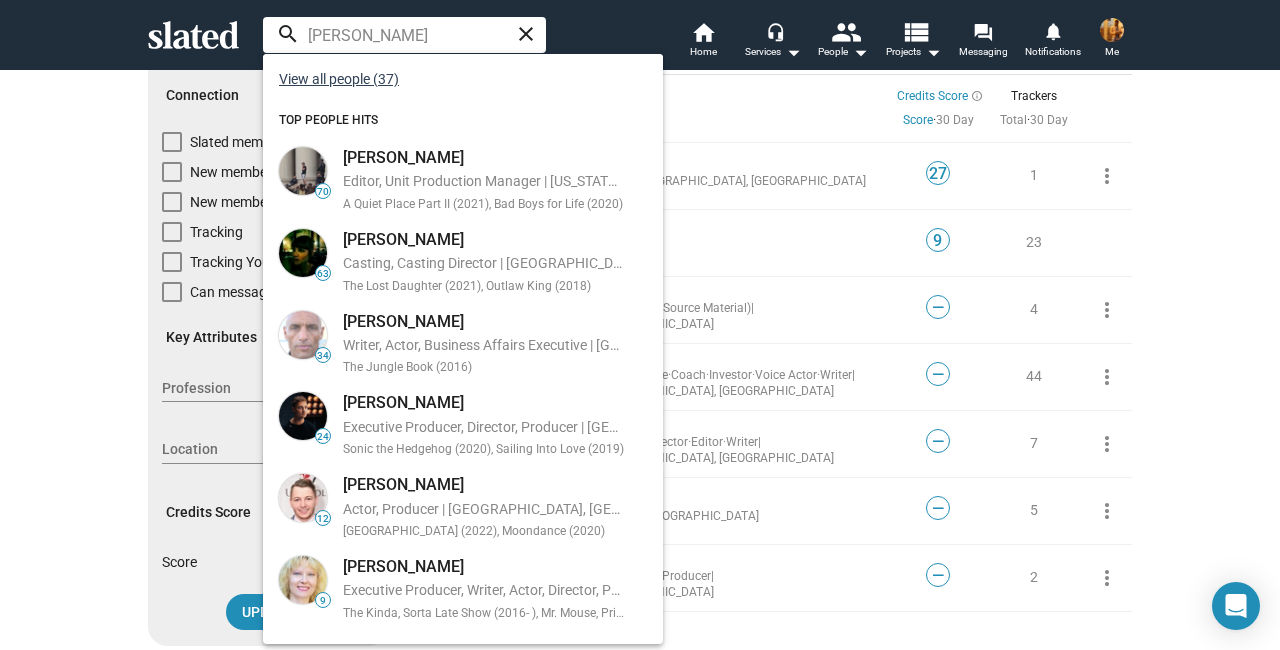 click on "View all people (37)" at bounding box center [339, 79] 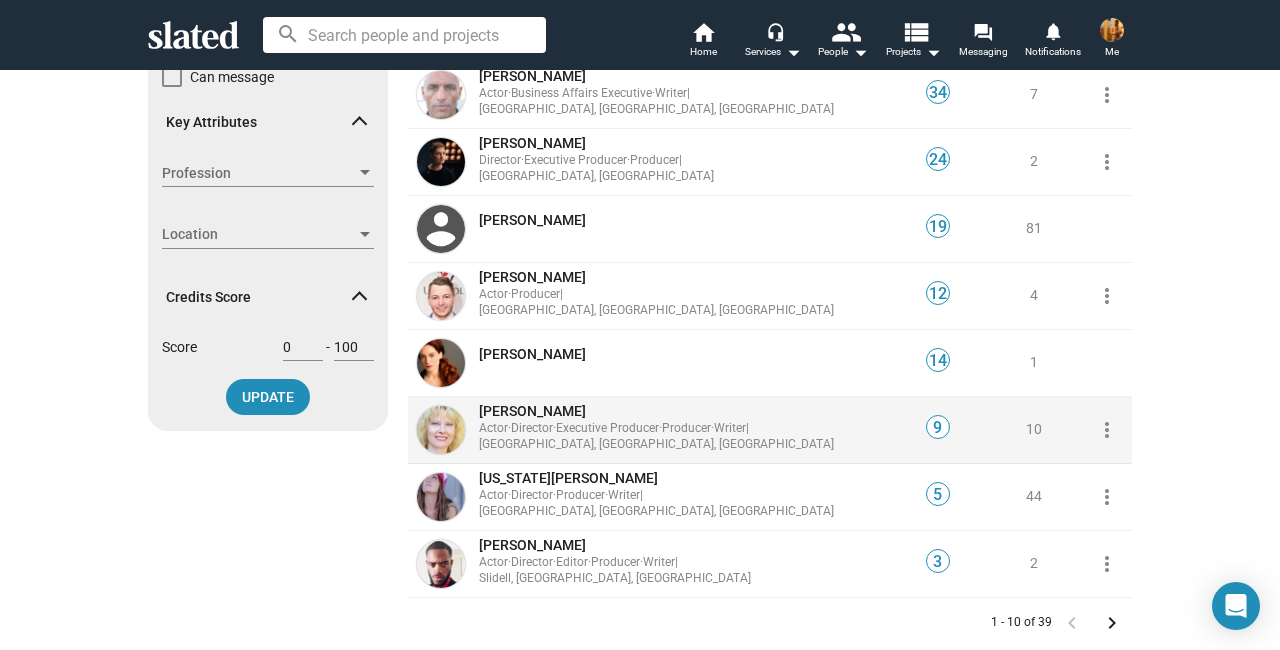 scroll, scrollTop: 381, scrollLeft: 0, axis: vertical 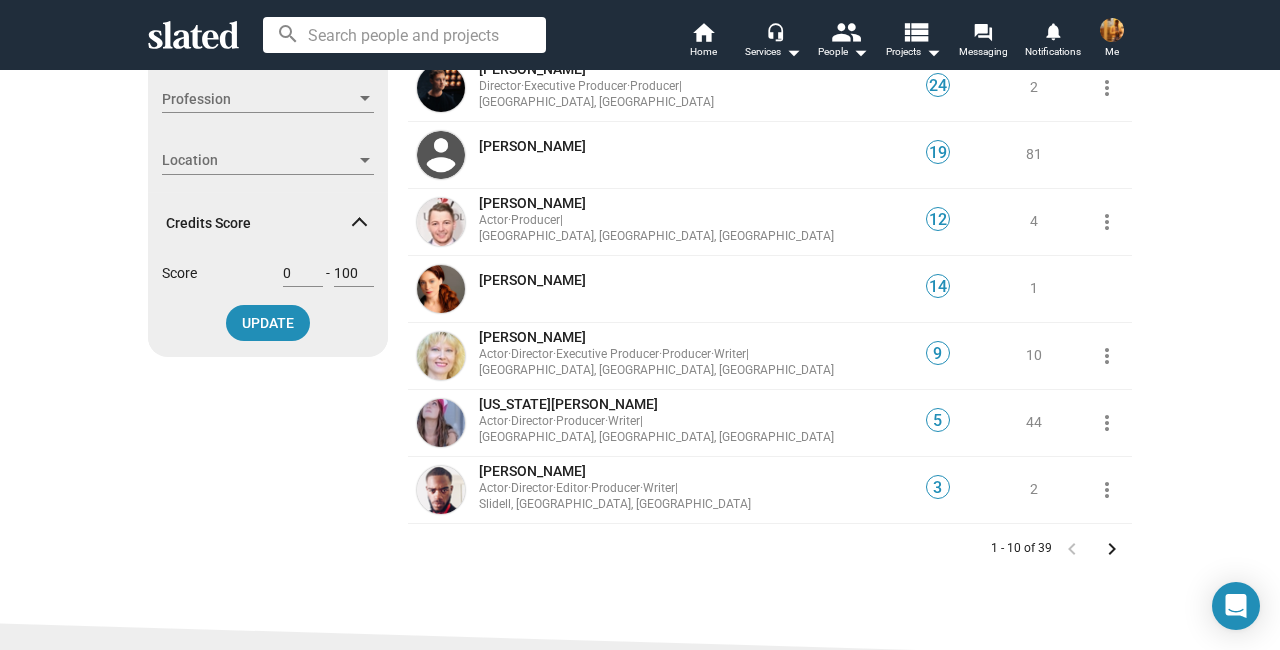 click on "keyboard_arrow_right" 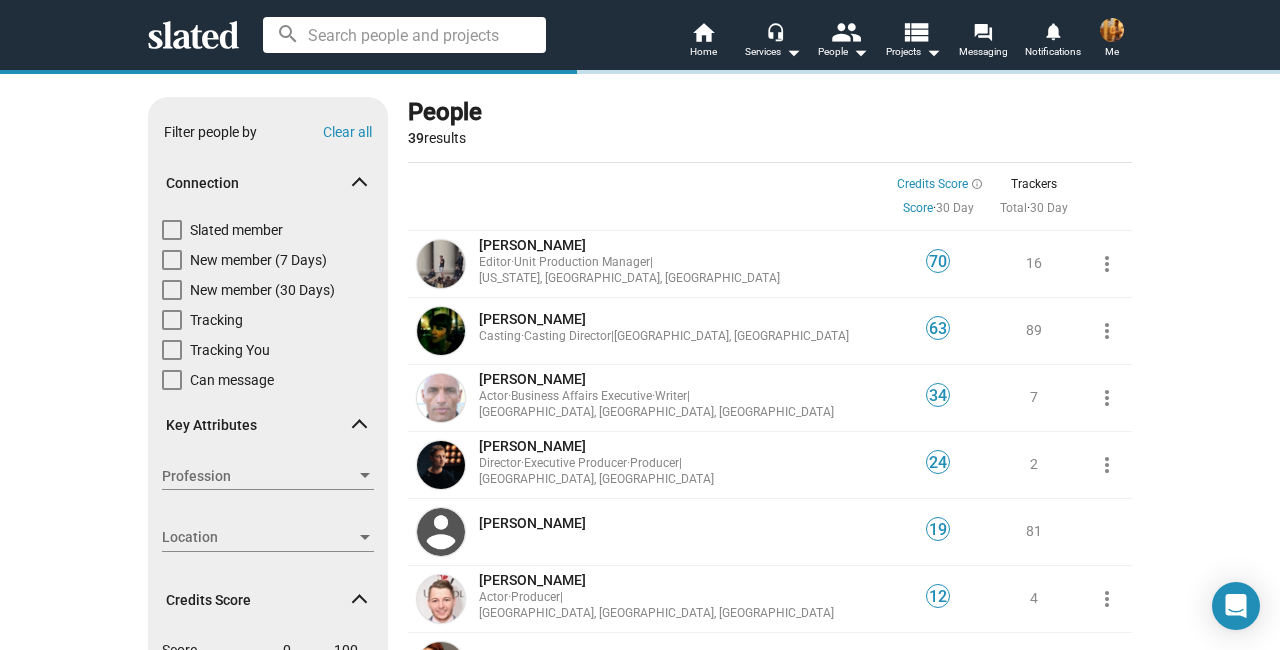 scroll, scrollTop: 0, scrollLeft: 0, axis: both 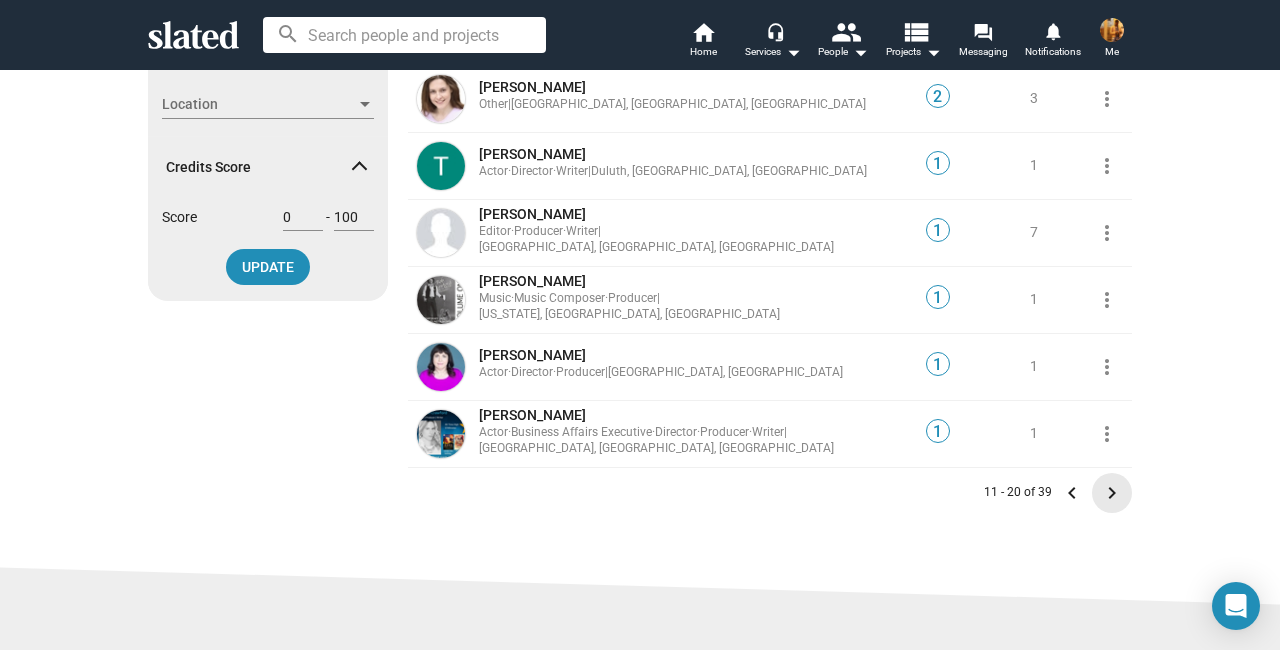 click on "keyboard_arrow_right" 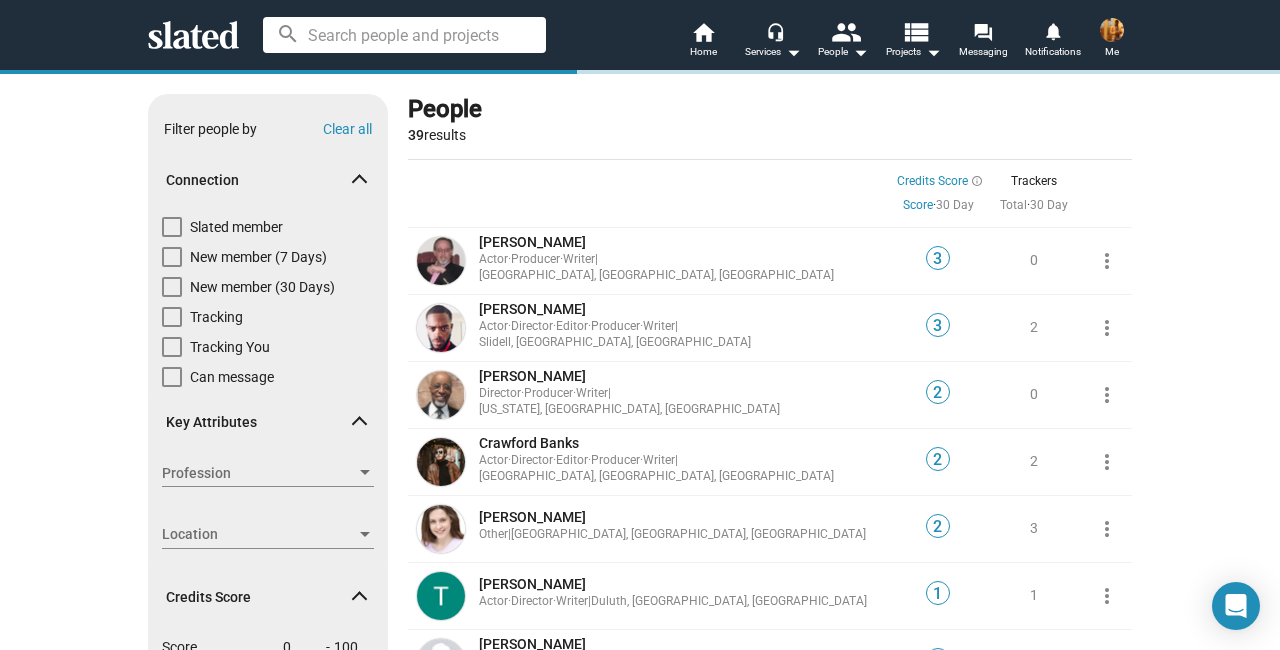 scroll, scrollTop: 0, scrollLeft: 0, axis: both 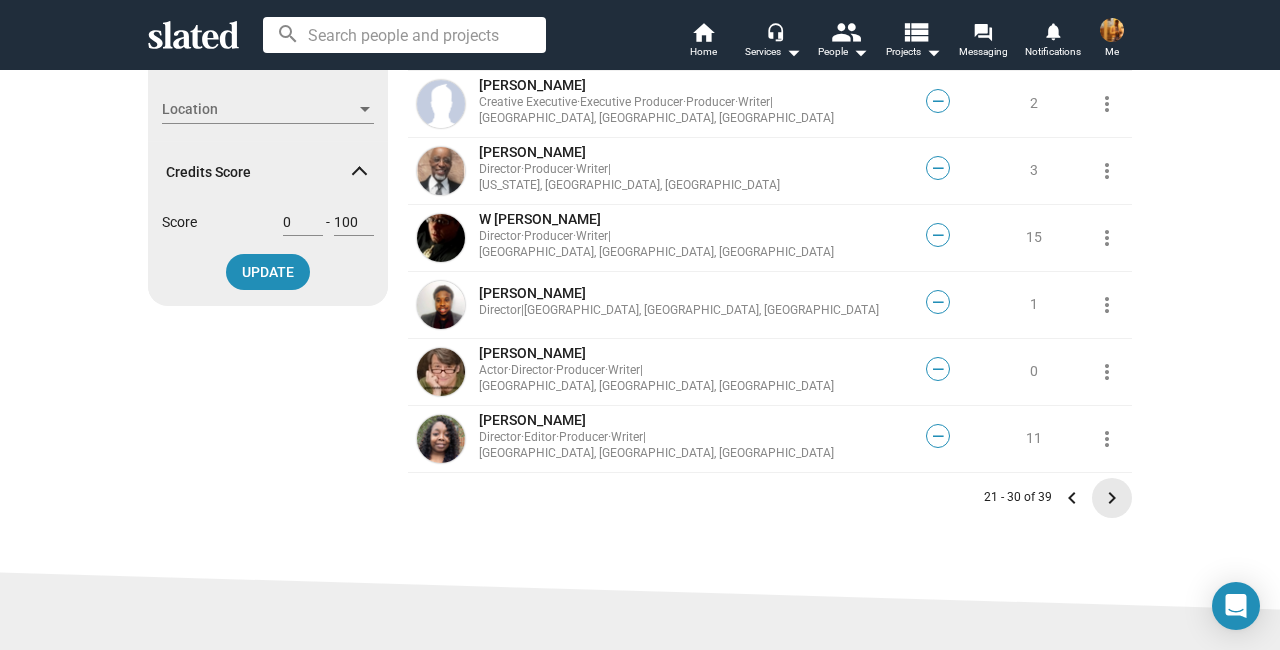 click on "keyboard_arrow_right" 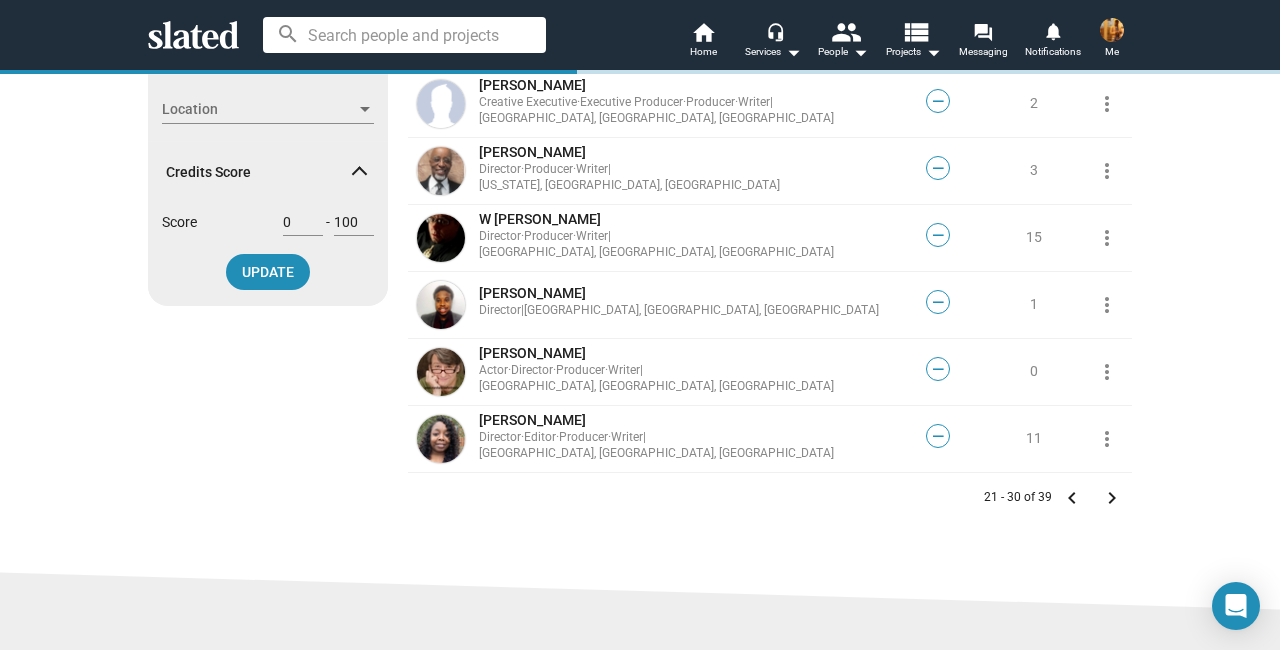 scroll, scrollTop: 0, scrollLeft: 0, axis: both 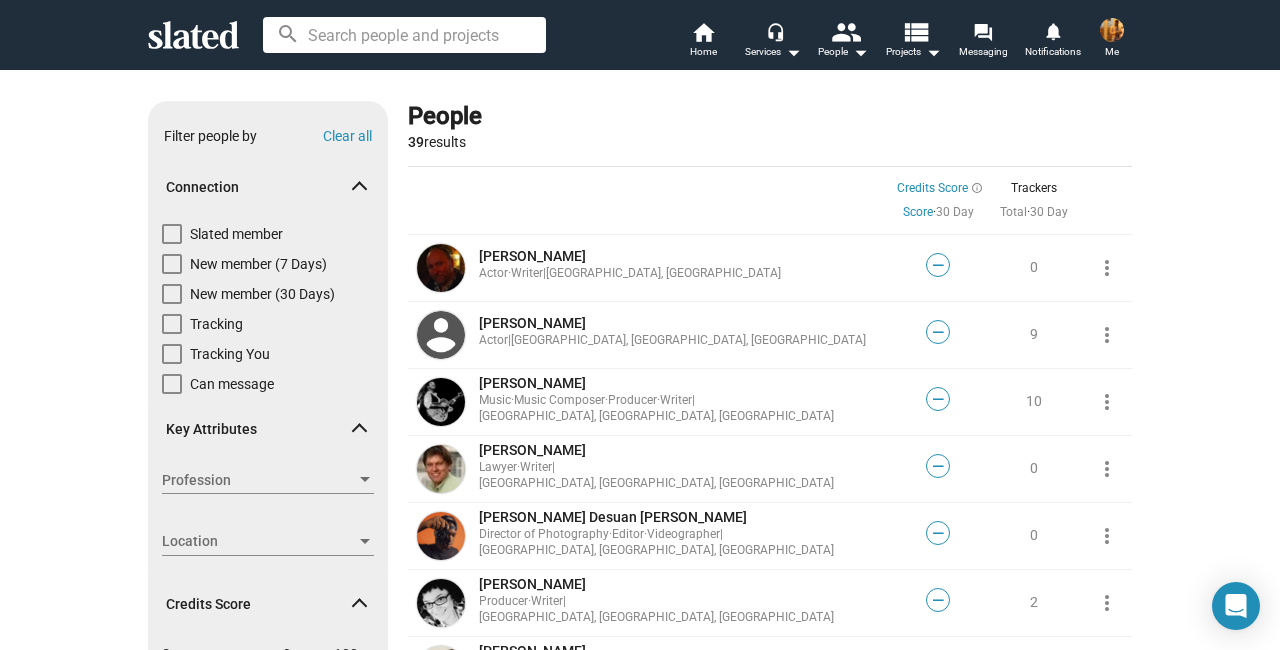 click at bounding box center [404, 35] 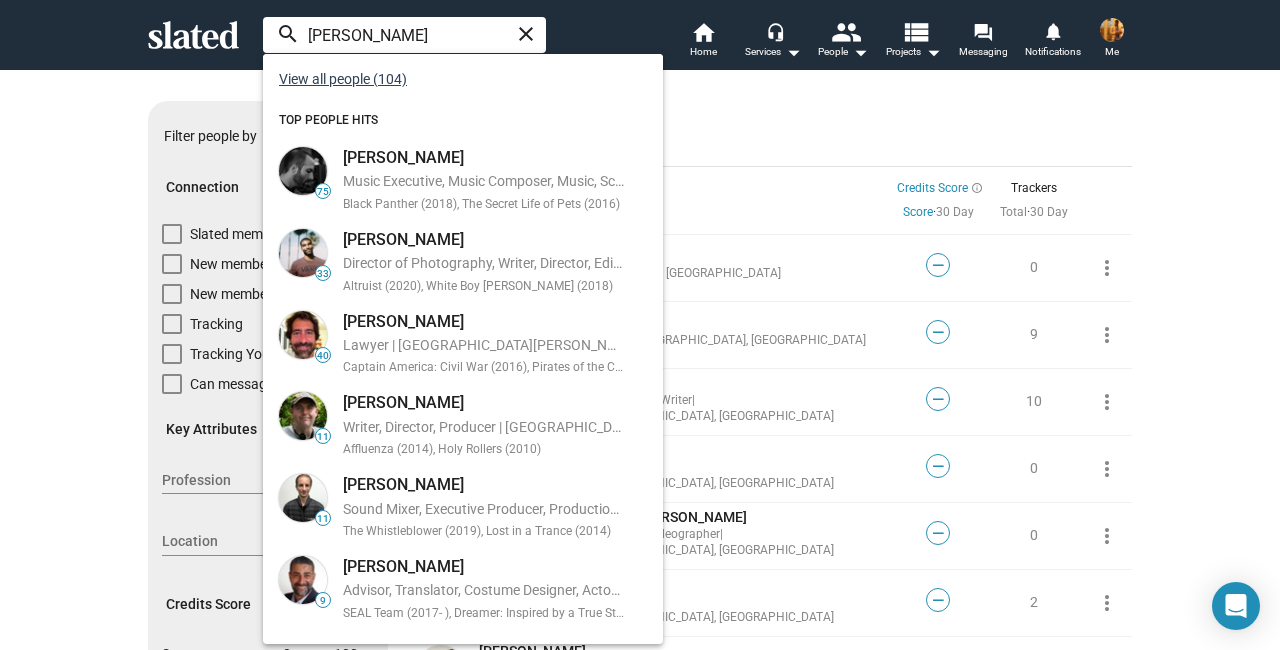 type on "[PERSON_NAME]" 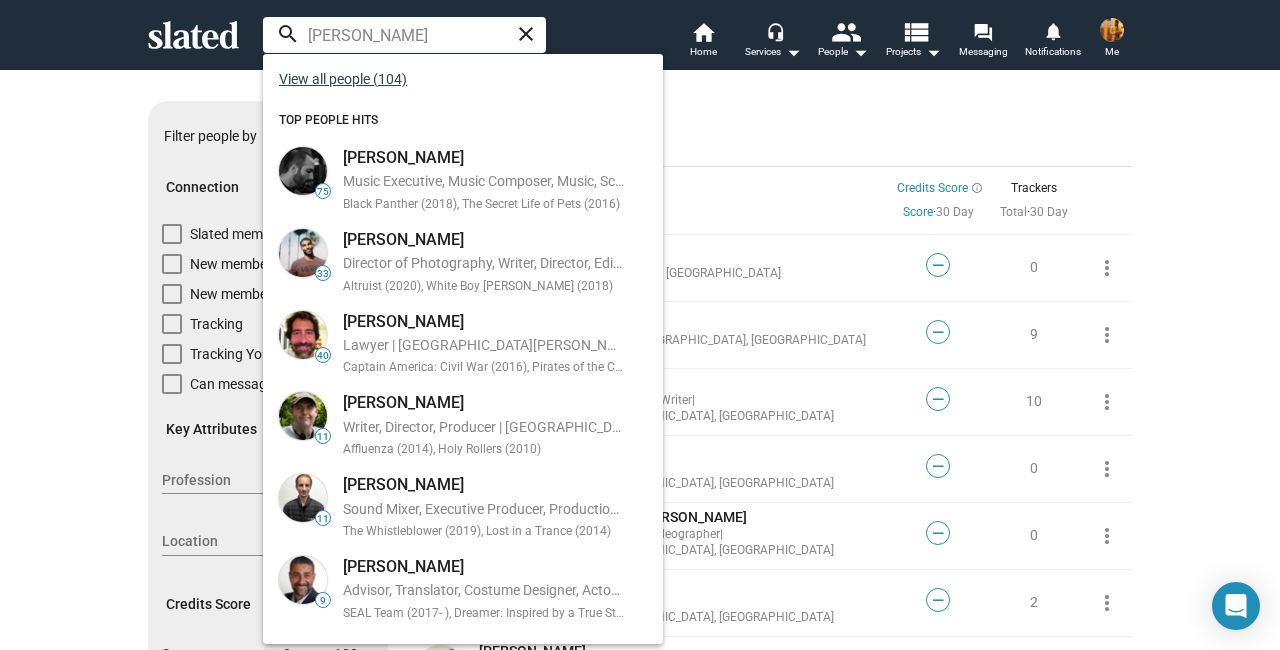 click on "View all people (104)" at bounding box center (343, 79) 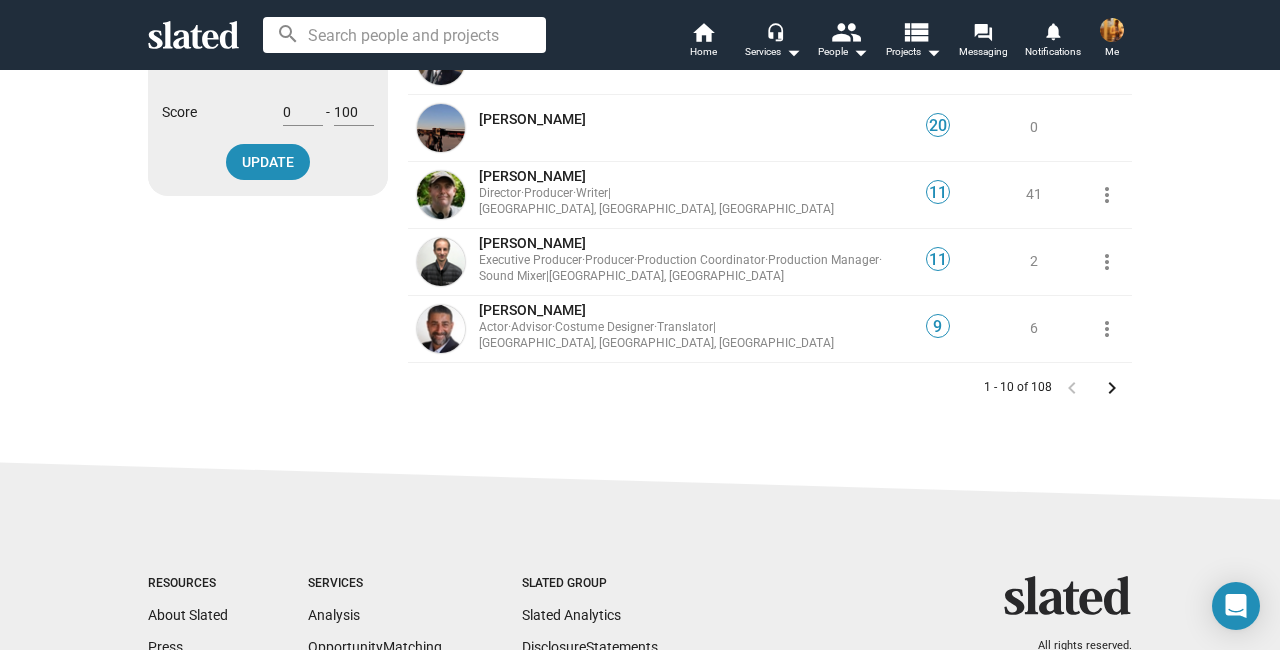 scroll, scrollTop: 555, scrollLeft: 0, axis: vertical 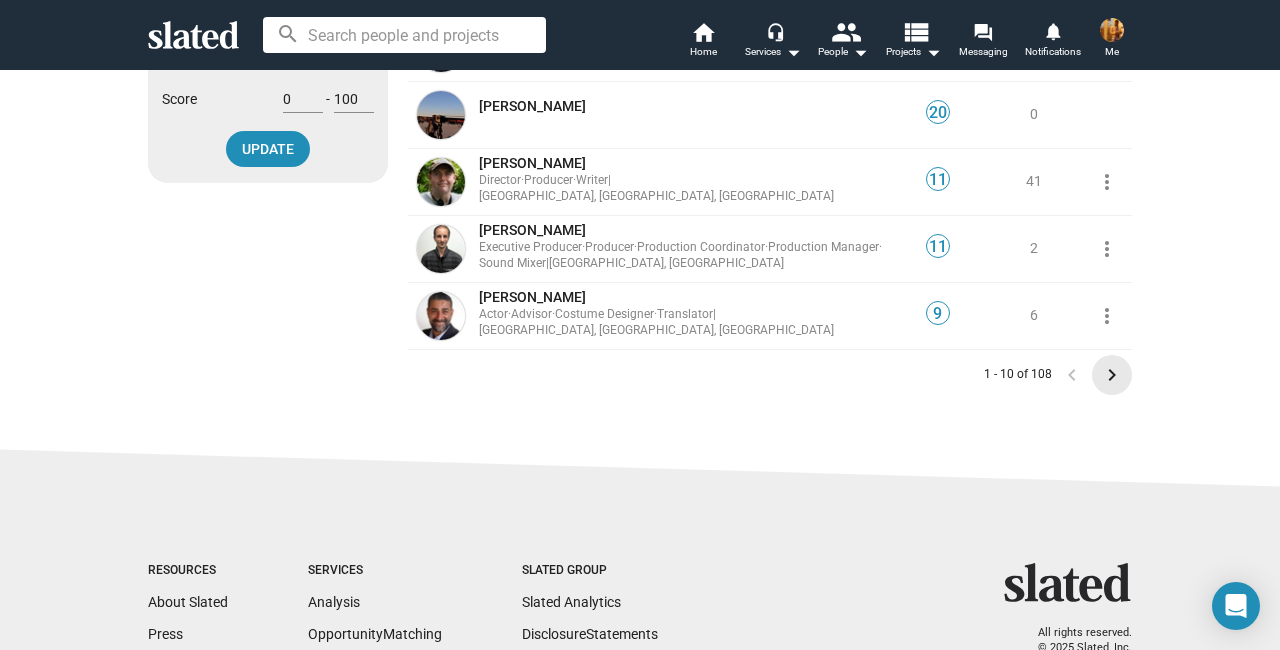 click on "keyboard_arrow_right" 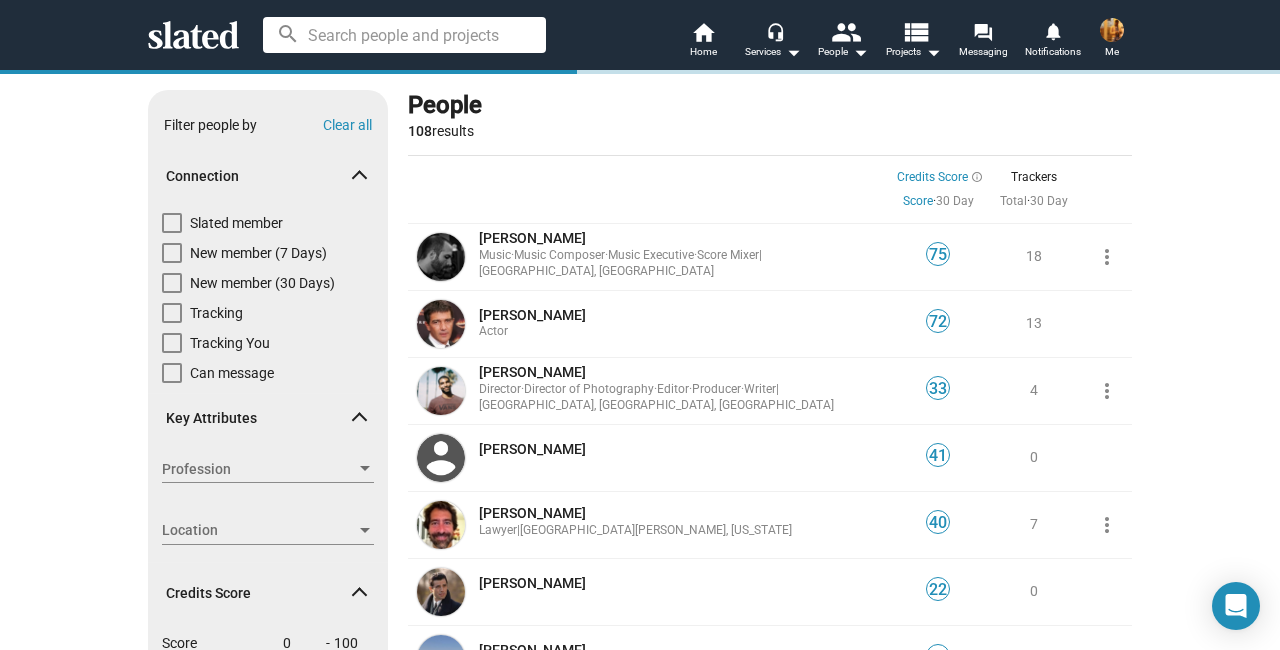 scroll, scrollTop: 0, scrollLeft: 0, axis: both 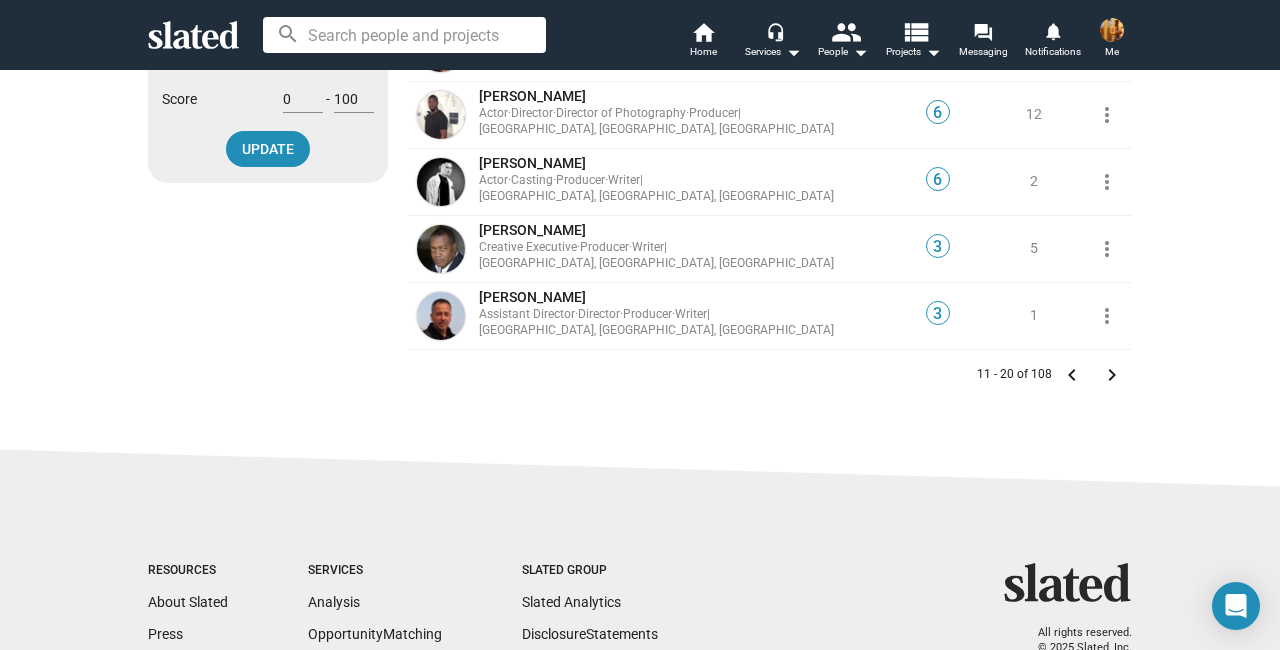 click on "keyboard_arrow_right" 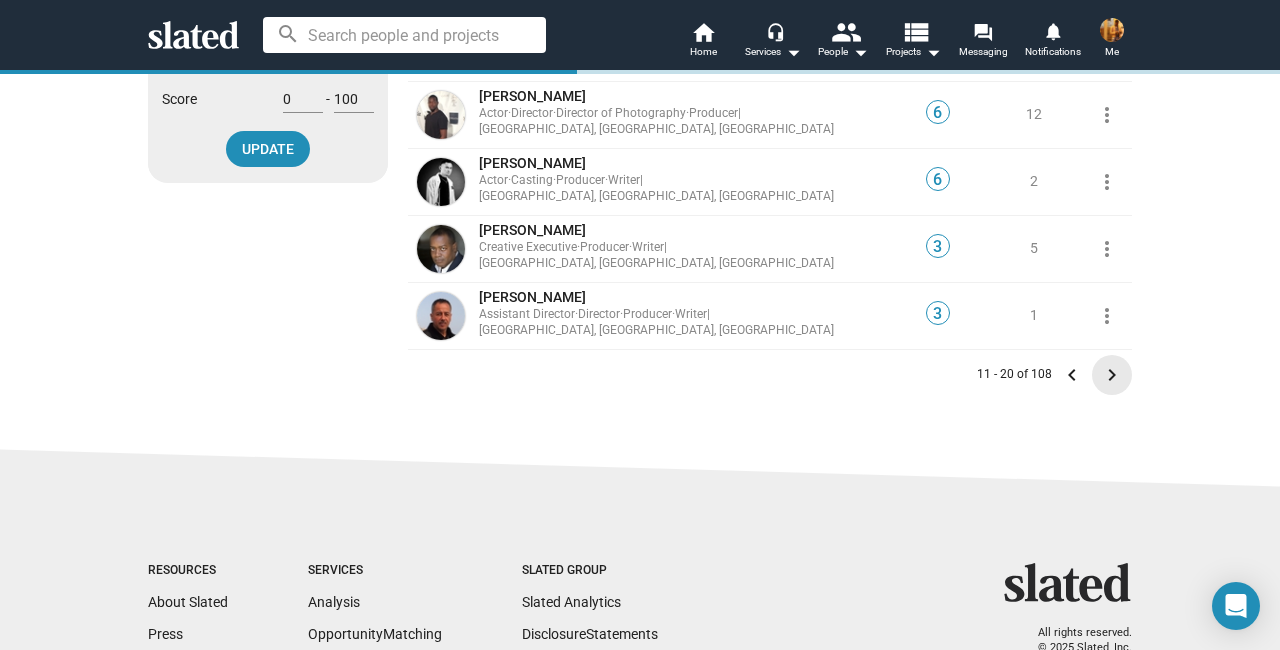scroll, scrollTop: 0, scrollLeft: 0, axis: both 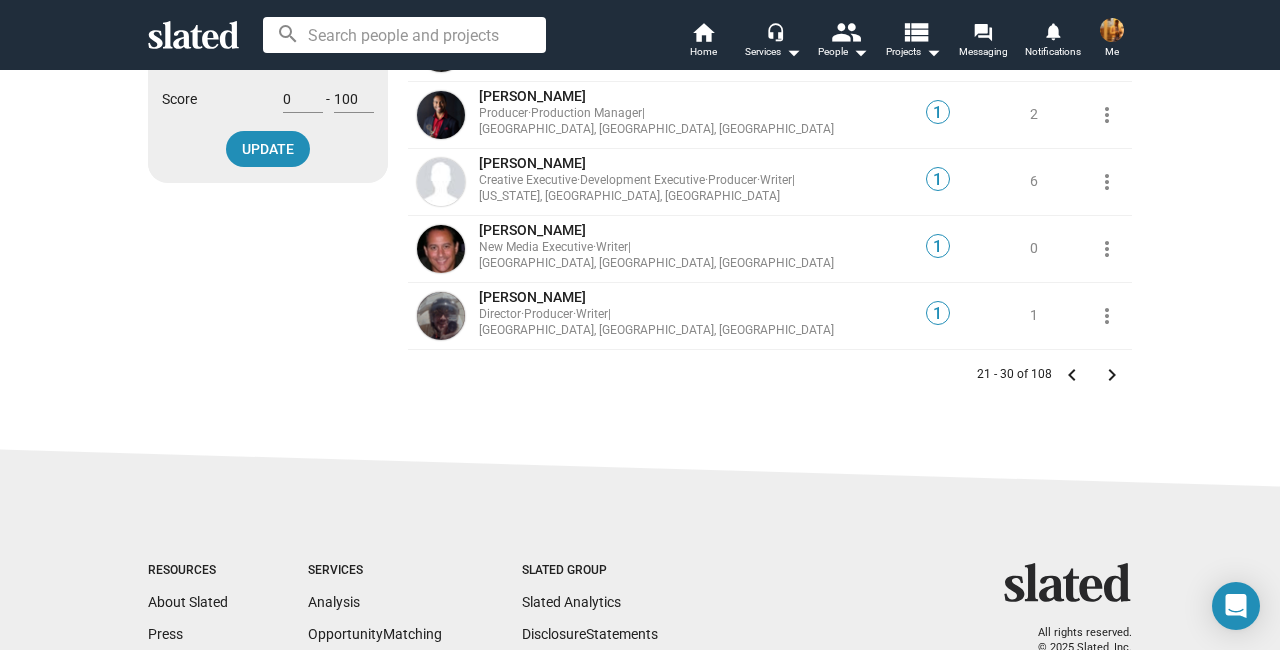 click on "keyboard_arrow_right" 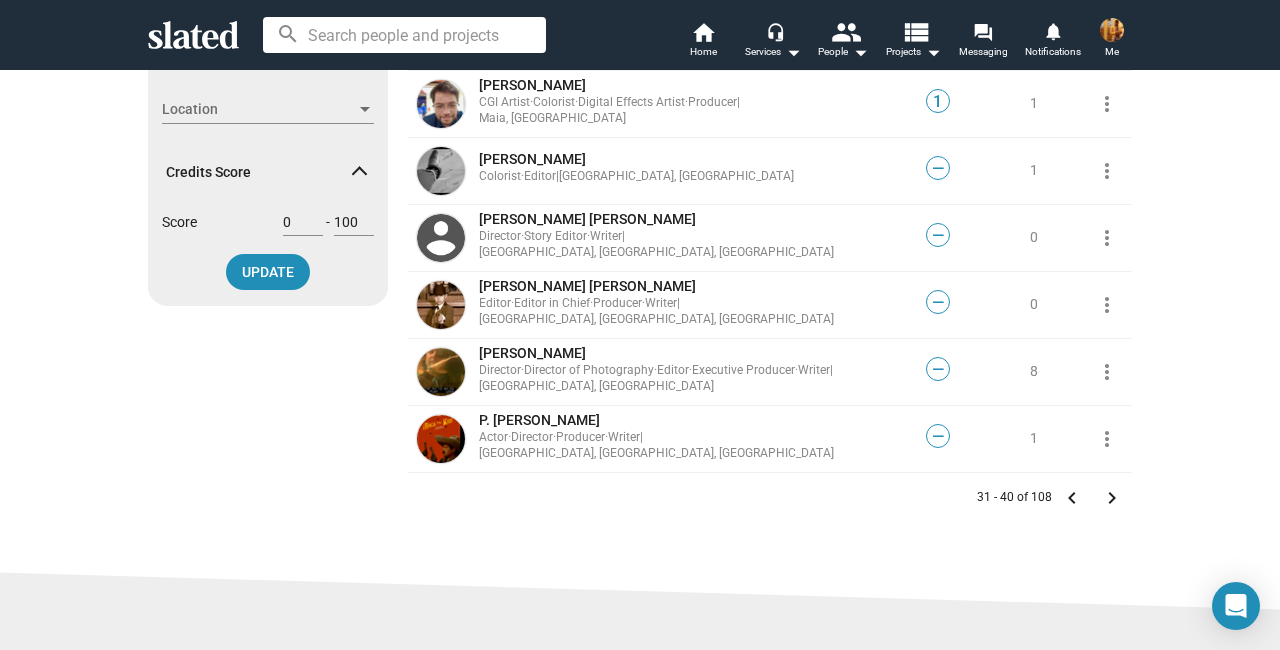 scroll, scrollTop: 555, scrollLeft: 0, axis: vertical 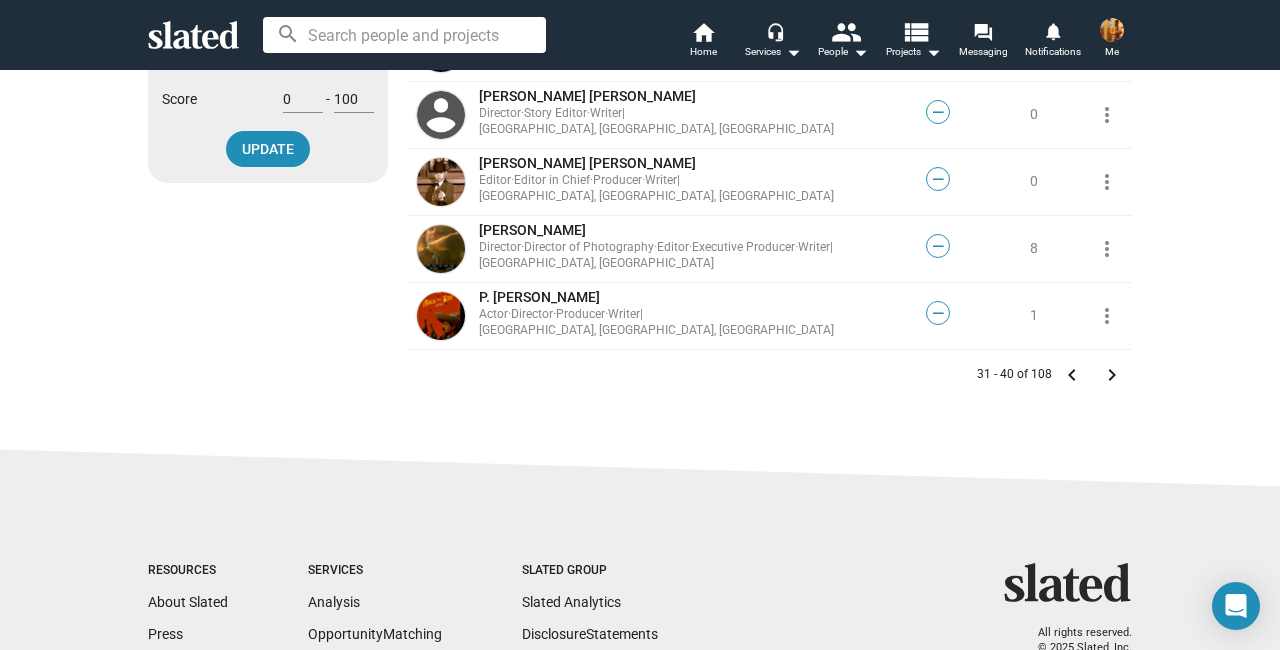 click on "keyboard_arrow_right" 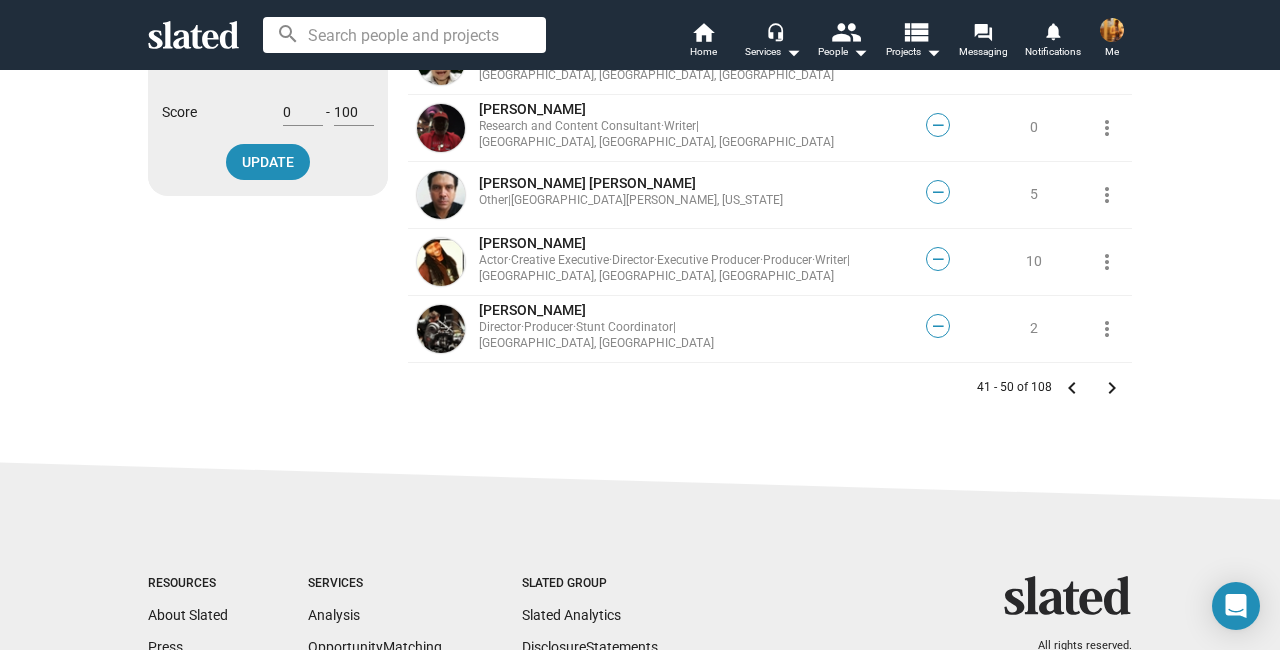 scroll, scrollTop: 555, scrollLeft: 0, axis: vertical 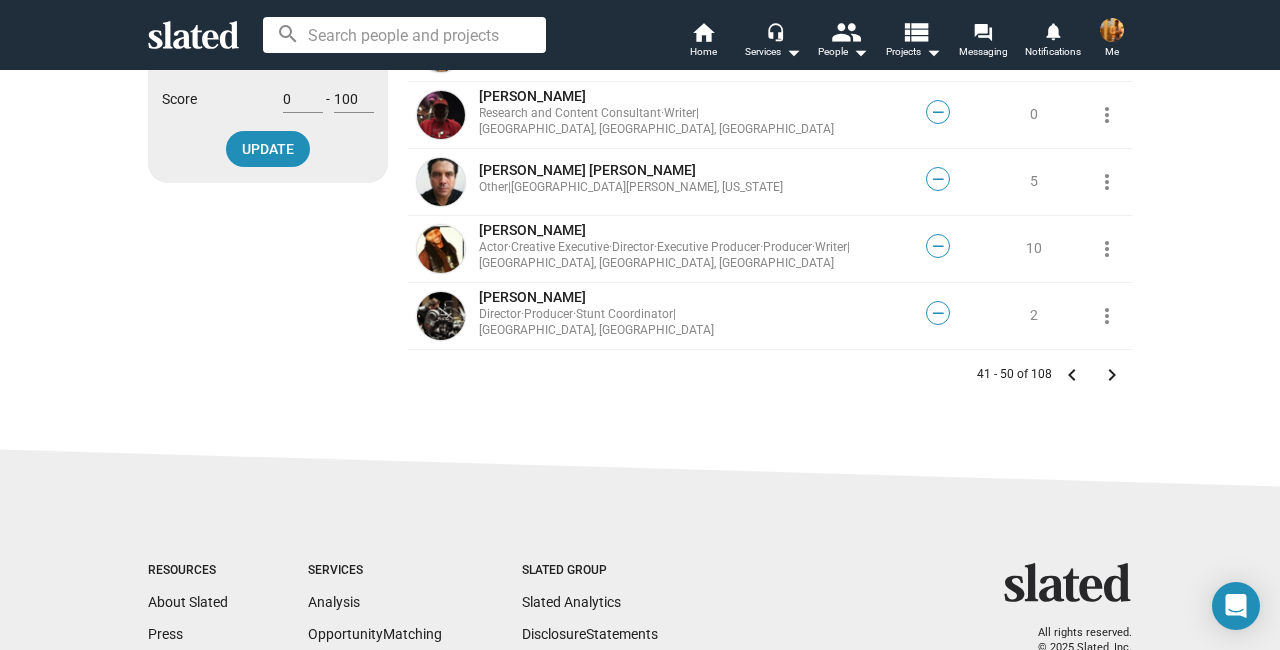 click on "keyboard_arrow_right" 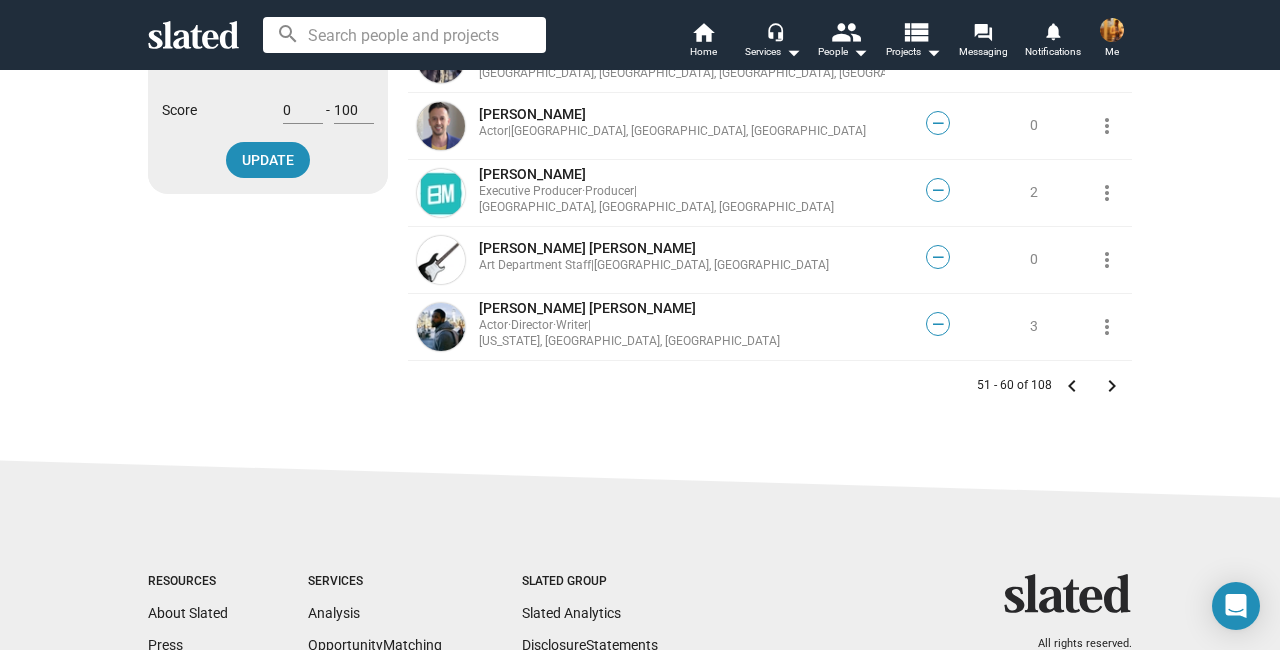 scroll, scrollTop: 555, scrollLeft: 0, axis: vertical 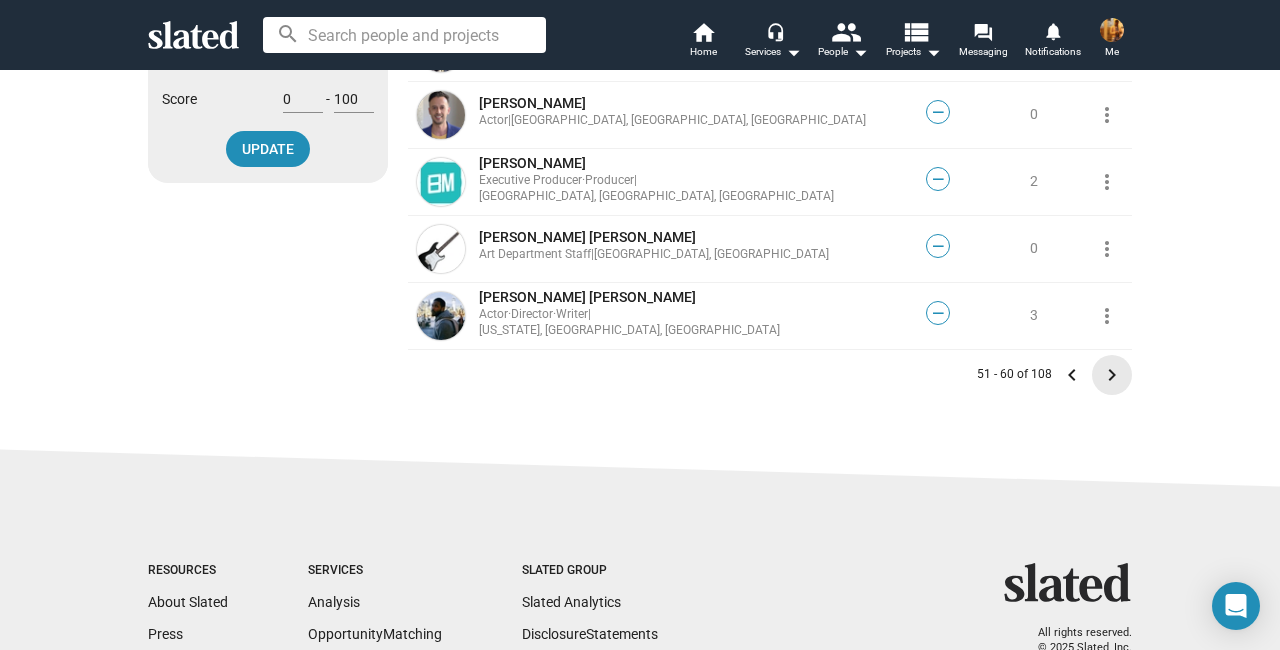 click on "keyboard_arrow_right" 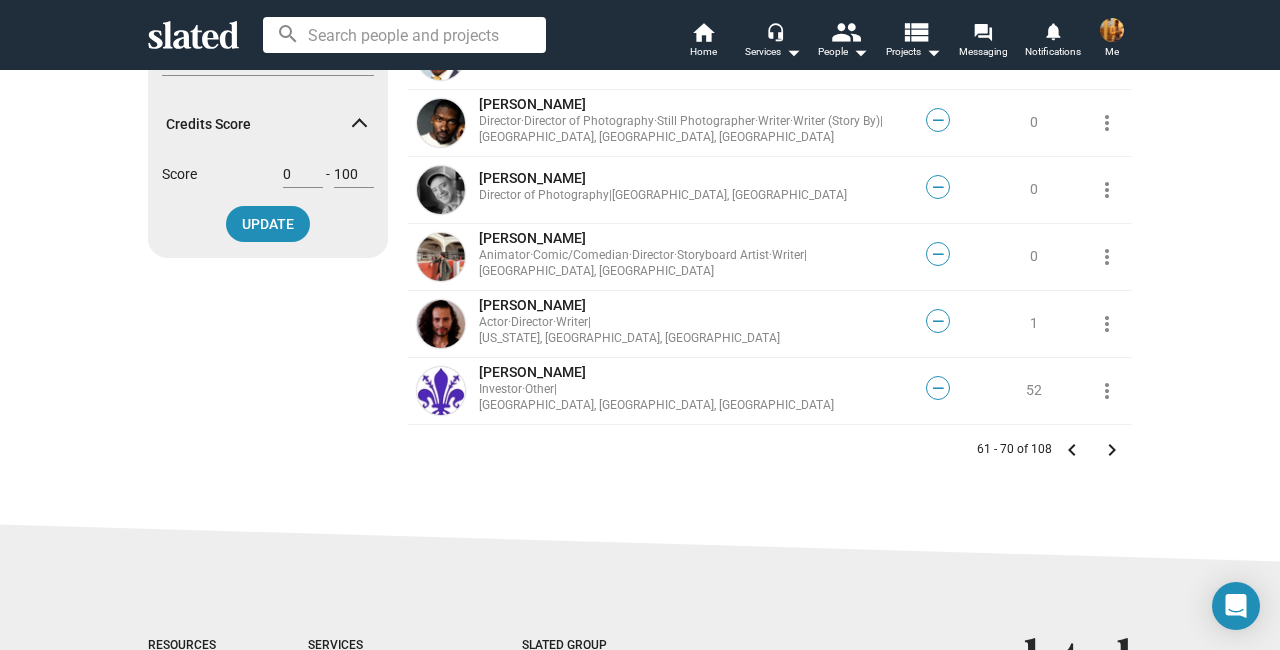 scroll, scrollTop: 555, scrollLeft: 0, axis: vertical 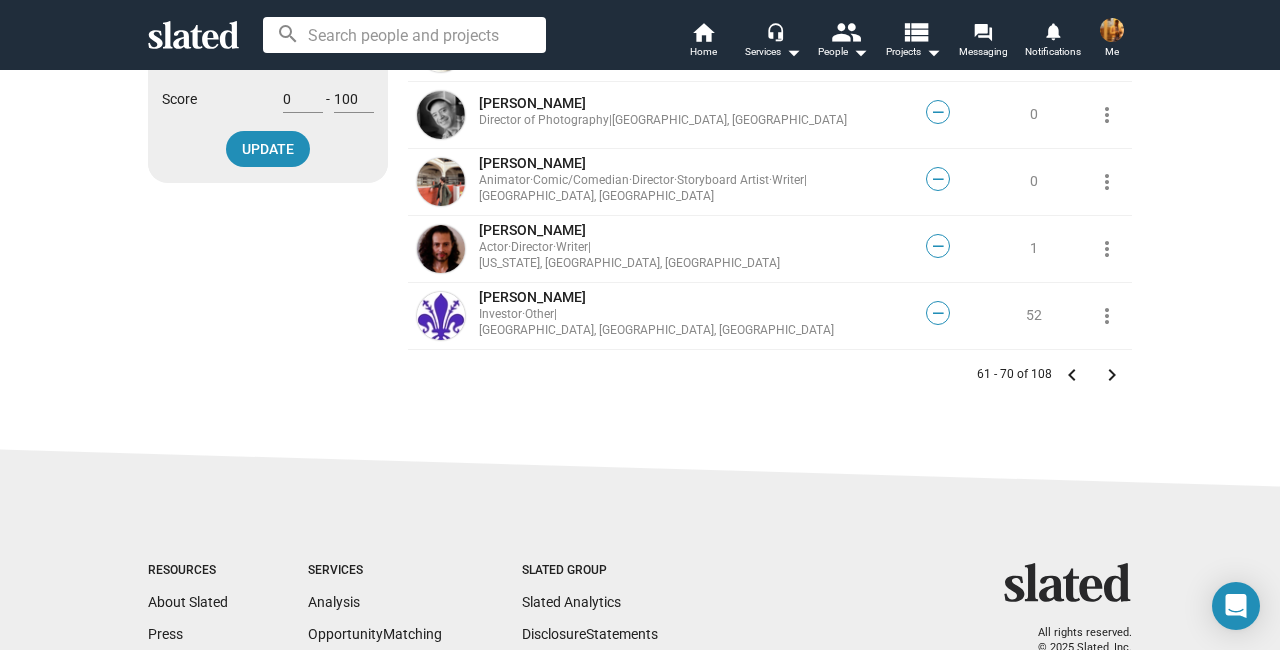 click on "keyboard_arrow_right" 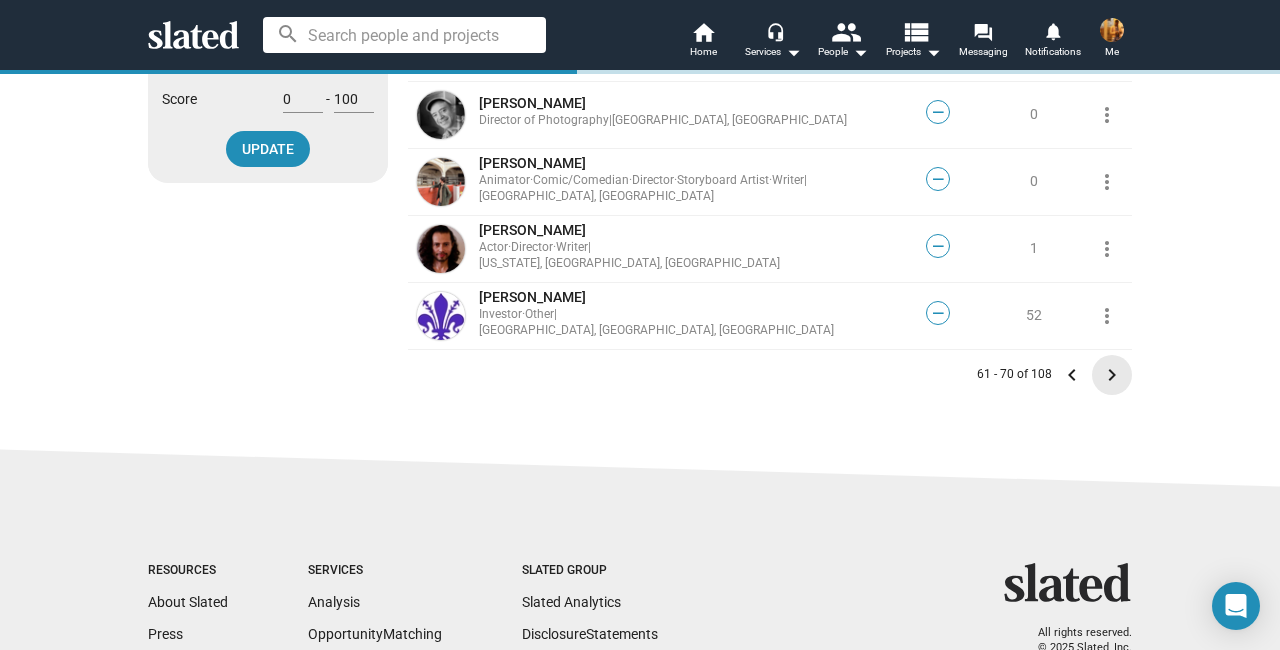 scroll, scrollTop: 0, scrollLeft: 0, axis: both 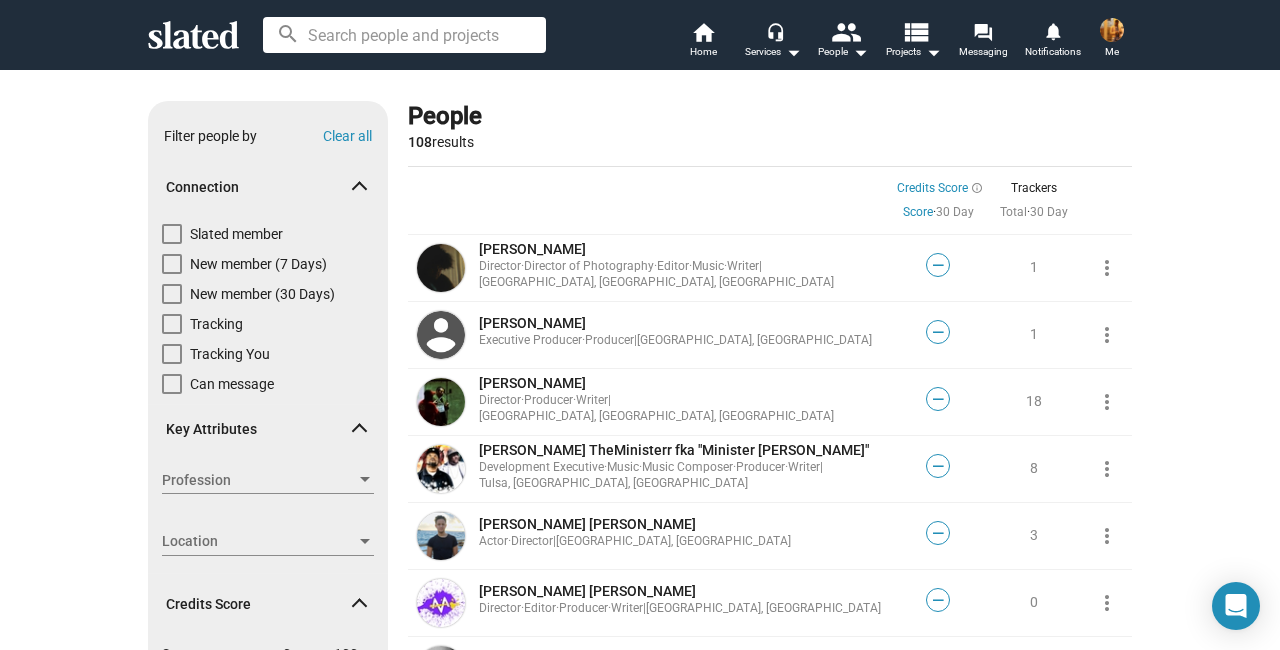 click at bounding box center (404, 35) 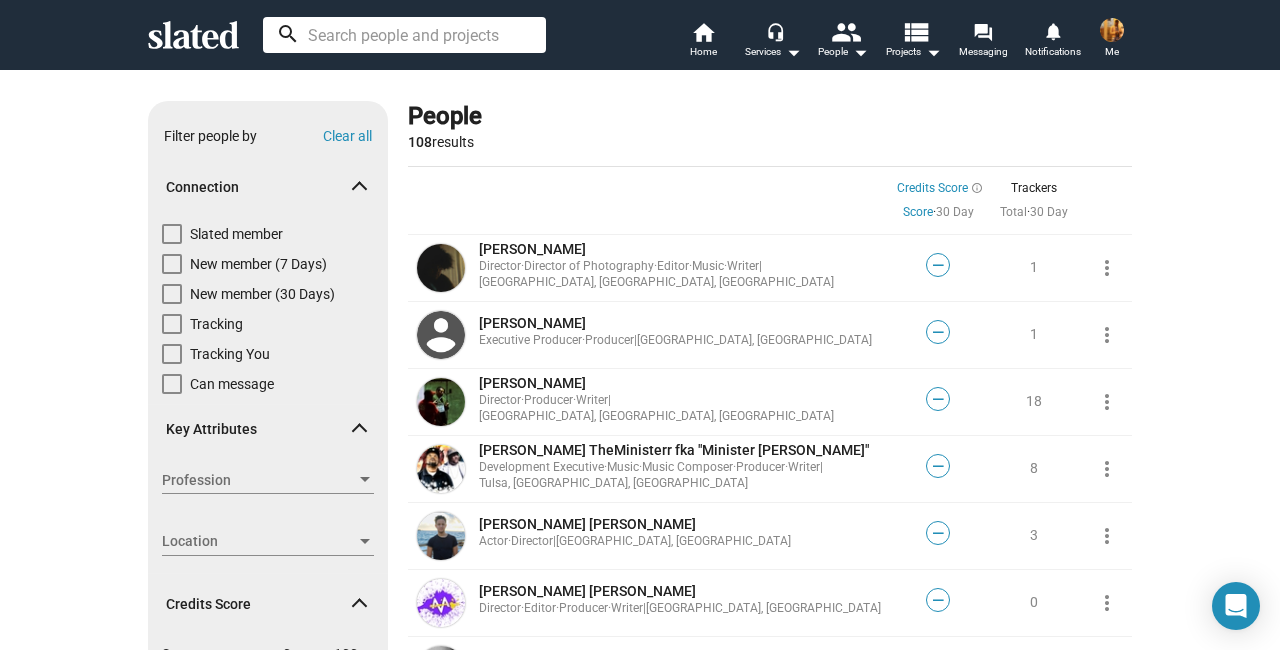 click at bounding box center [404, 35] 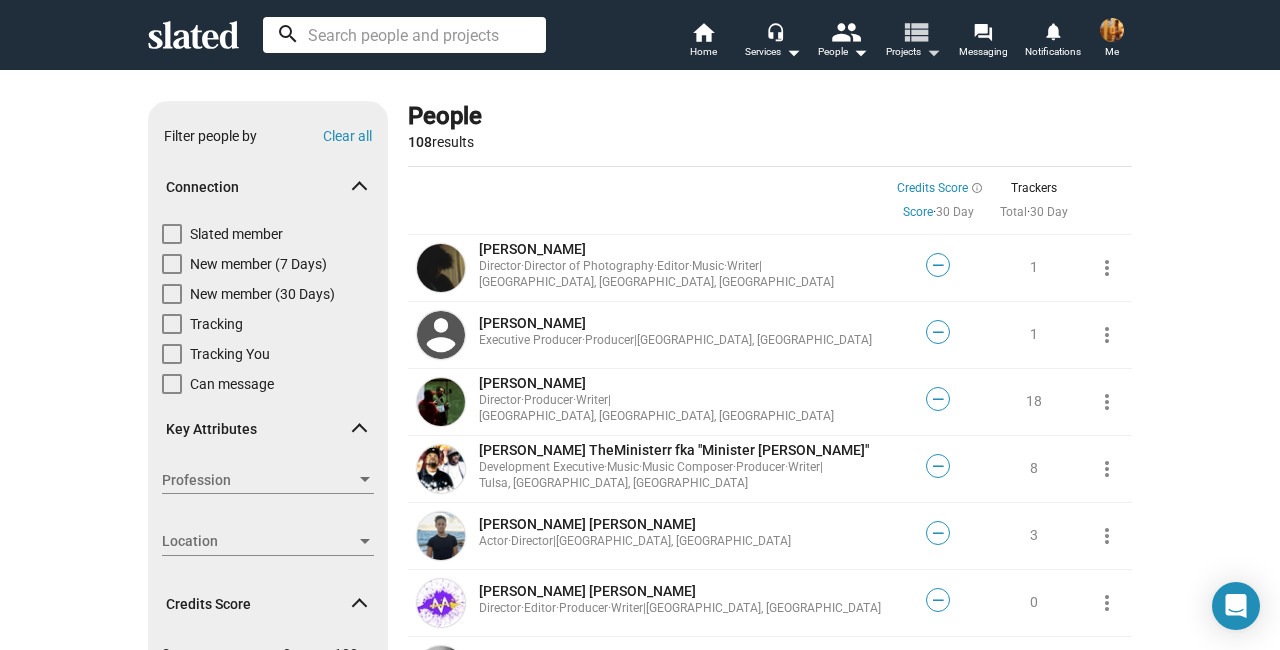 click on "Projects  arrow_drop_down" at bounding box center [913, 52] 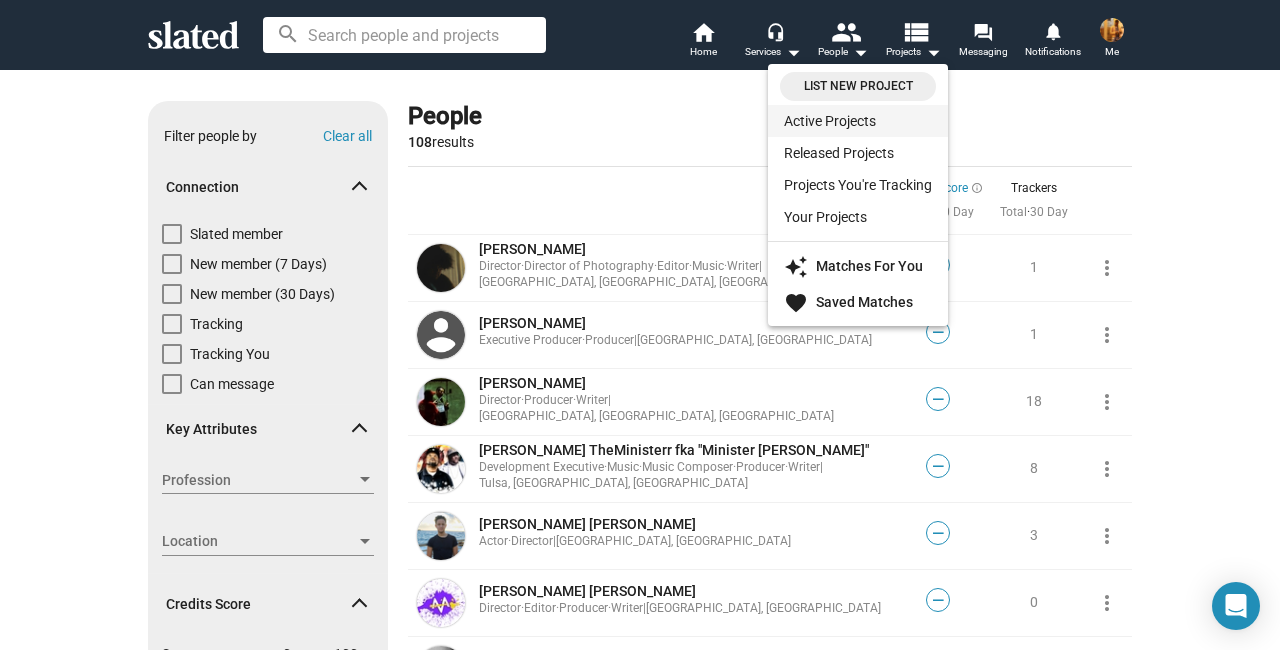 click on "Active Projects" at bounding box center (858, 121) 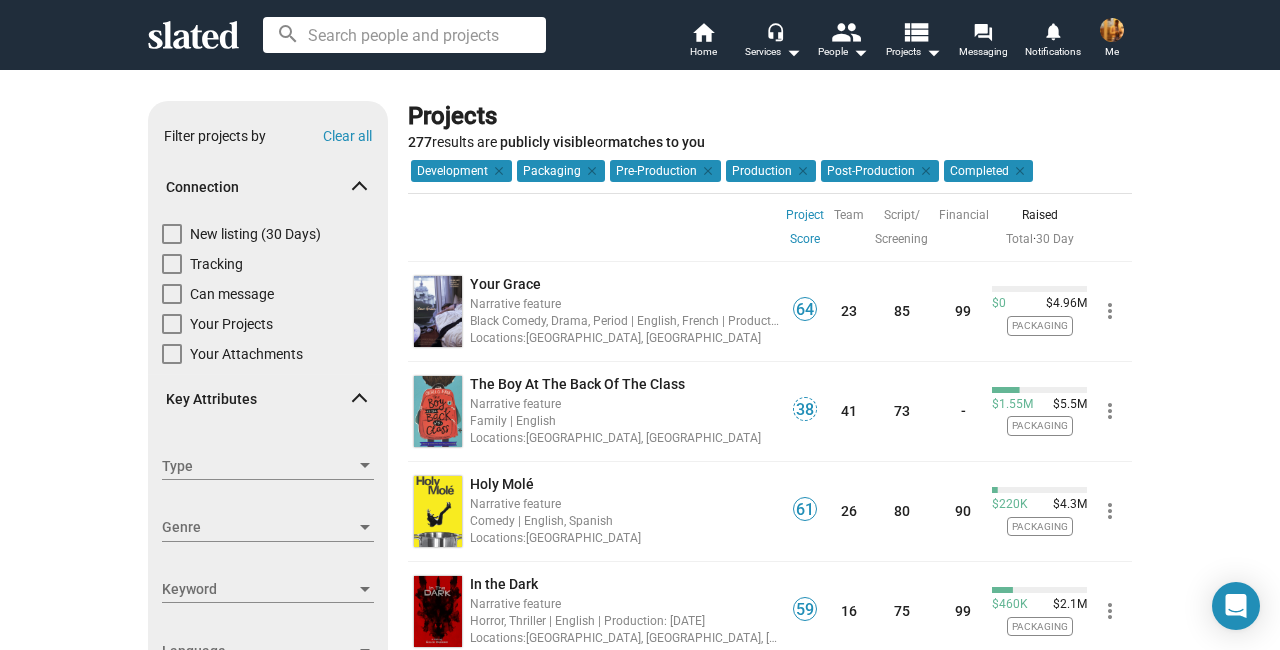 click on "Show filters Filter projects by Clear all Connection   New listing (30 Days)   Tracking   Can message   Your Projects   Your Attachments Key Attributes Type Type Genre Genre Keyword Keyword Language Language Development (139), Packaging (99), Pre-Production (9), Production (16), Post-Production (9), Completed (5) Stage Budget Budget Attachments Attachments Raise  % Raised  0  -  100 UPDATE Scores  Project  0  -  100  Team  0  -  100  Script/Screening  0  -  100  Financial  0  -  100 UPDATE Projects 277  results are   publicly visible  or  matches to you Project Score Sort by  Development   clear  Packaging   clear  Pre-Production   clear  Production   clear  Post-Production   clear  Completed   clear Project Score Team Script/ Screening Financial  Raised  Total   ·   30 Day    64 Your Grace  Narrative feature Black Comedy, Drama, Period | English, French | Production: [DATE] Locations:  [GEOGRAPHIC_DATA], [GEOGRAPHIC_DATA]  64 23 85 99 $0 $4.96M Packaging more_vert 38 The Boy At The Back Of The Class  38 41 73" 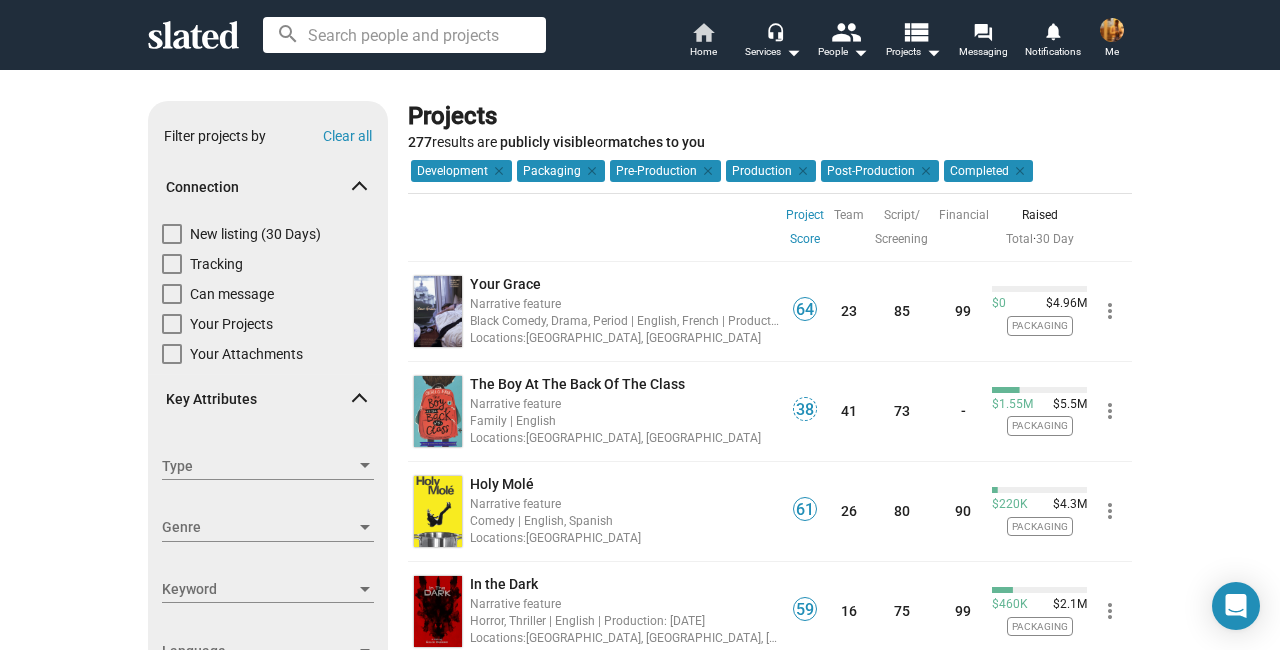 click on "home" at bounding box center [703, 32] 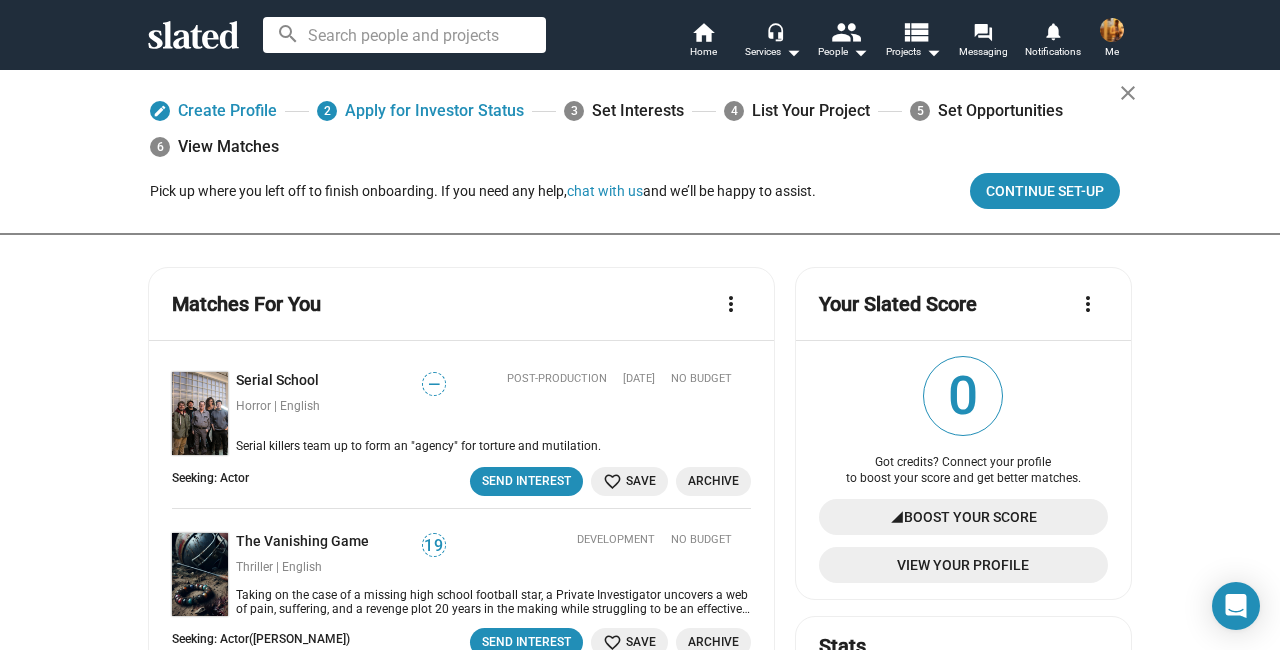 click on "Matches For You  more_vert Serial School — Horror | English Post-Production [DATE] NO BUDGET Post-Production [DATE] NO BUDGET  Serial killers team up to form an "agency" for torture and mutilation.   Serial killers team up to form an "agency" for torture and mutilation.  Seeking: Actor   Send Interest  favorite_border Save Archive The Vanishing Game 19 Thriller | English Development NO BUDGET Development NO BUDGET  Taking on the case of a missing high school football star, a Private Investigator uncovers a web of pain, suffering, and a revenge plot 20 years in the making while struggling to be an effective single father to his son he will seemingly never understand.   Taking on the case of a missing high school football star, a Private Investigator uncovers a web of pain, suffering, and a revenge plot 20 years in the making while struggling to be an effective single father to his son he will seemingly never understand.  Seeking: Actor   ([PERSON_NAME]) [GEOGRAPHIC_DATA], [GEOGRAPHIC_DATA], [GEOGRAPHIC_DATA] [GEOGRAPHIC_DATA], [GEOGRAPHIC_DATA], [GEOGRAPHIC_DATA] Save Archive 8" 